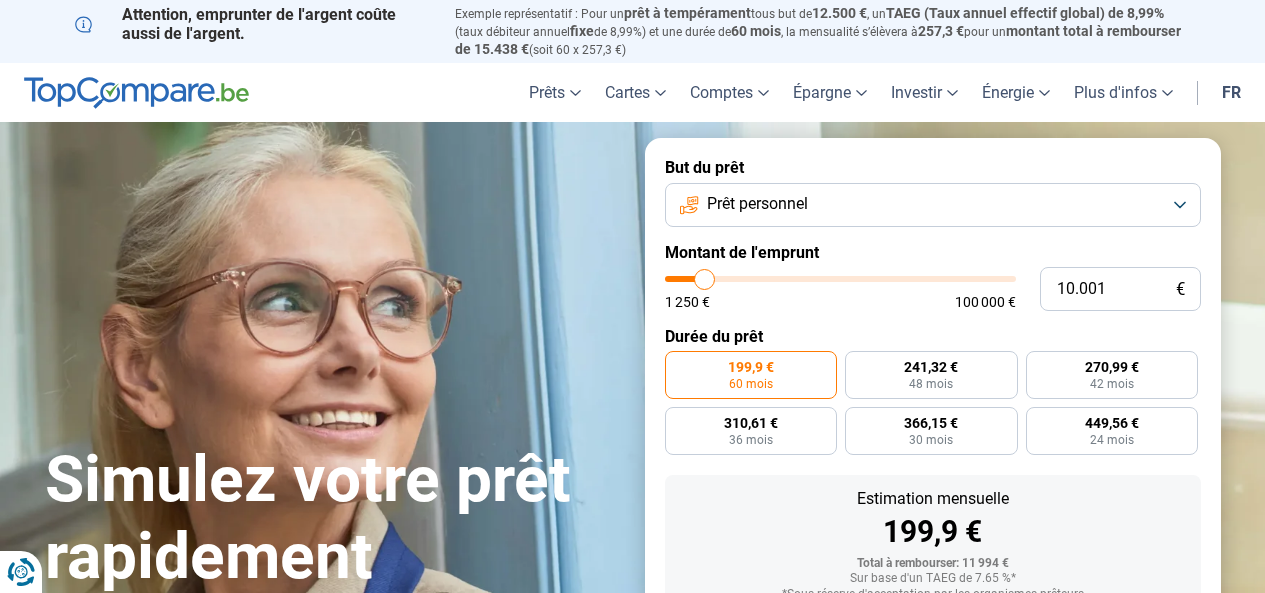 scroll, scrollTop: 0, scrollLeft: 0, axis: both 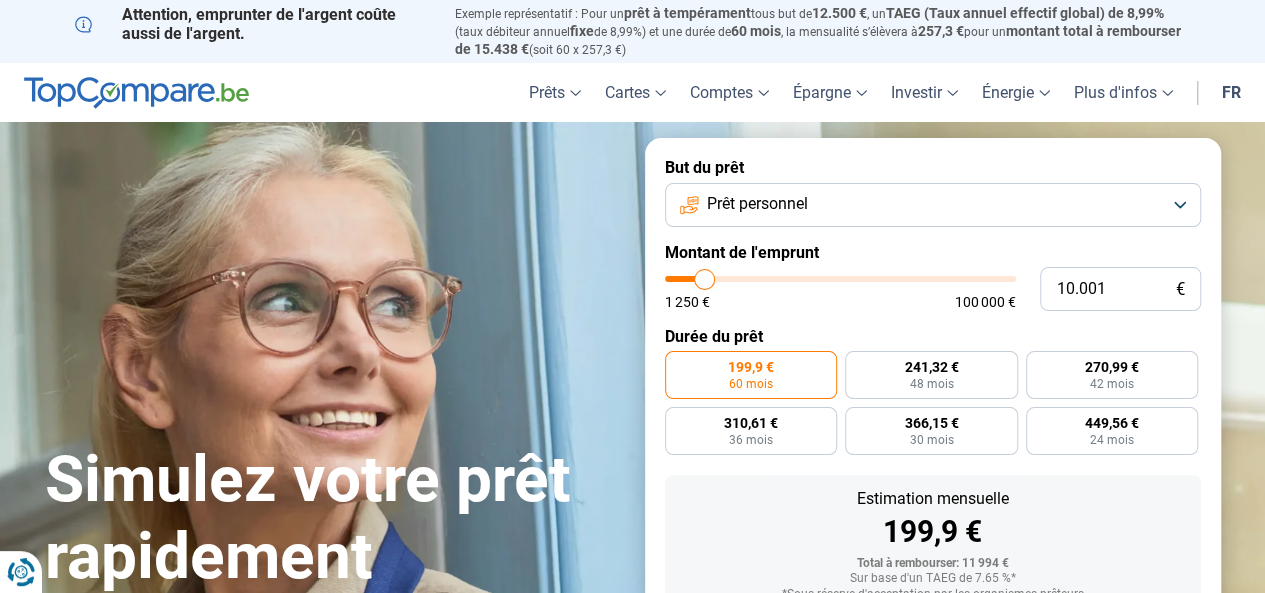 type on "7.500" 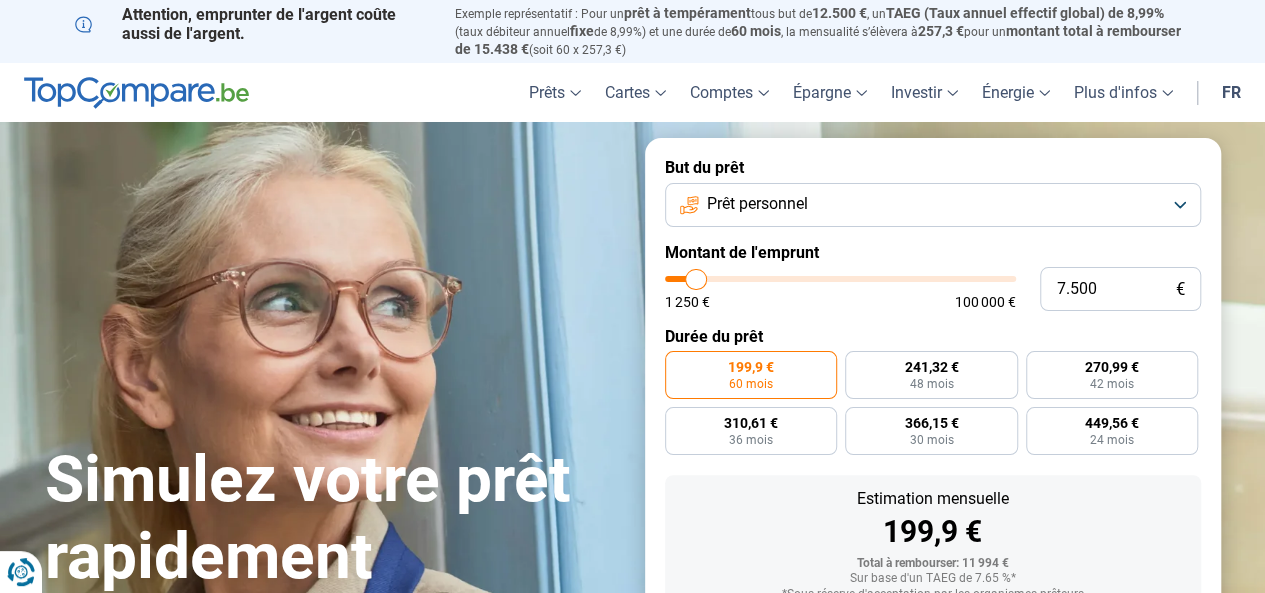 type on "8.000" 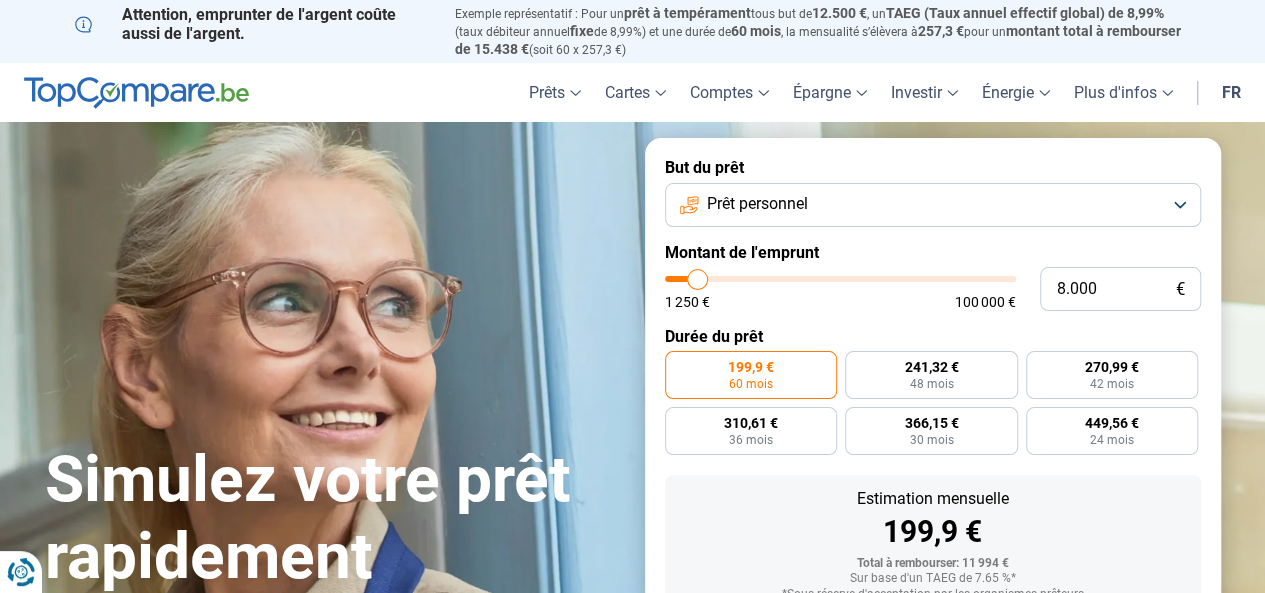 type on "8.250" 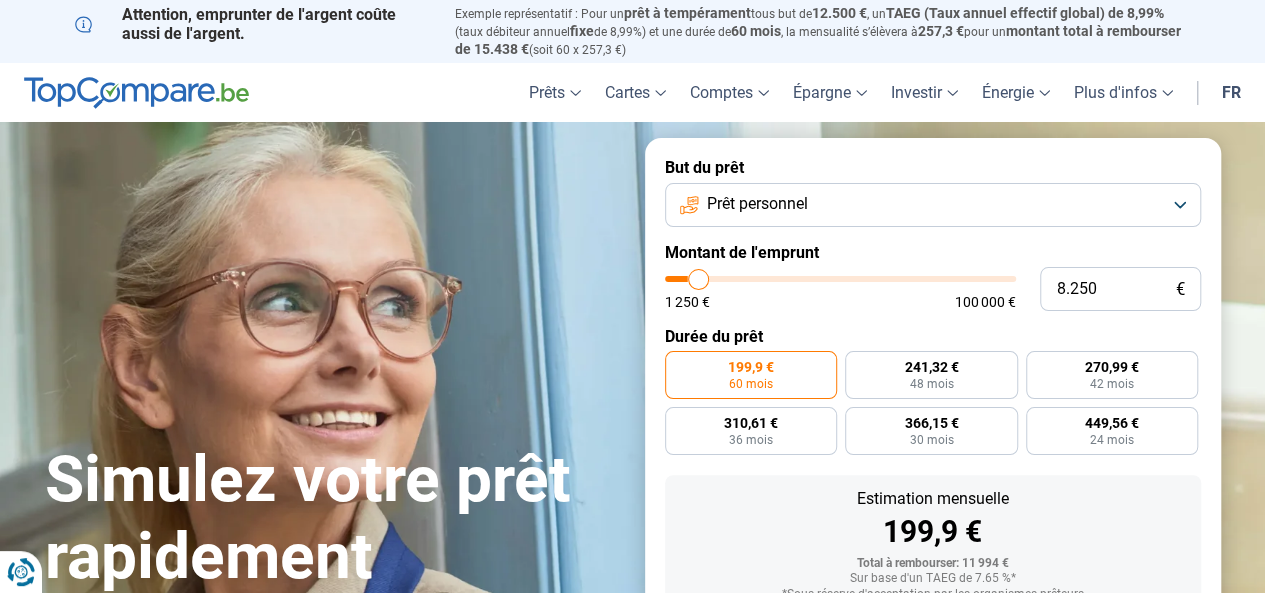 type on "8.500" 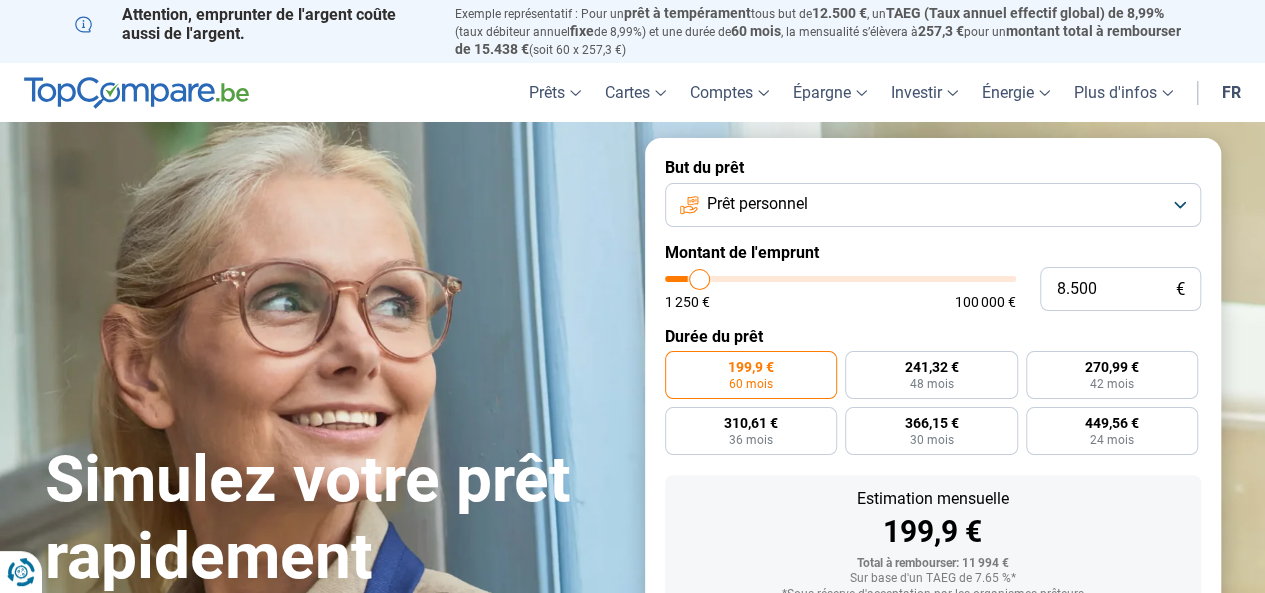 type on "9.000" 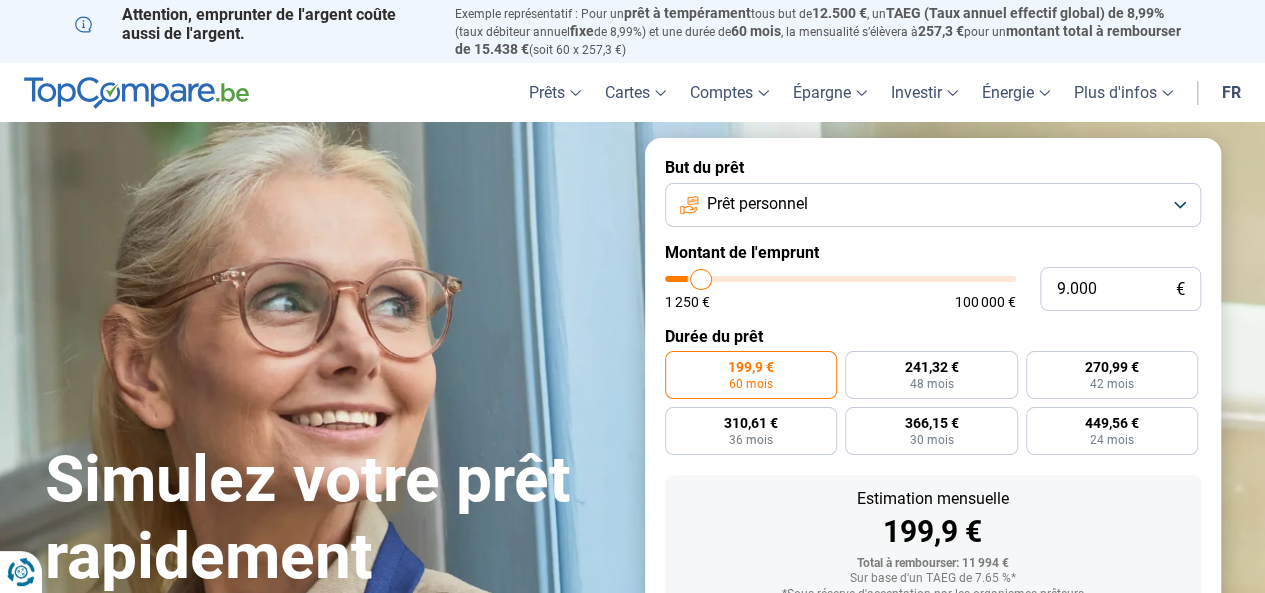 type on "9.250" 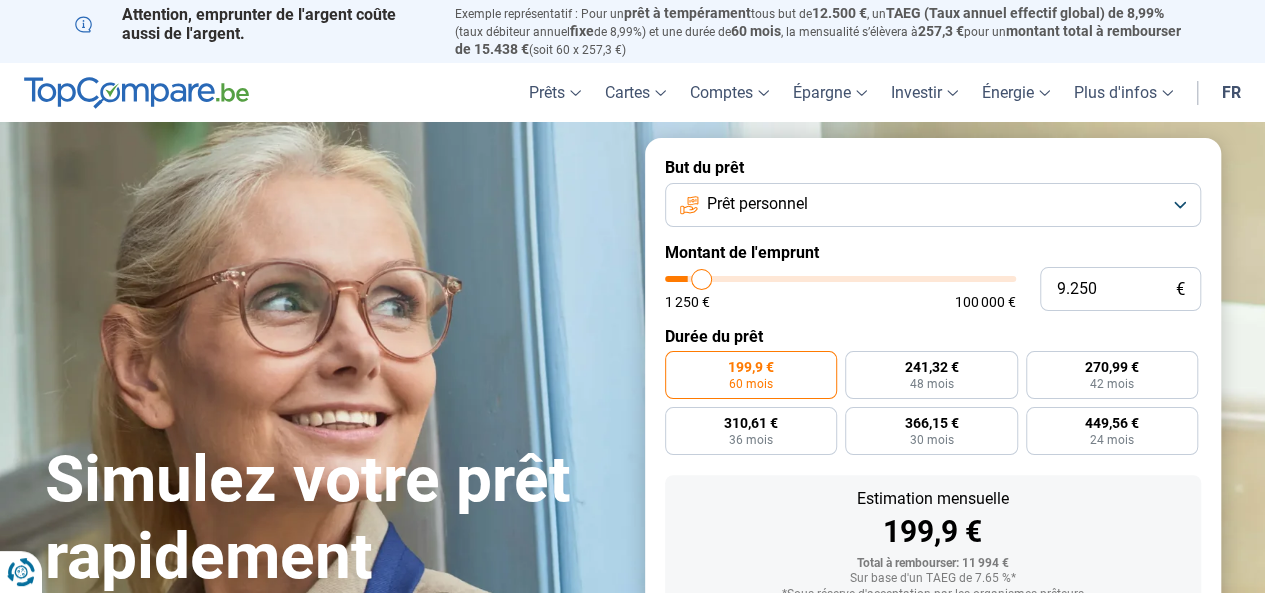type on "9.500" 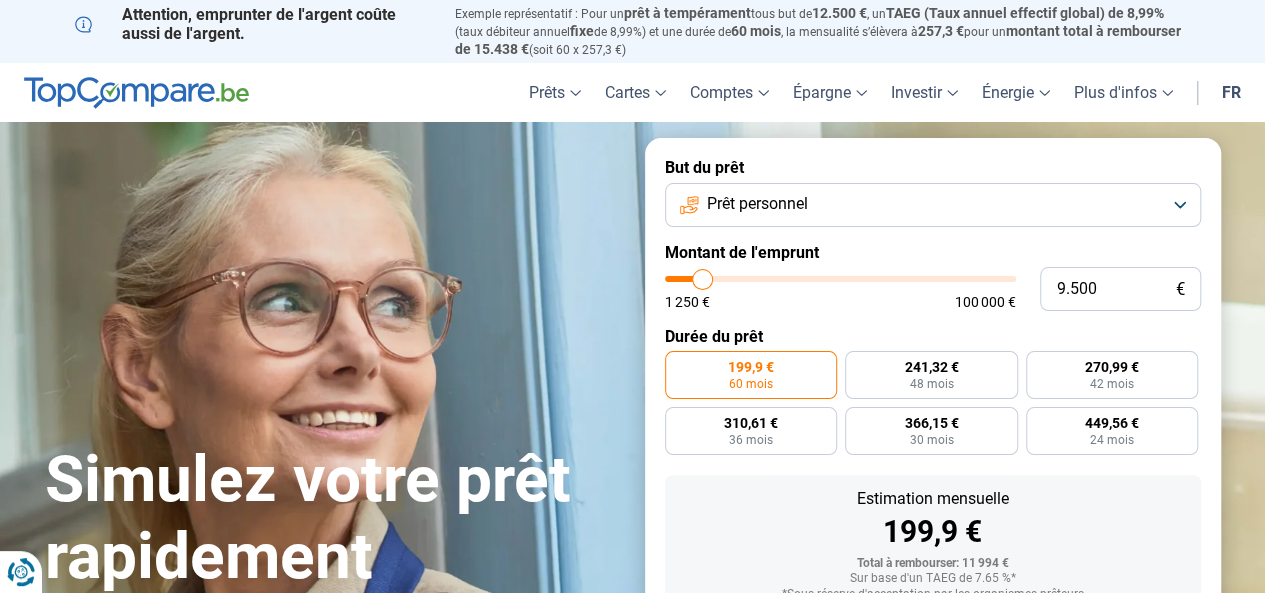 type on "9.750" 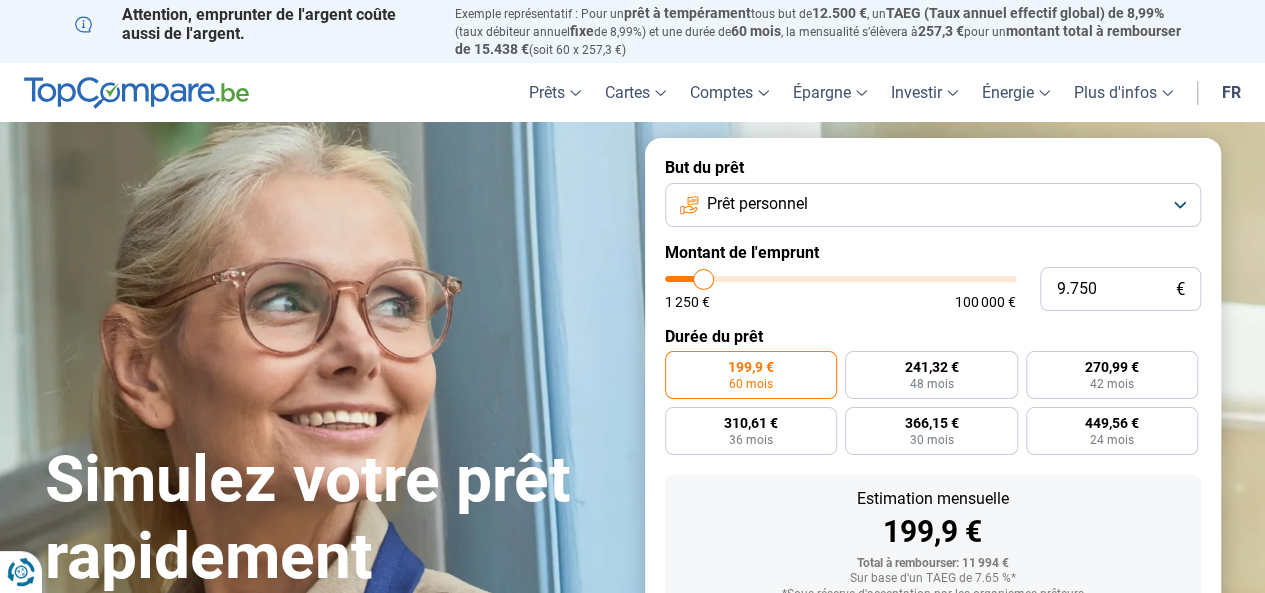 type on "10.000" 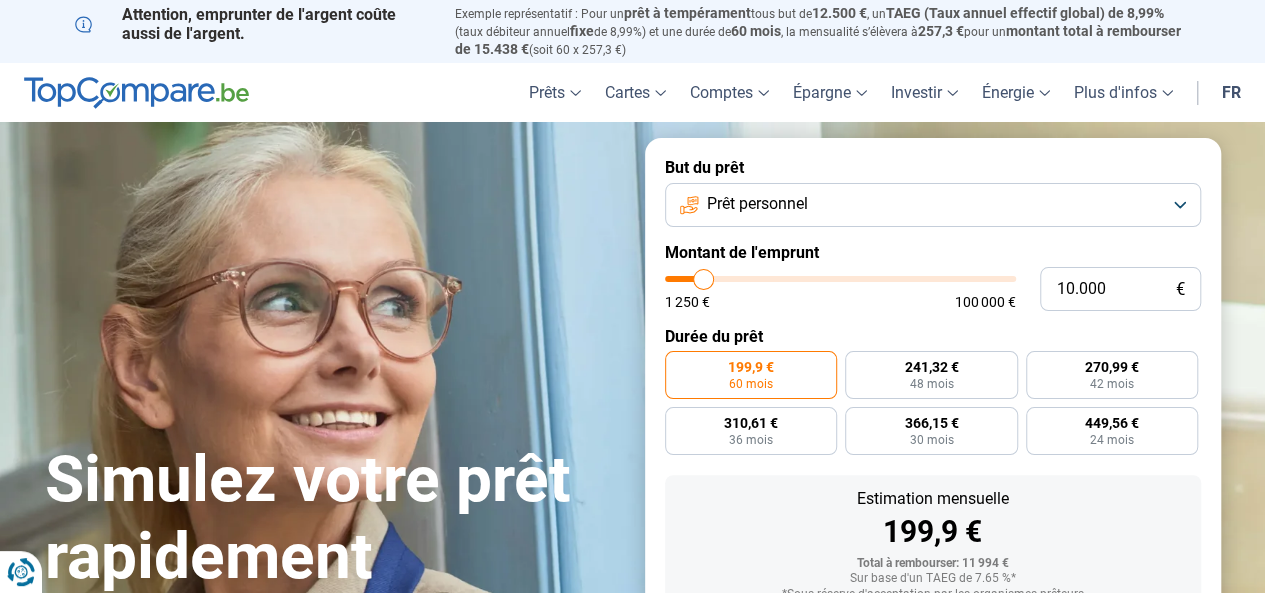 type on "10000" 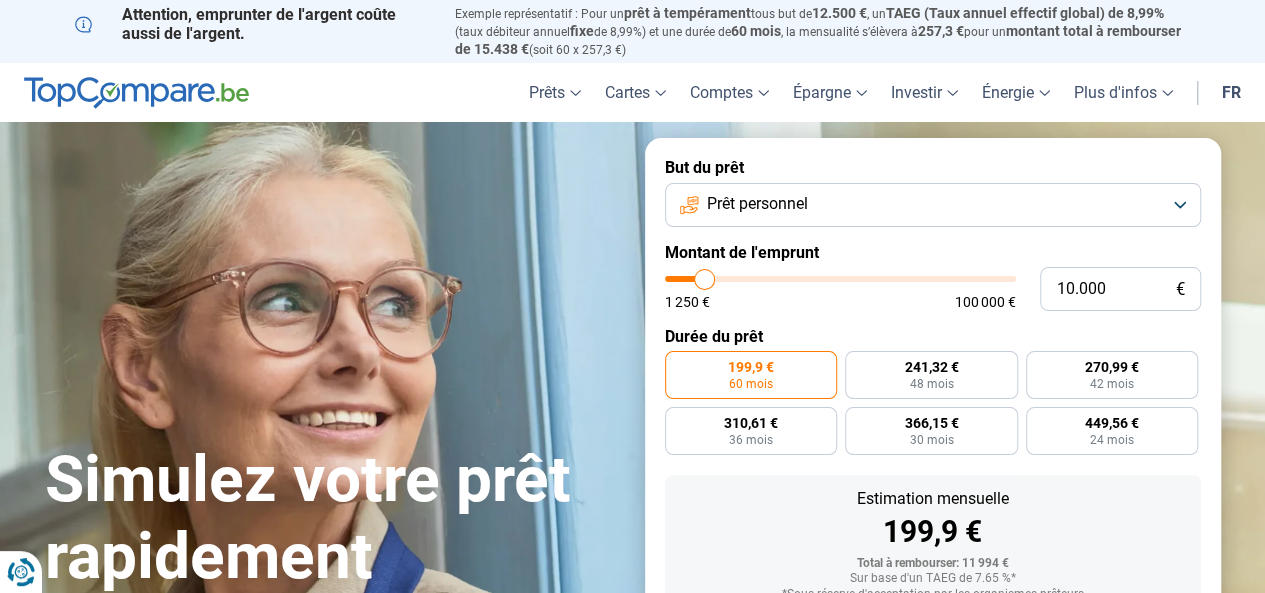 type on "10.250" 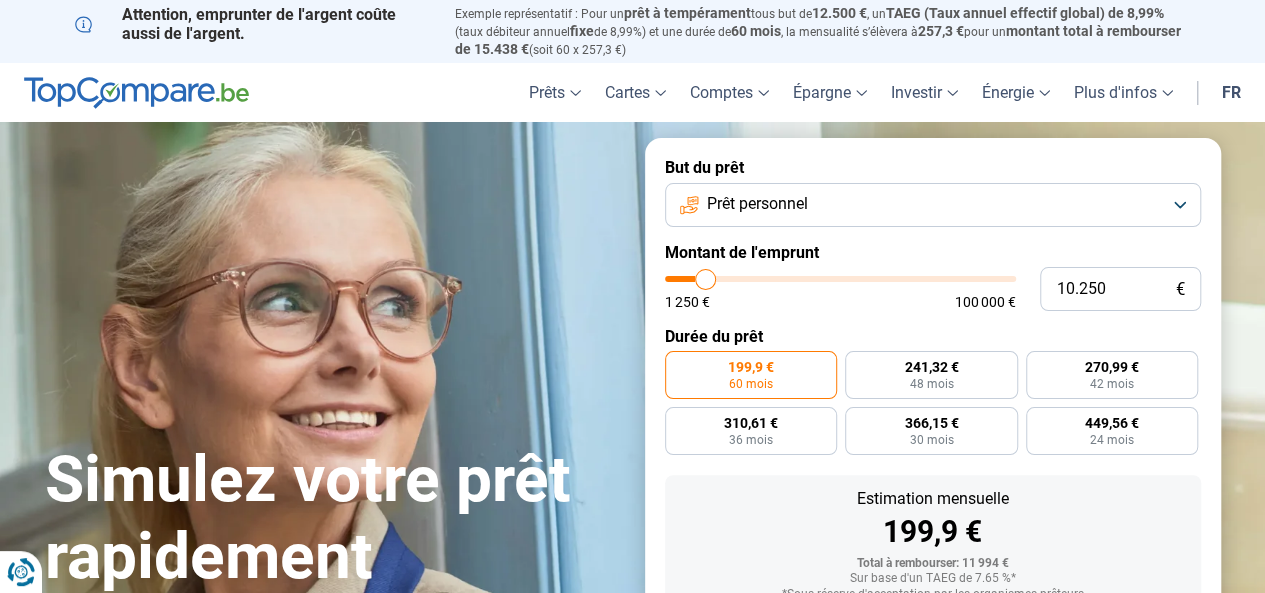 type on "10.500" 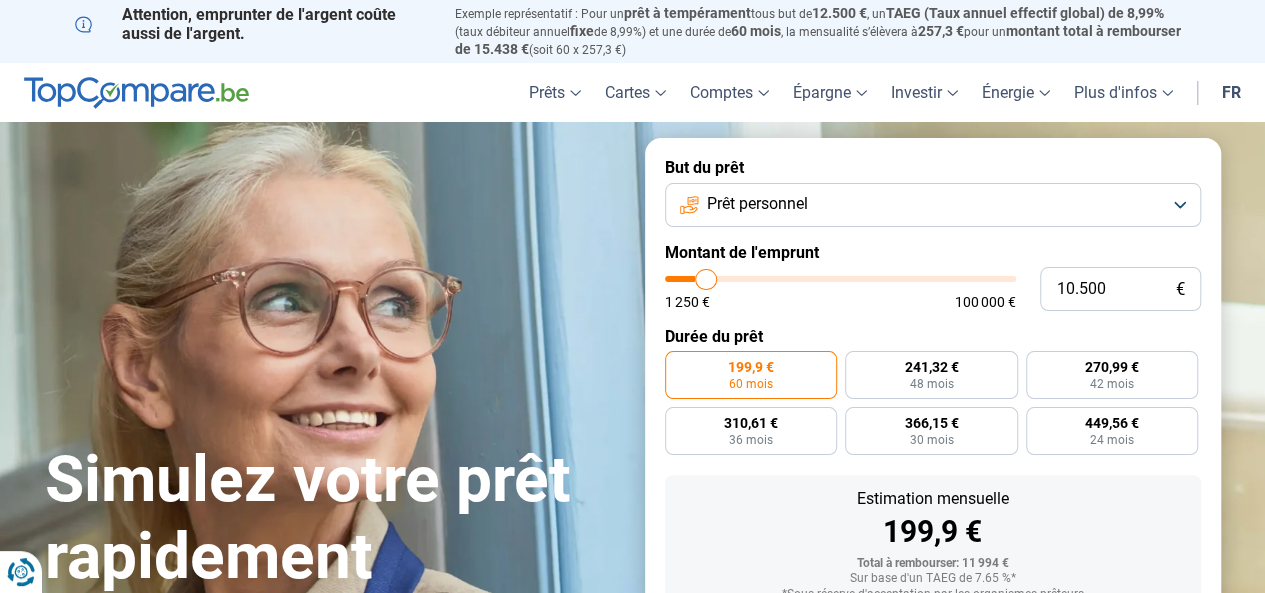 type on "11.000" 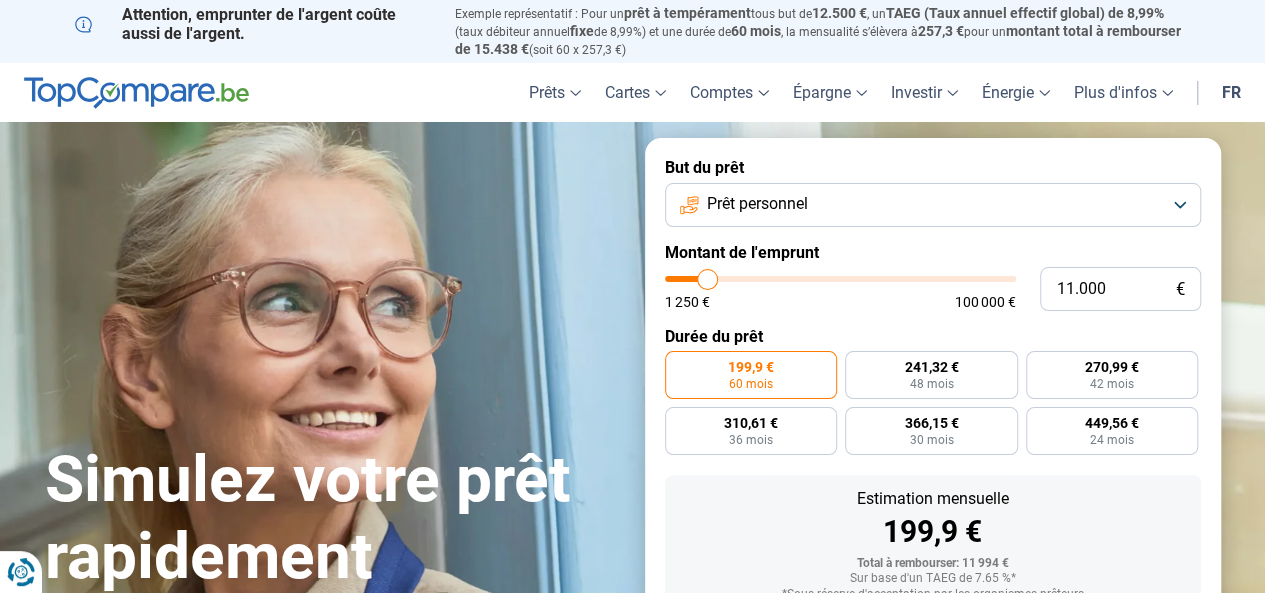 type on "11.250" 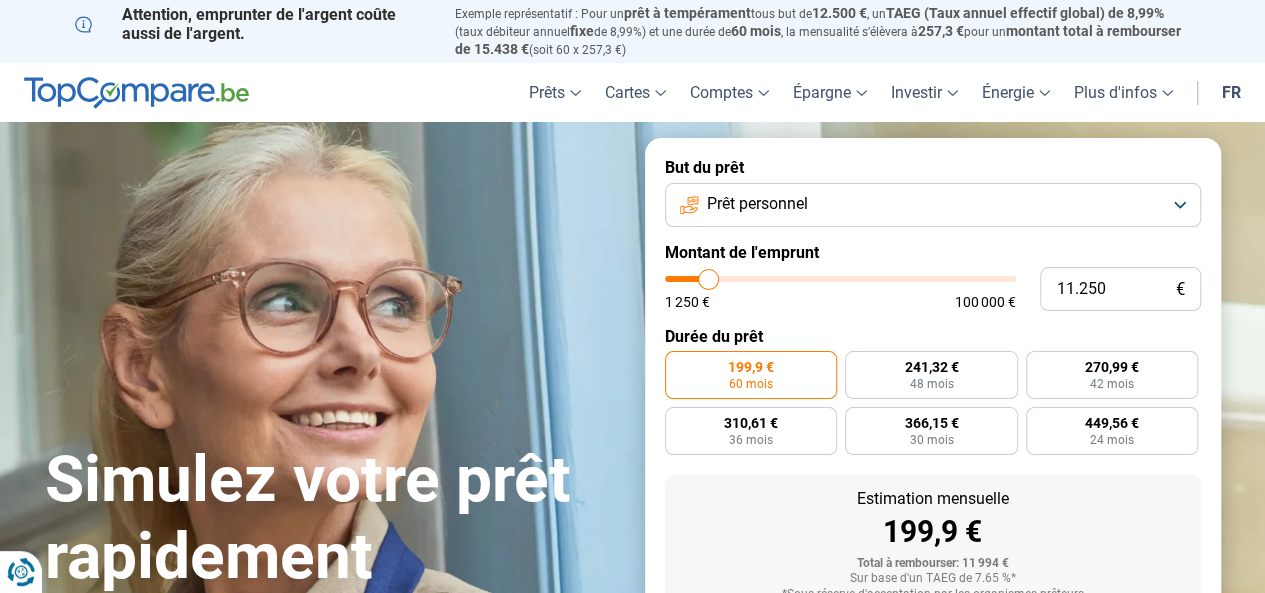 type on "11.750" 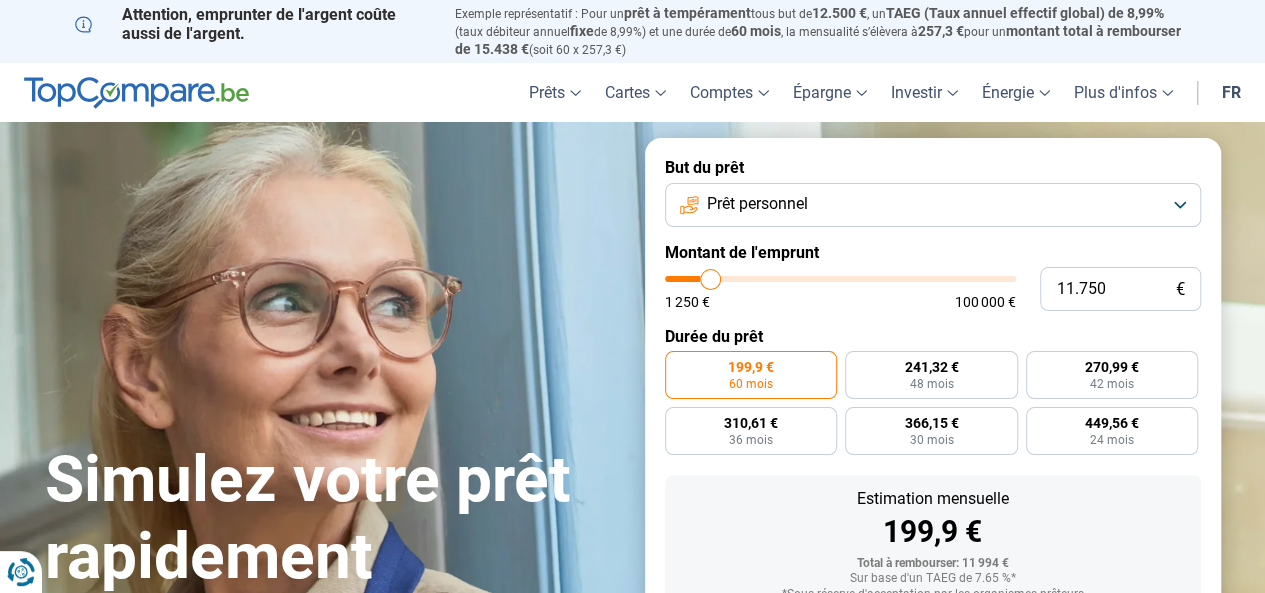 type on "12.250" 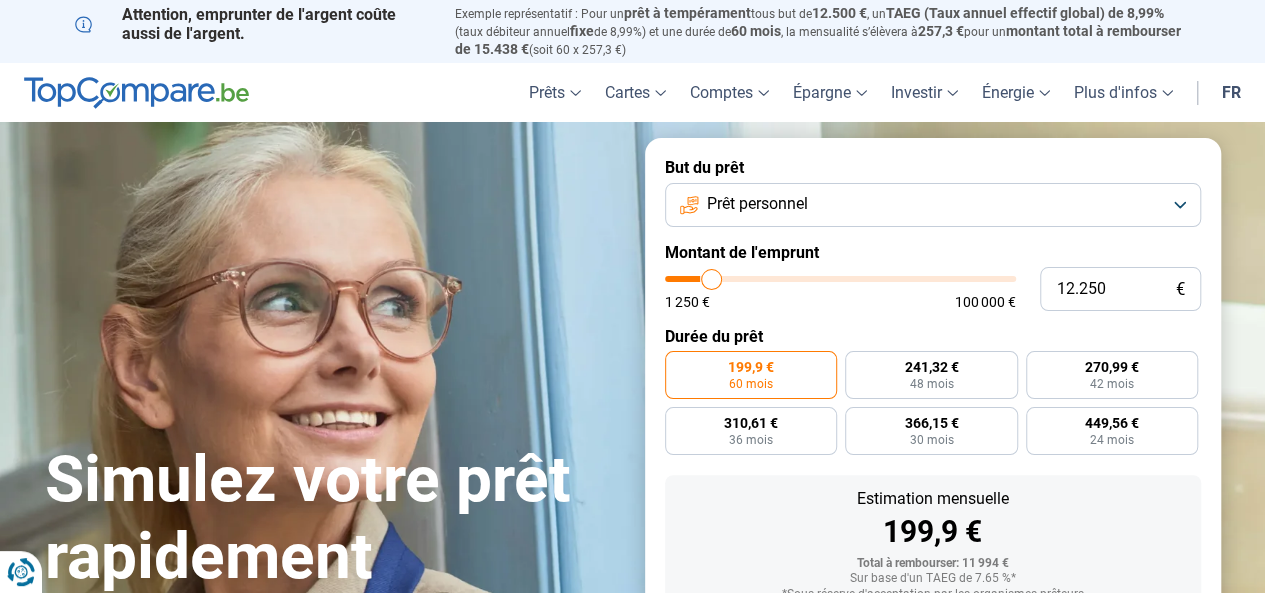 type on "12.500" 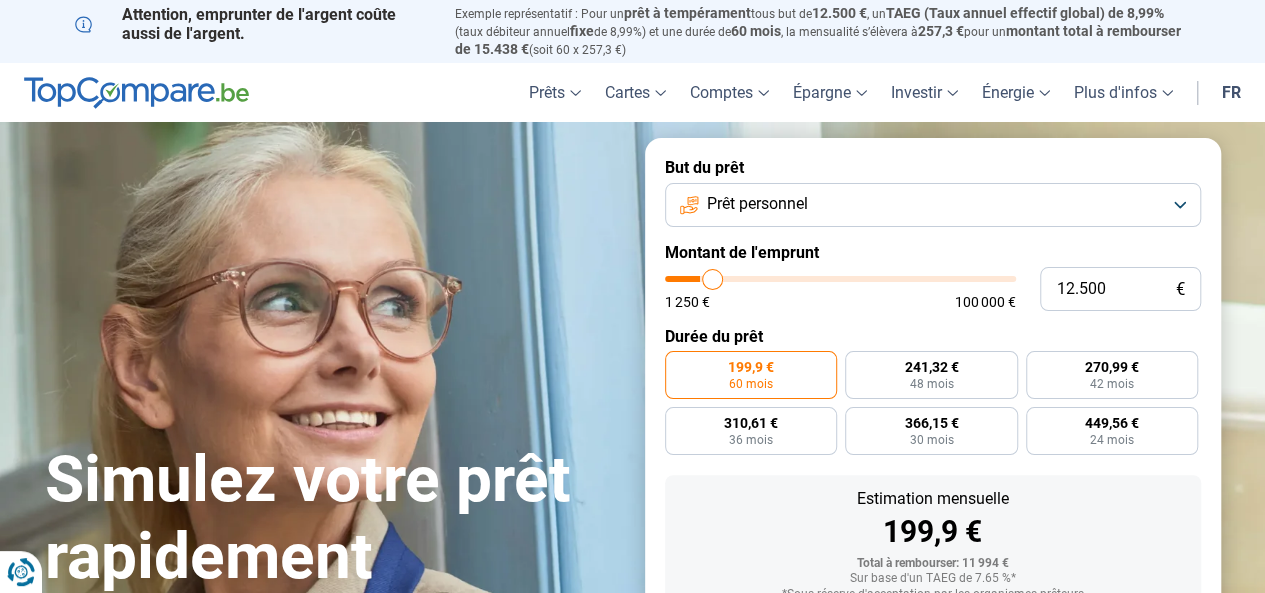 type on "13.000" 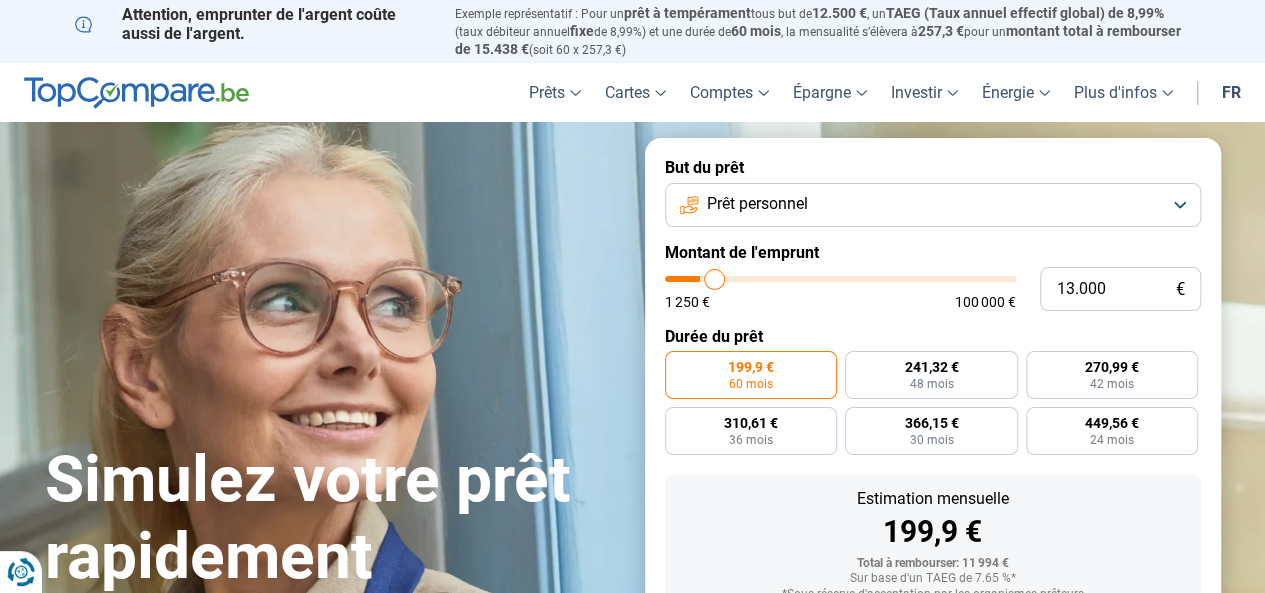 type on "13.250" 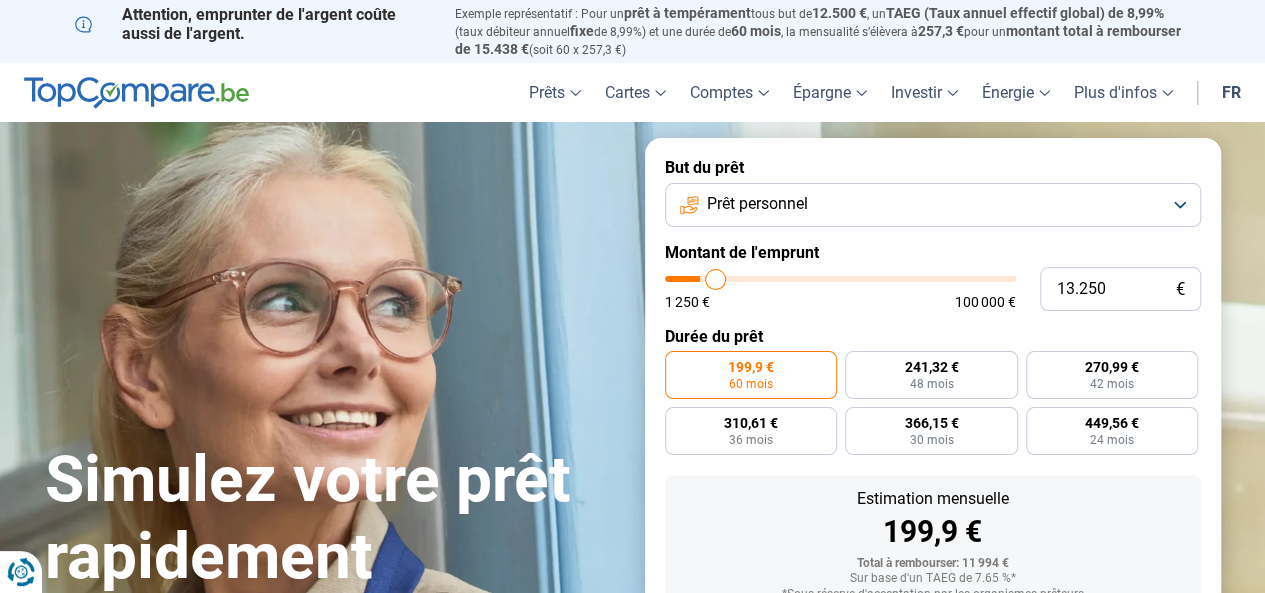 type on "14.000" 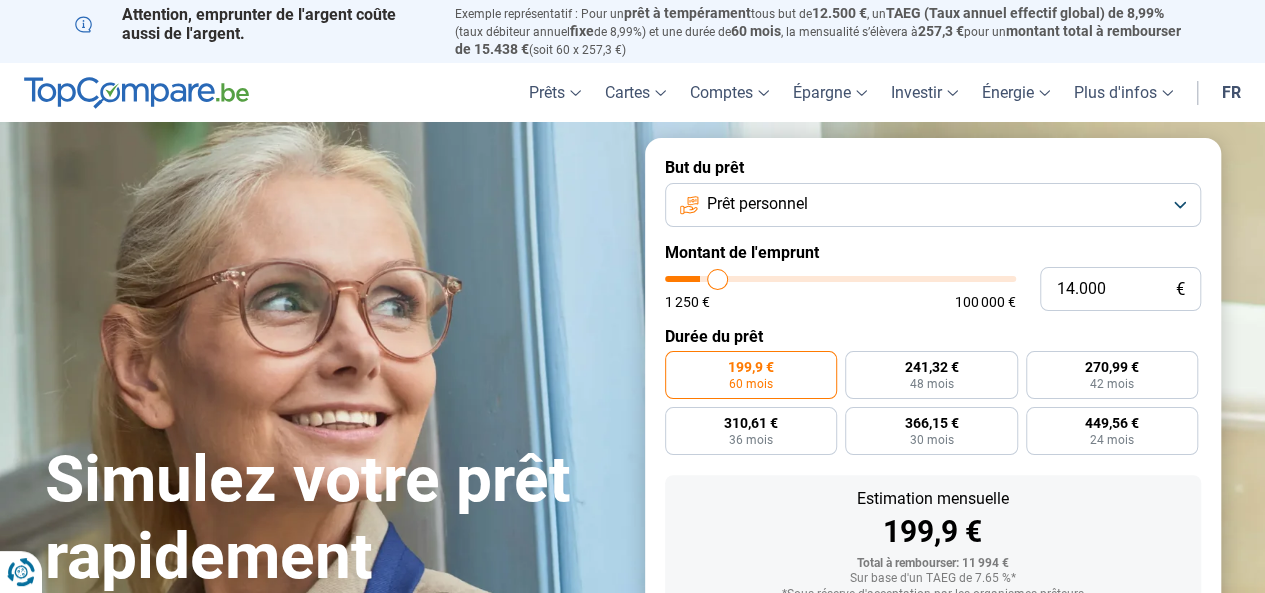 type on "15.250" 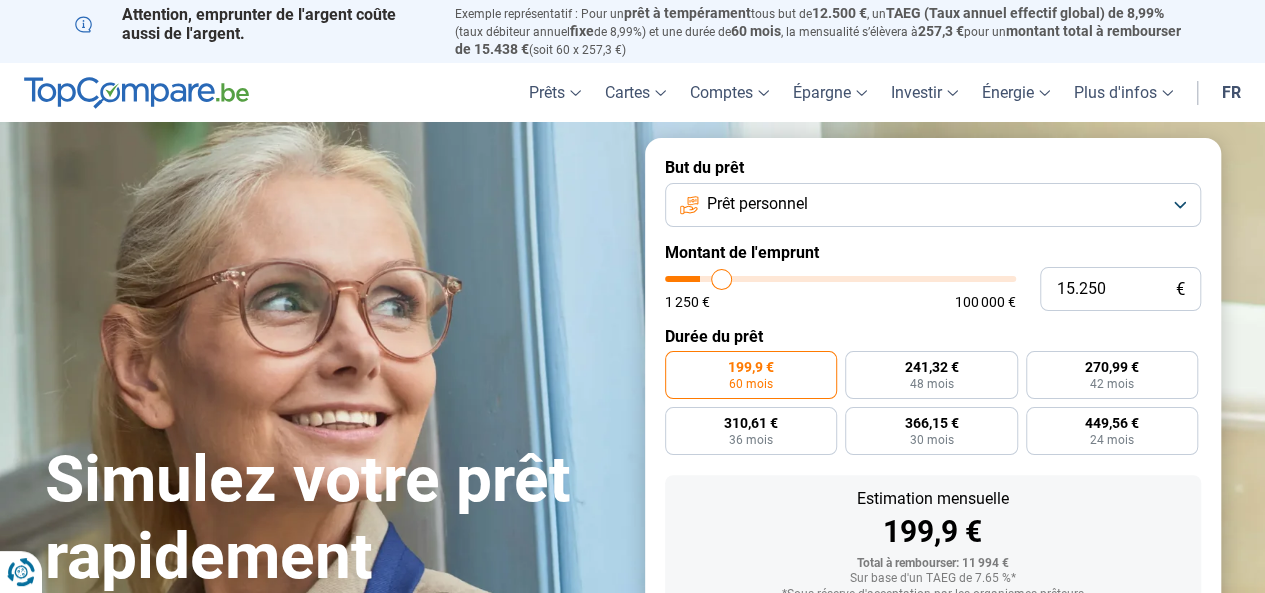 type on "16.250" 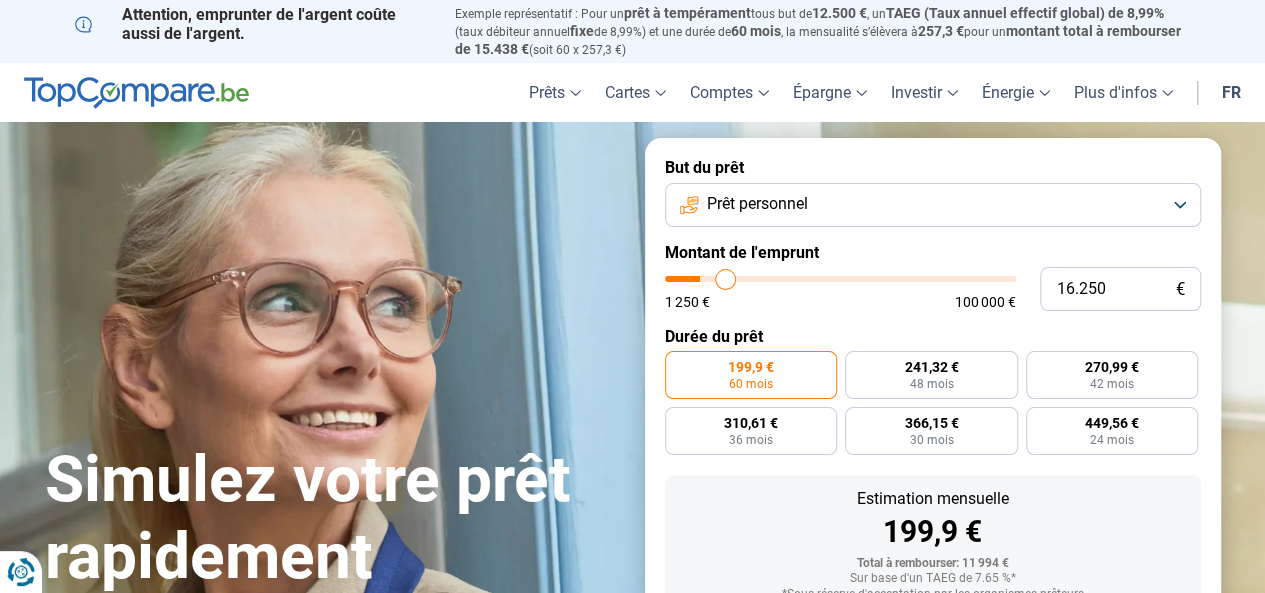 type on "17.000" 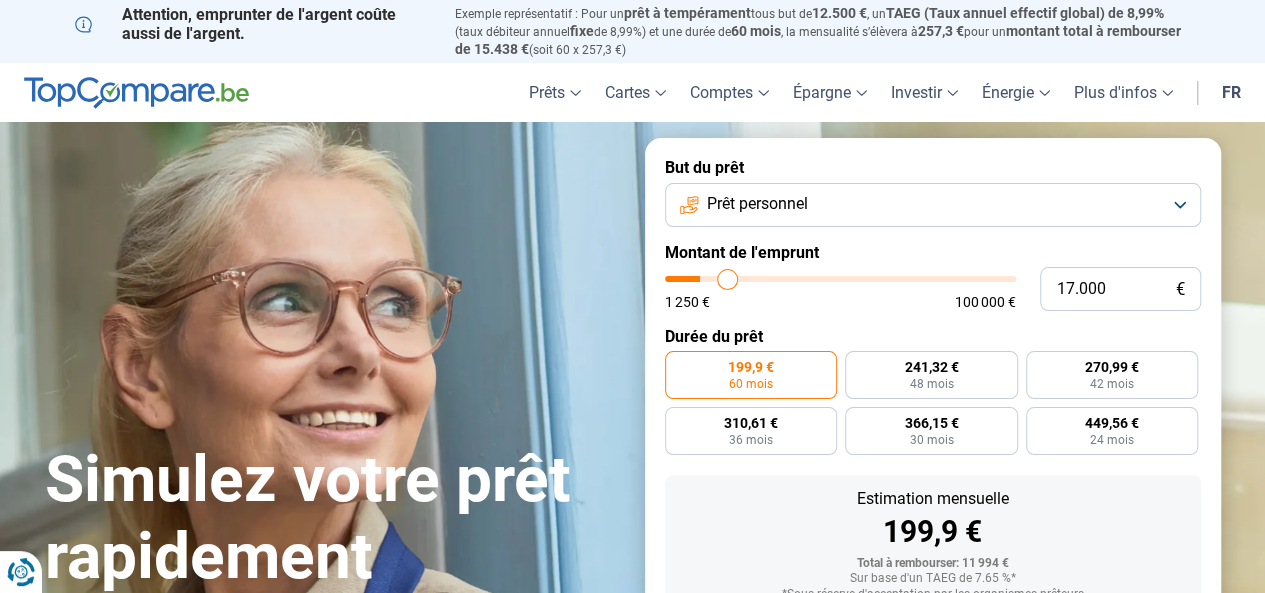 type on "17.500" 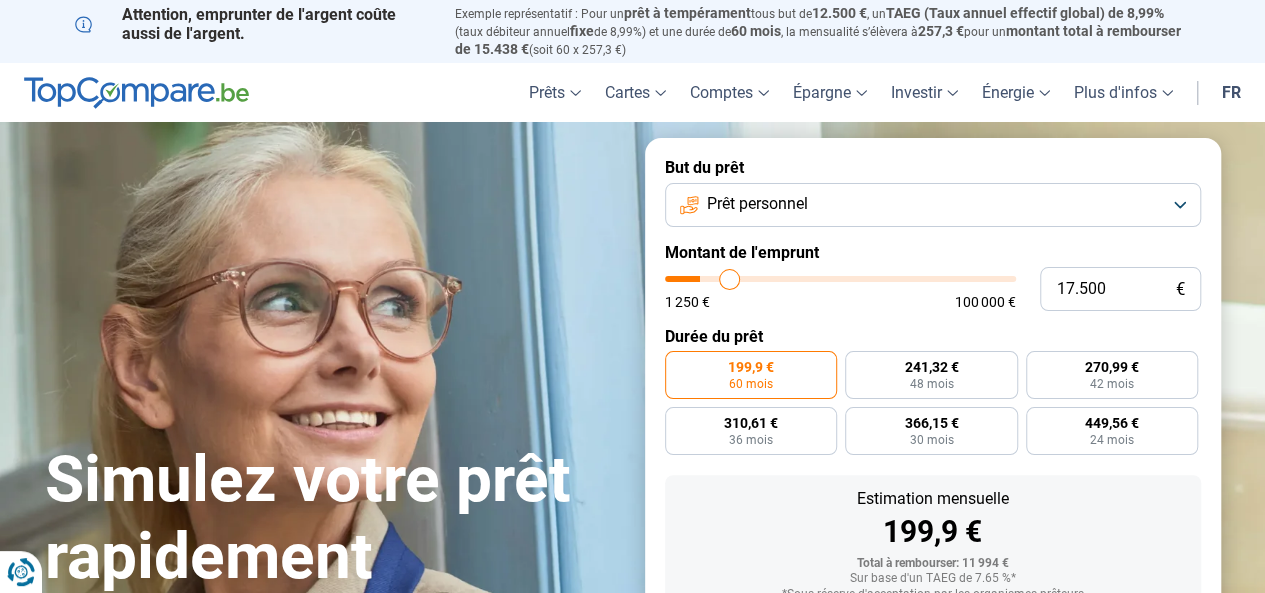 type on "18.000" 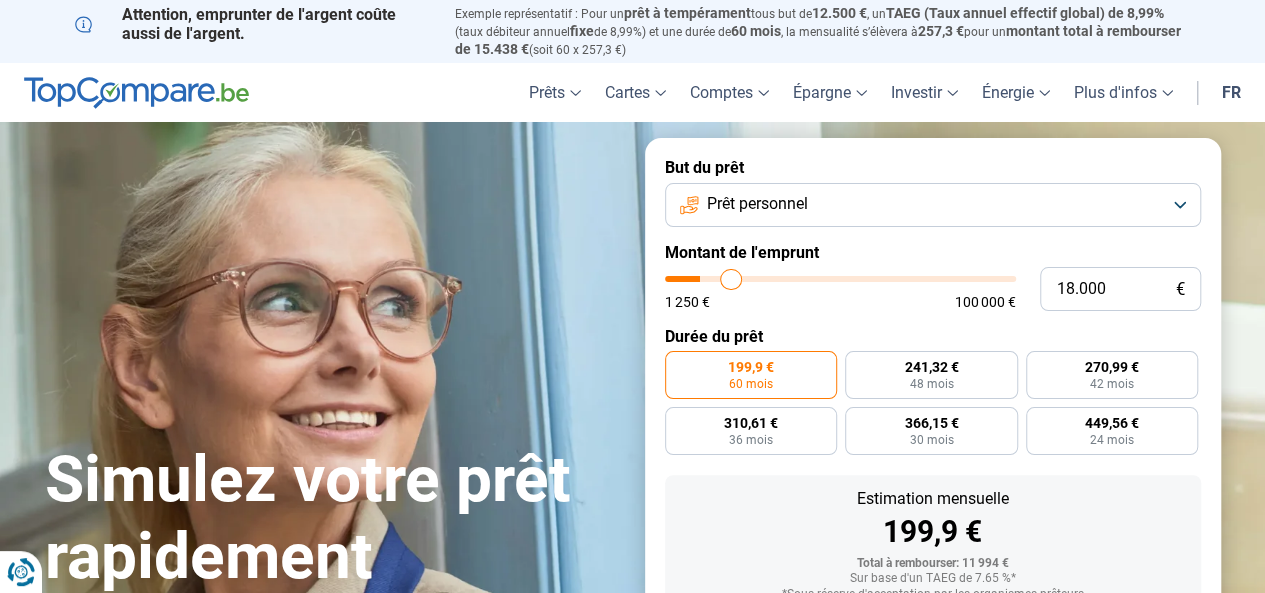 type on "18.250" 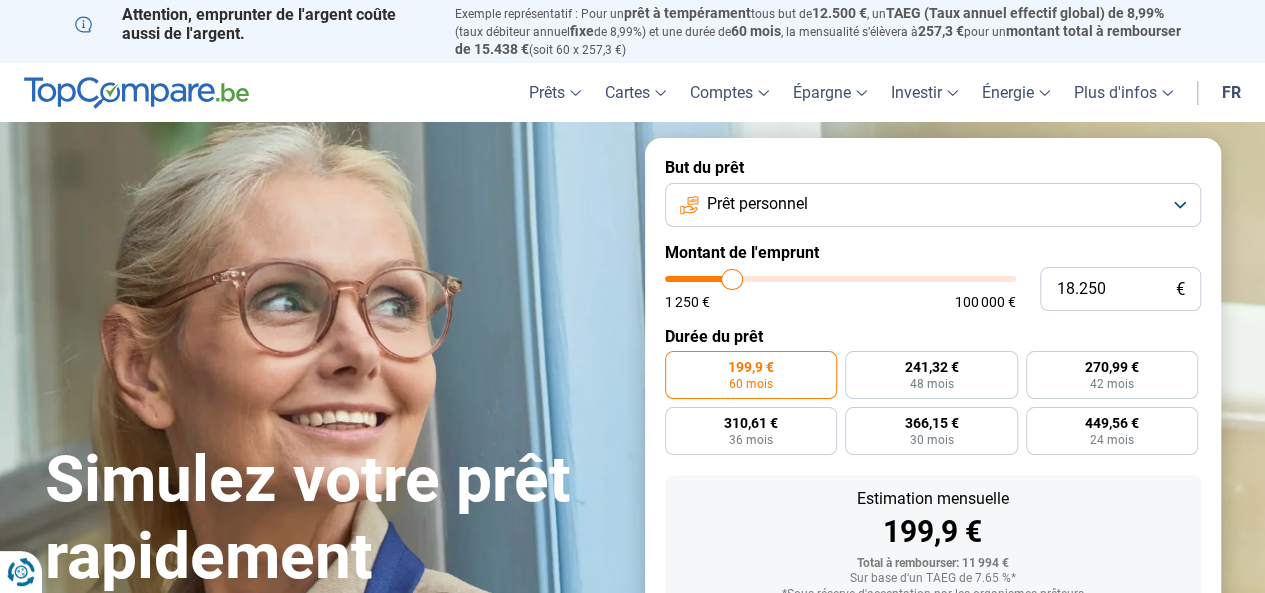 type on "18.750" 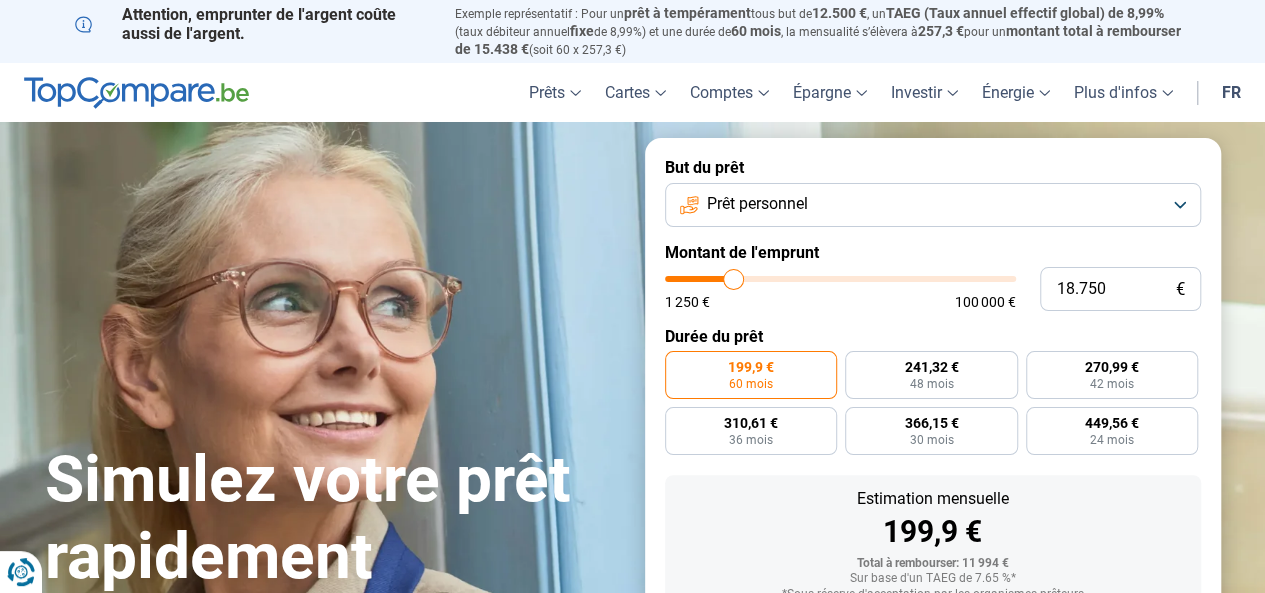 type on "19.250" 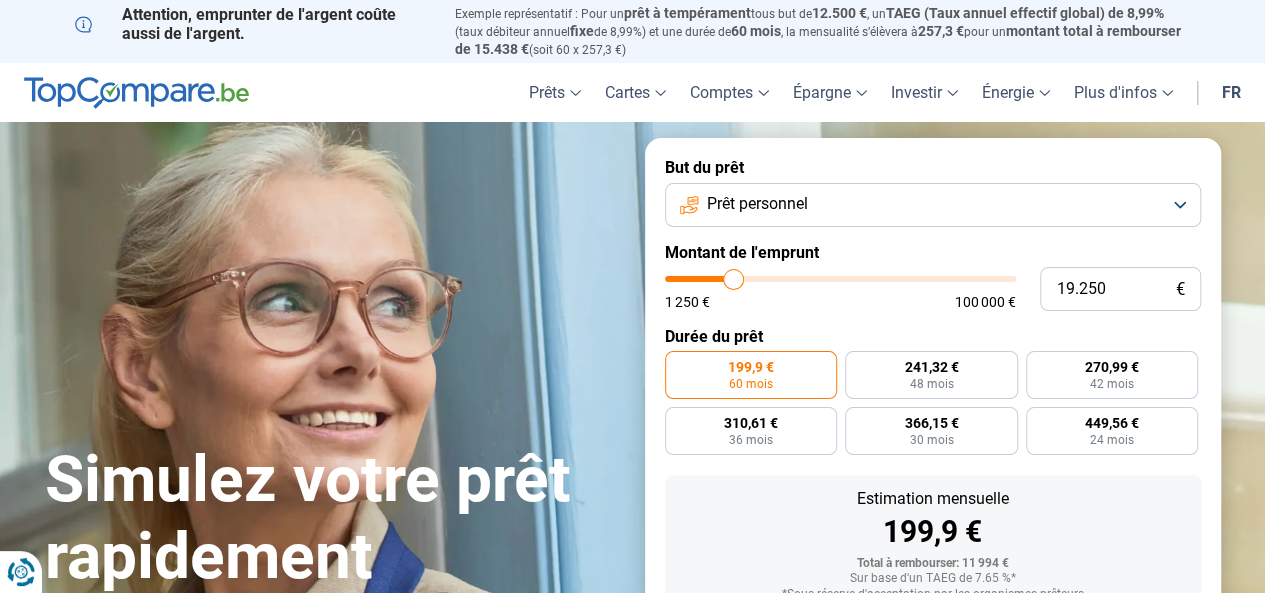 type on "19250" 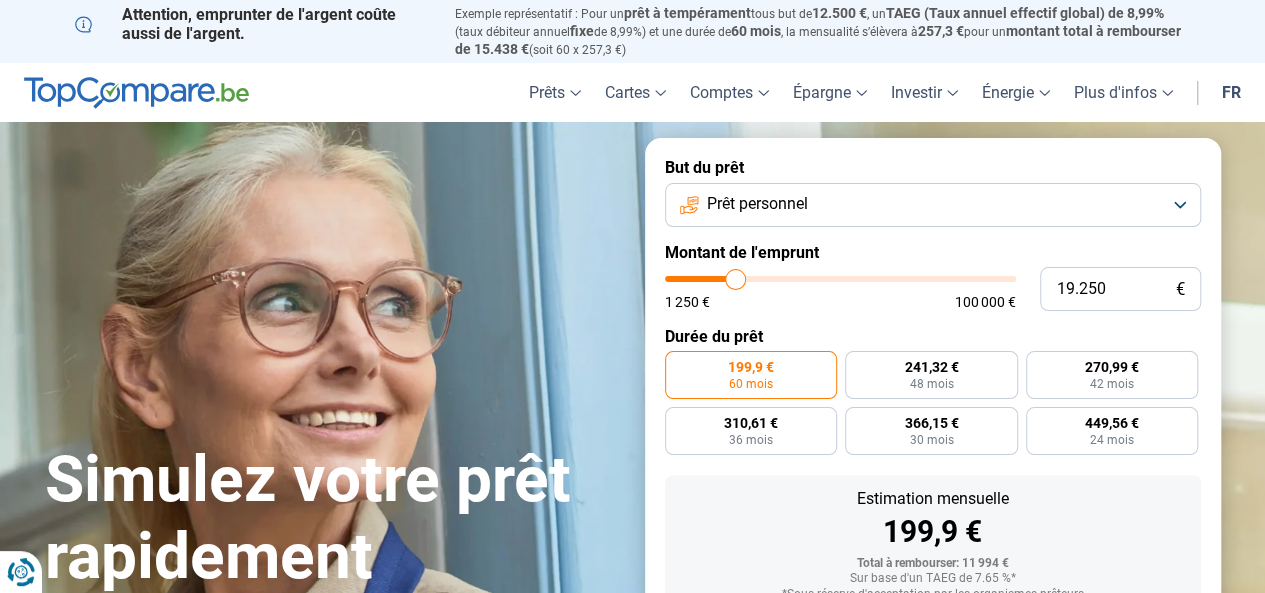 type on "20.000" 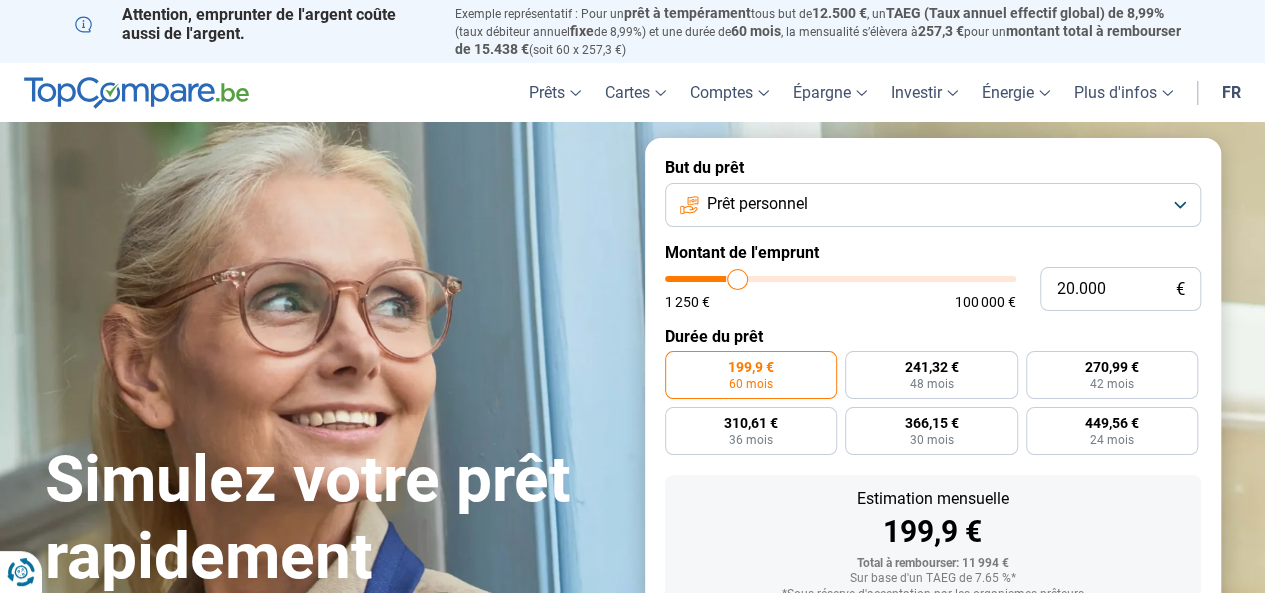 type on "20.250" 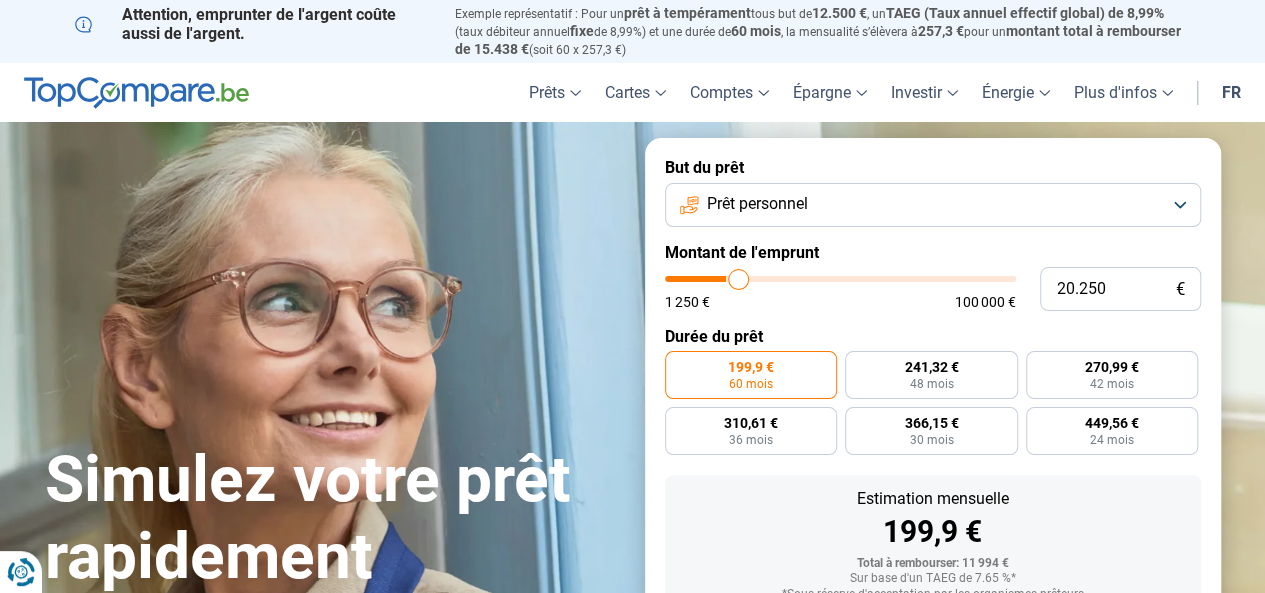 type on "20.750" 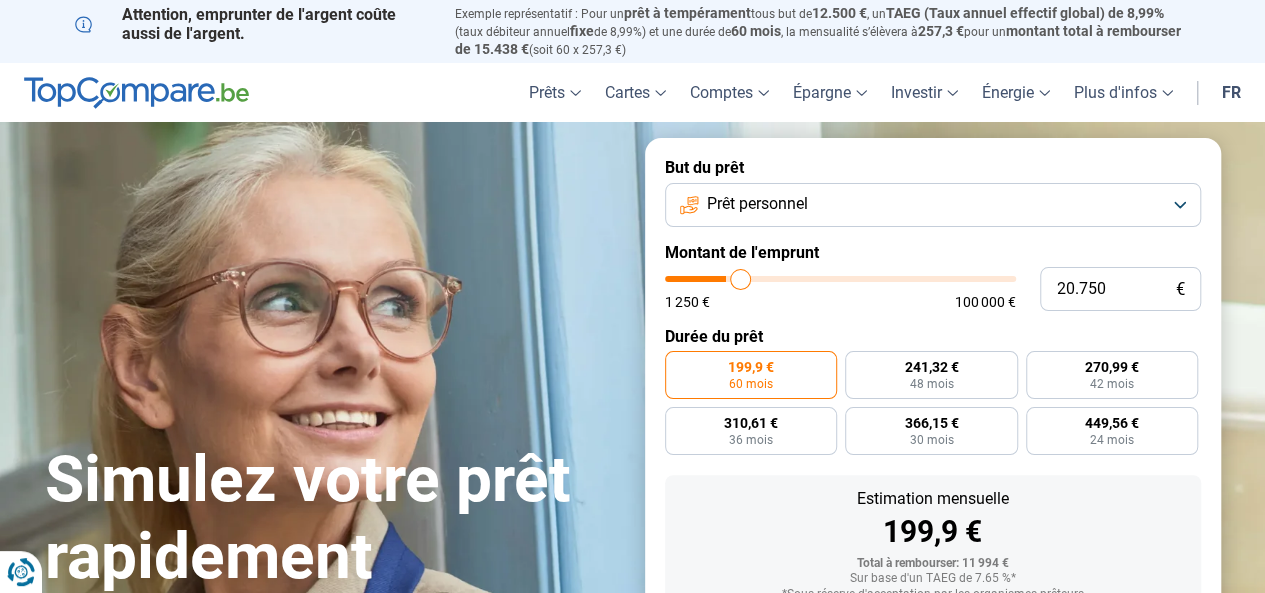 type on "21.250" 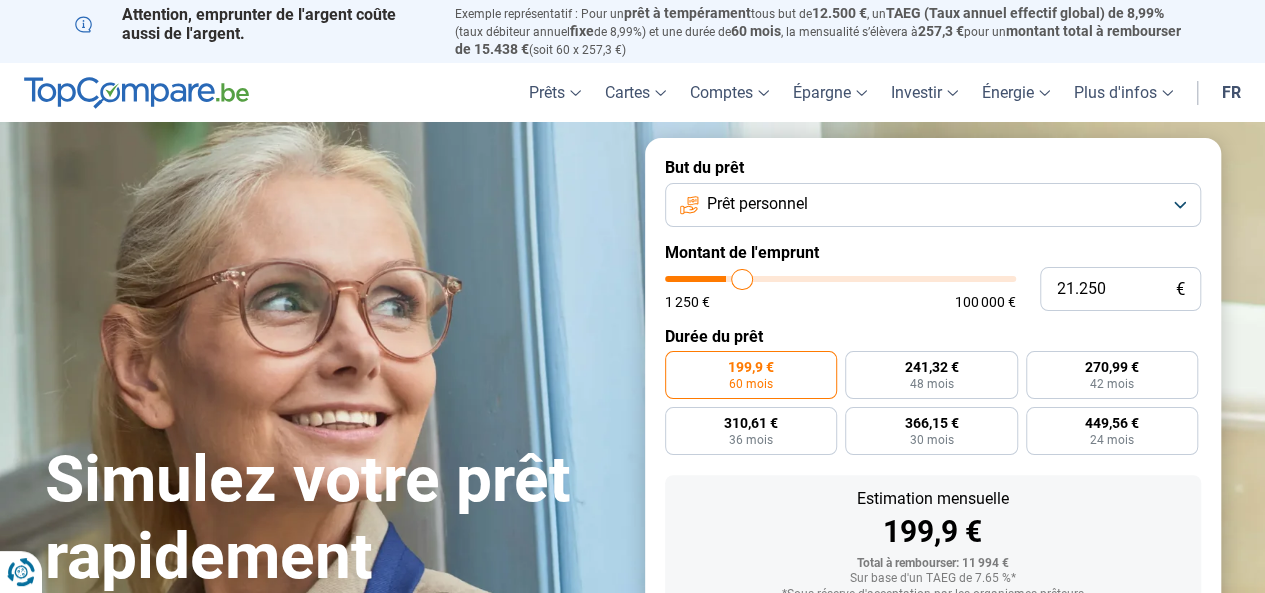 type on "21.500" 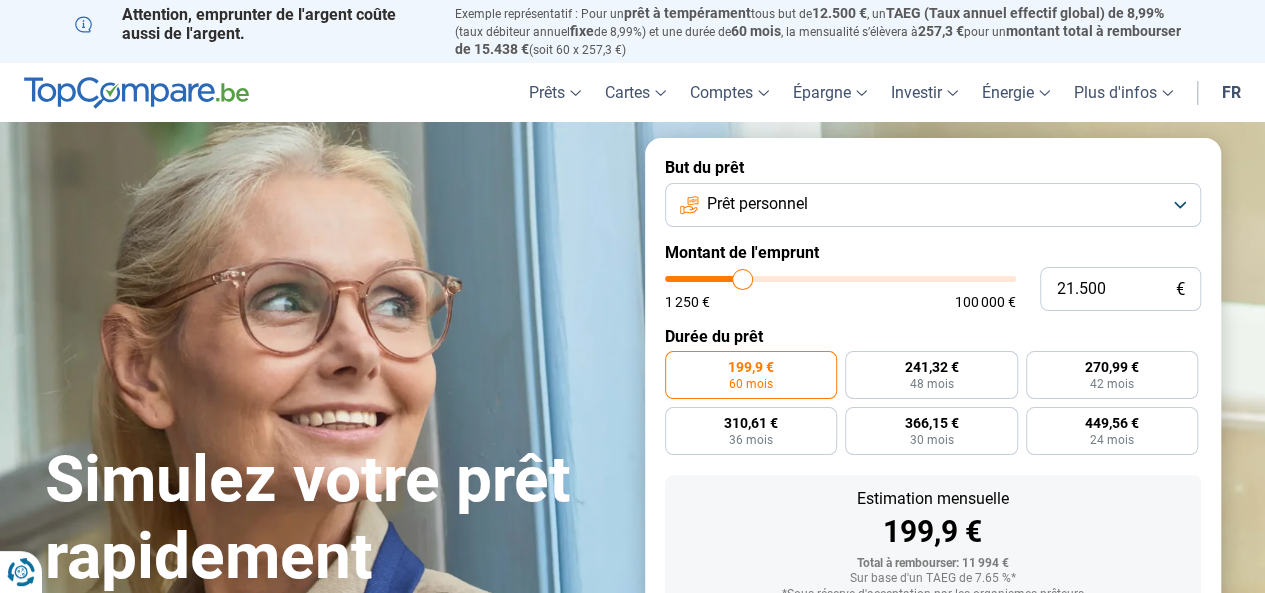 type on "22.000" 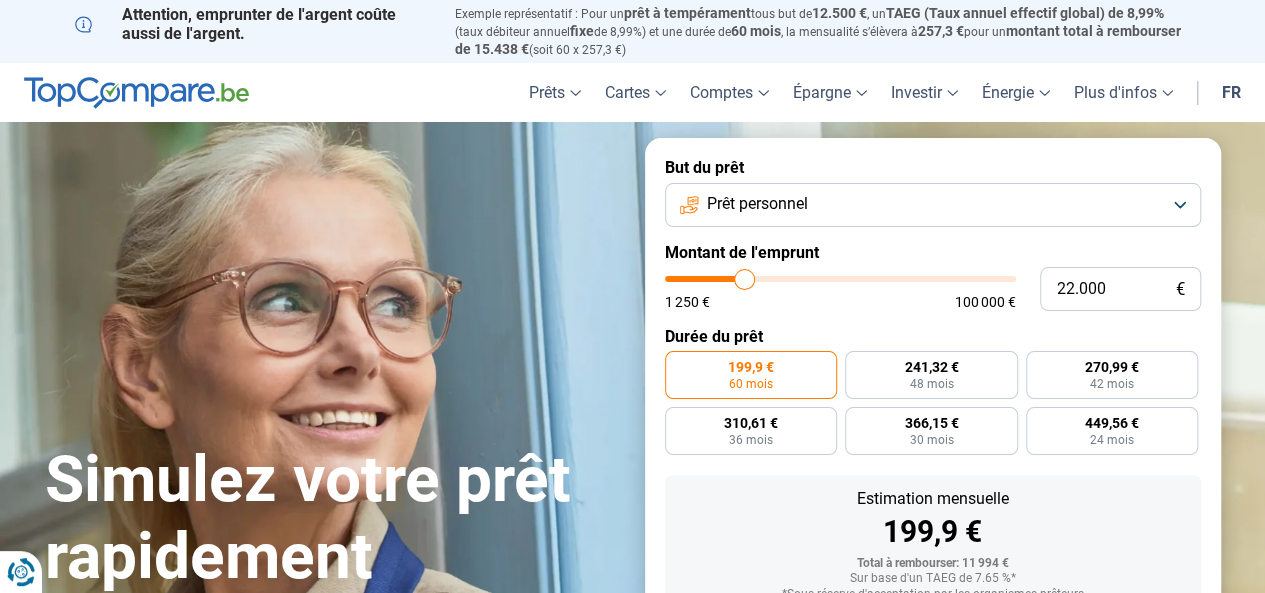 type on "23.500" 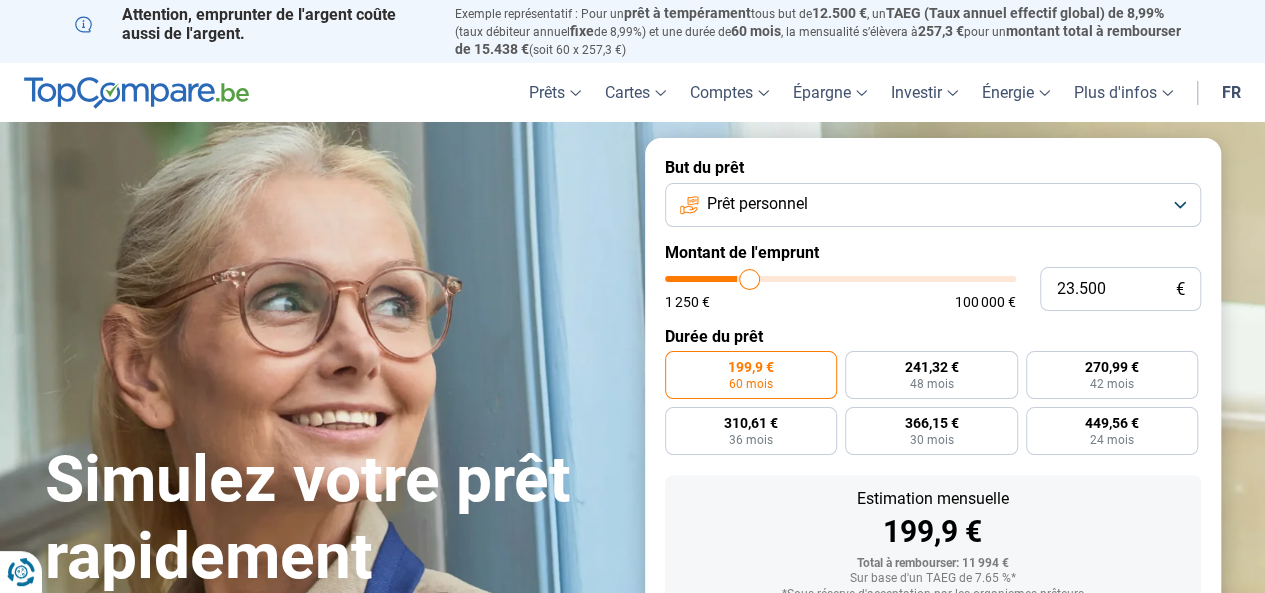 type on "24.500" 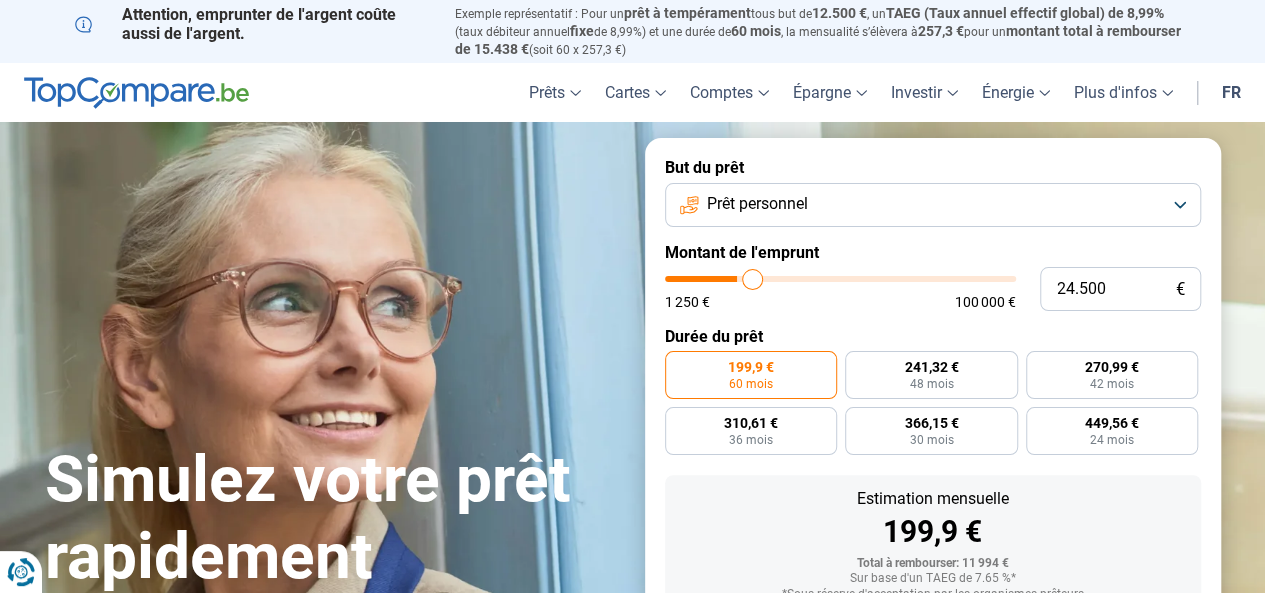 type on "25.500" 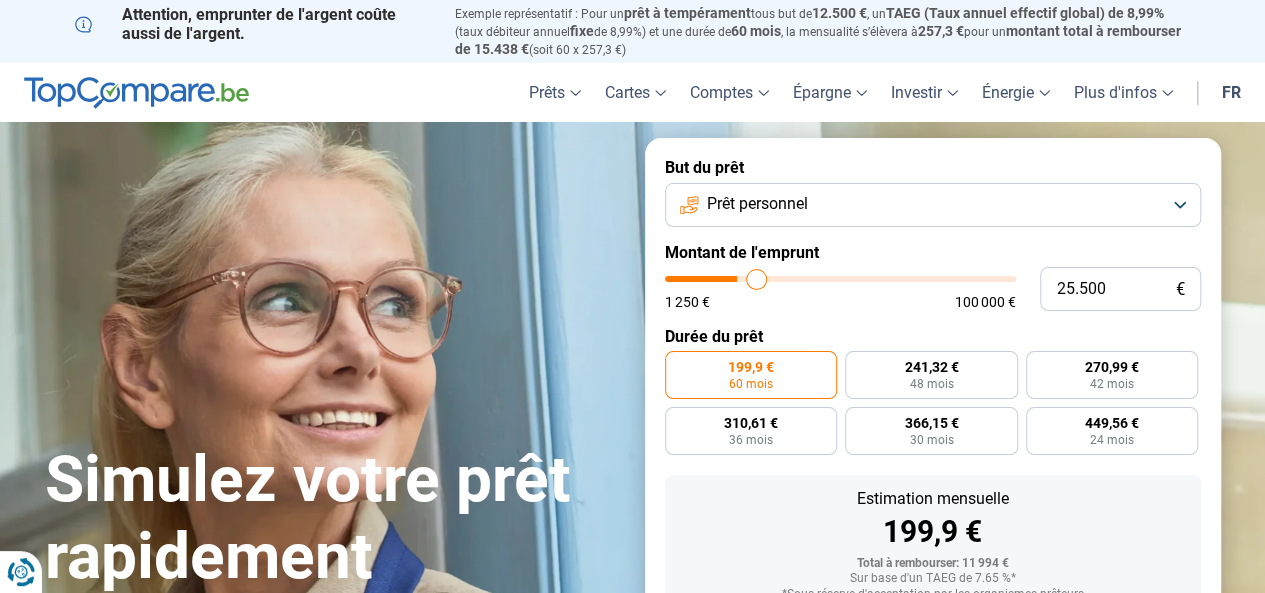 type on "26.500" 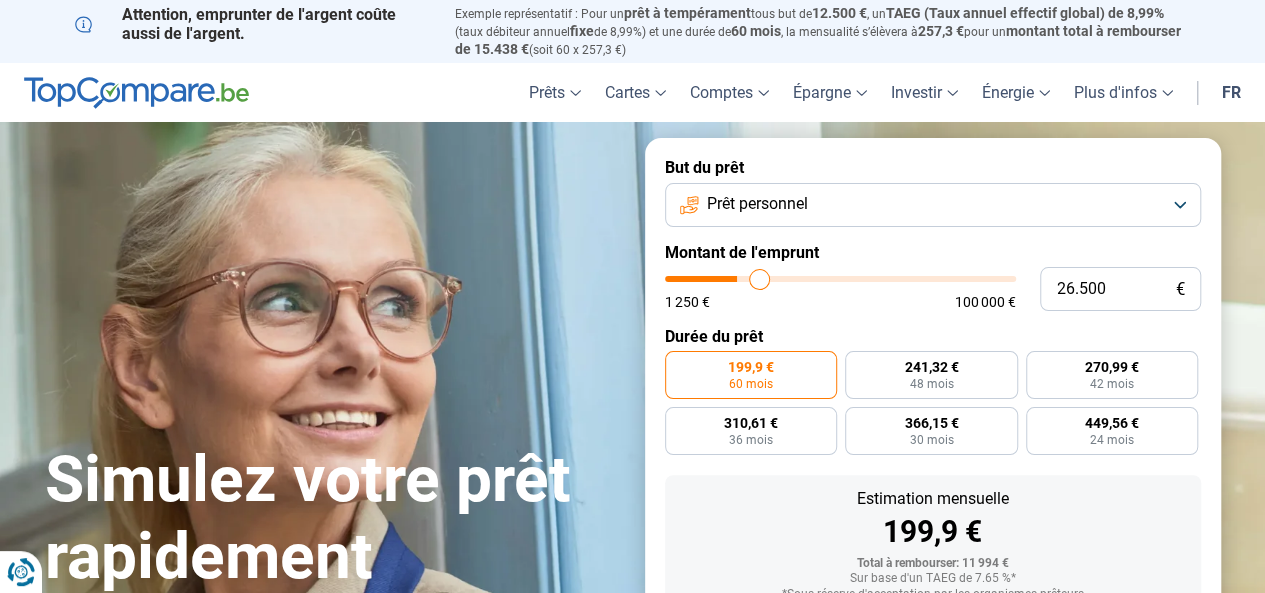 type on "26.750" 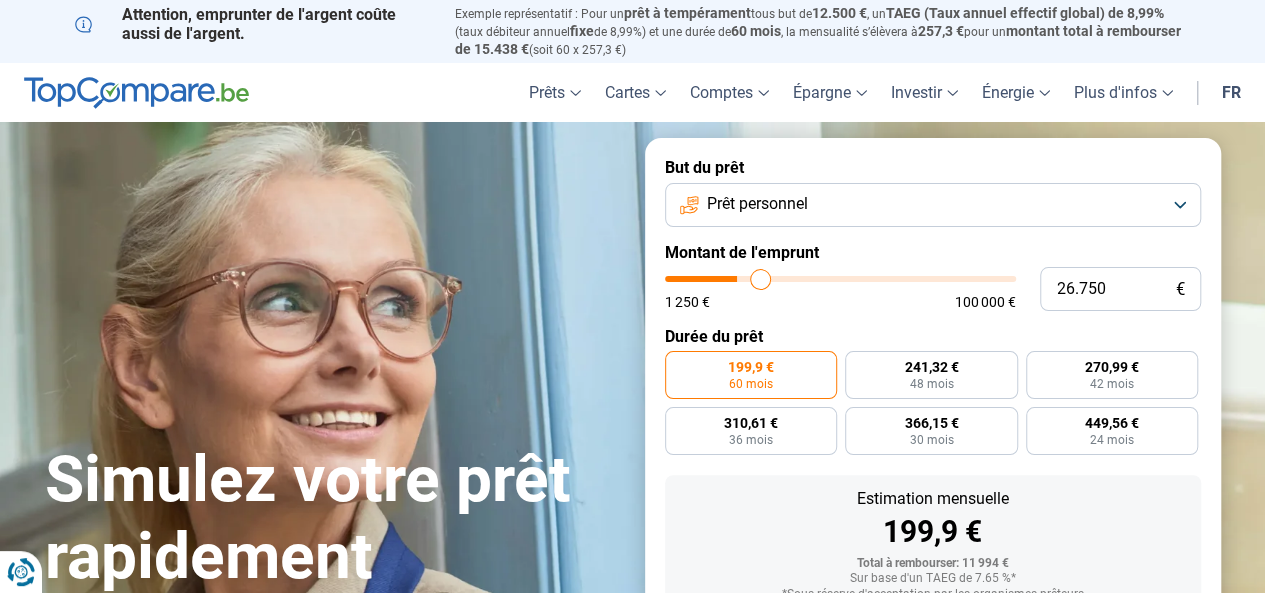 type on "27.000" 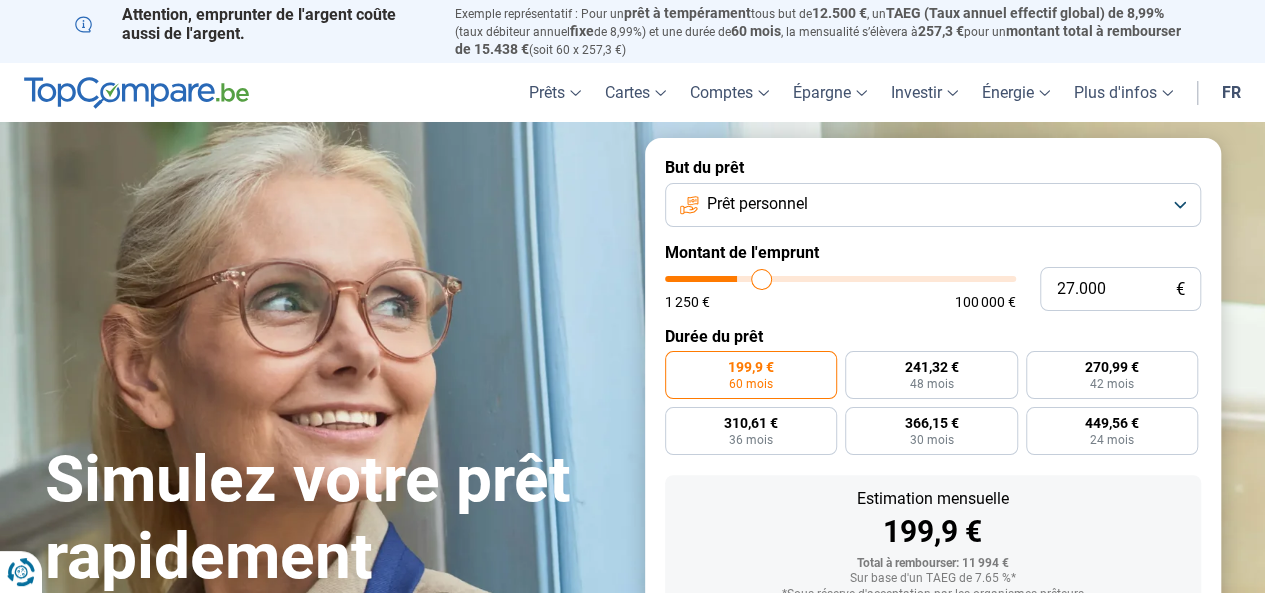 type on "27.250" 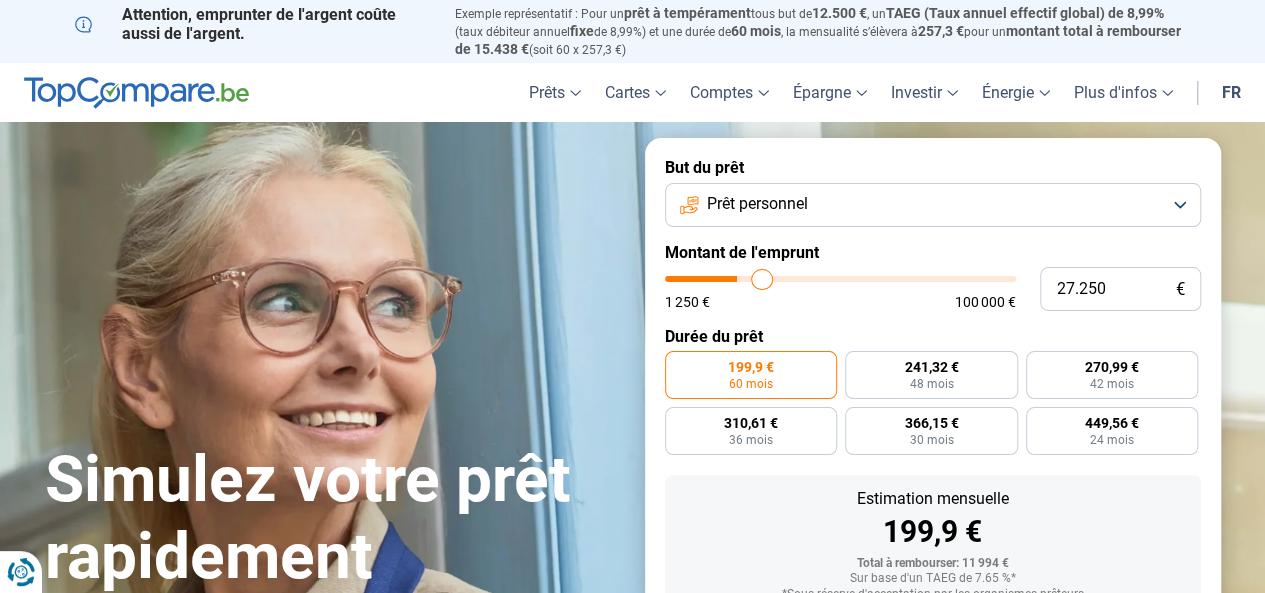 type on "27.500" 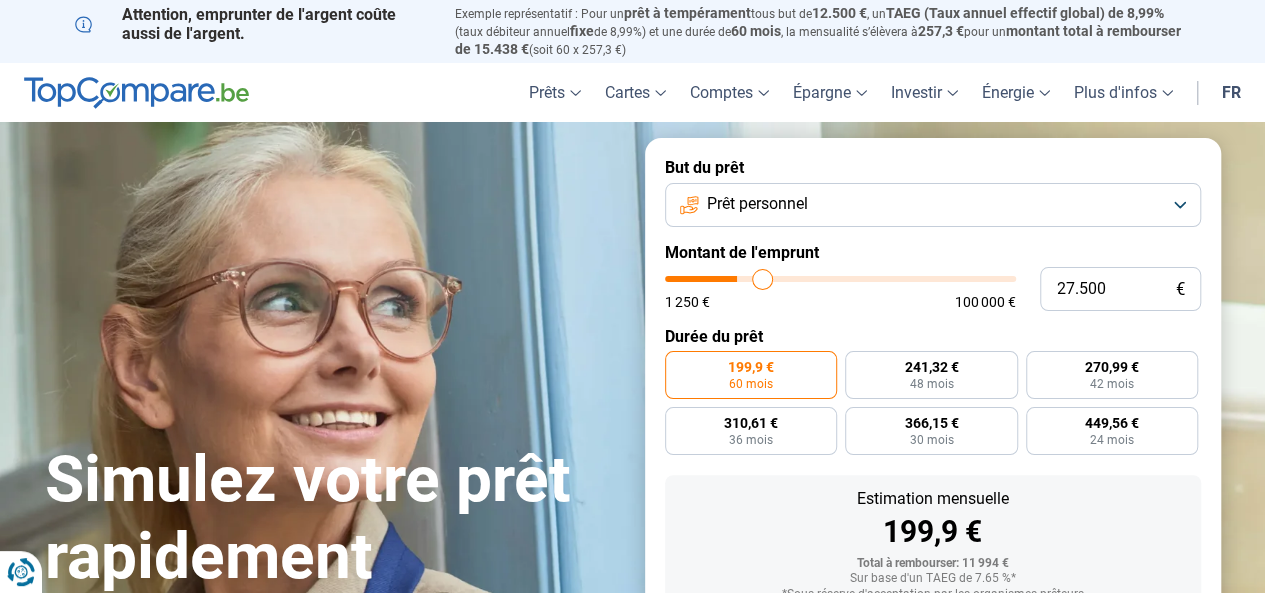 type on "28.500" 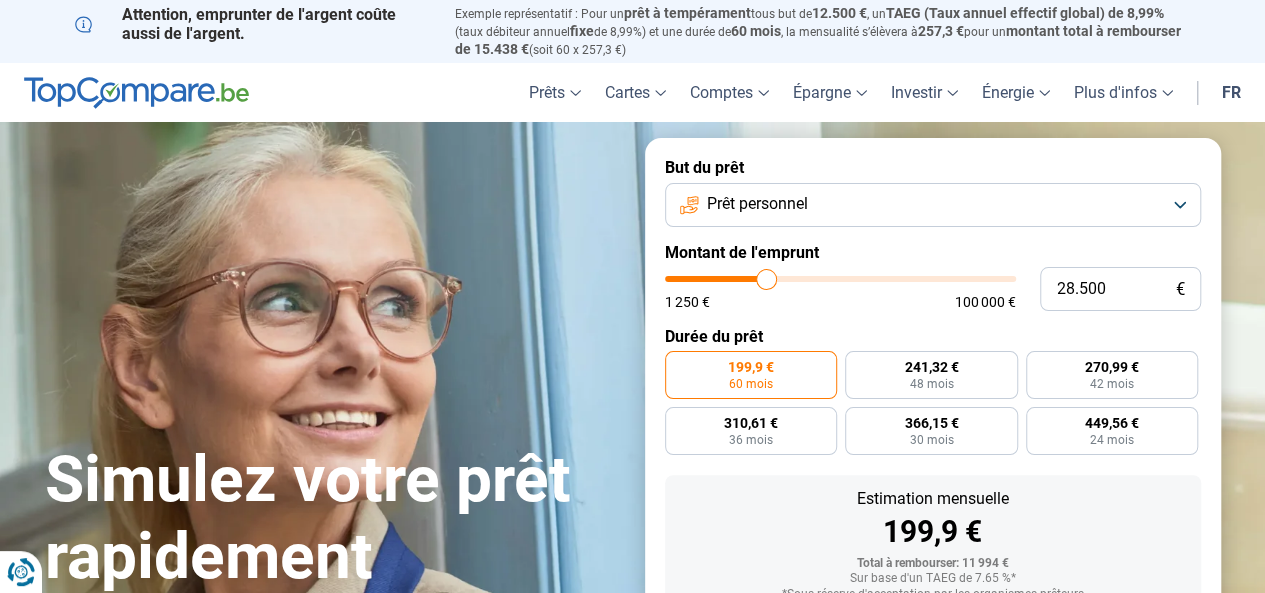 type on "29.500" 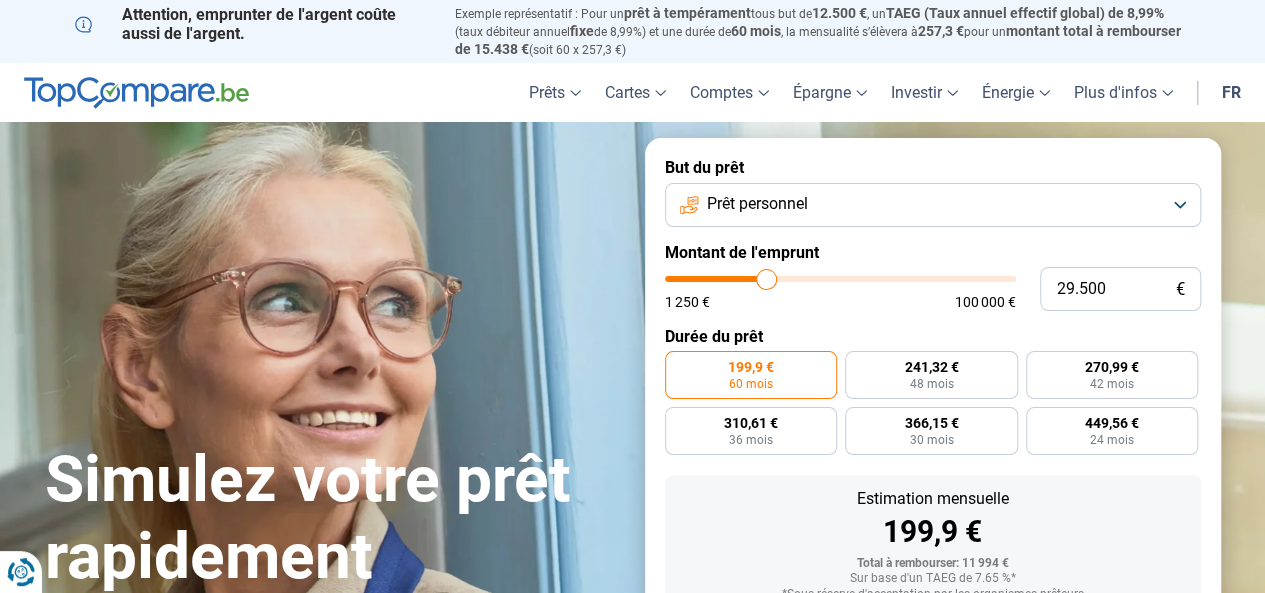 type on "29500" 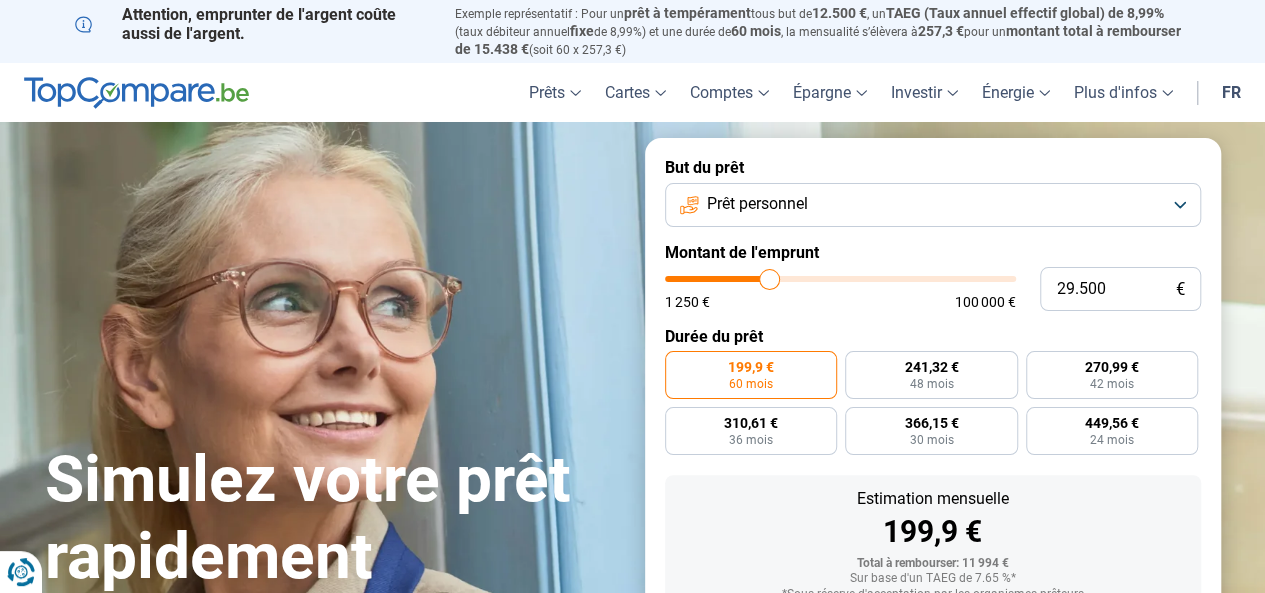 type on "30.500" 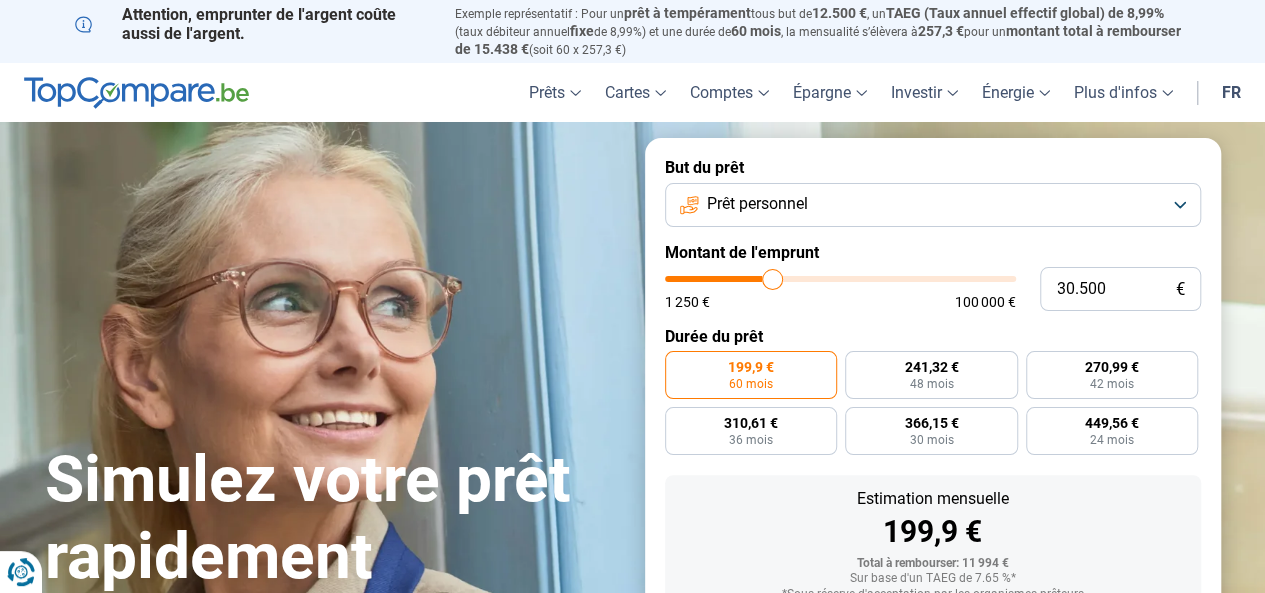type on "31.500" 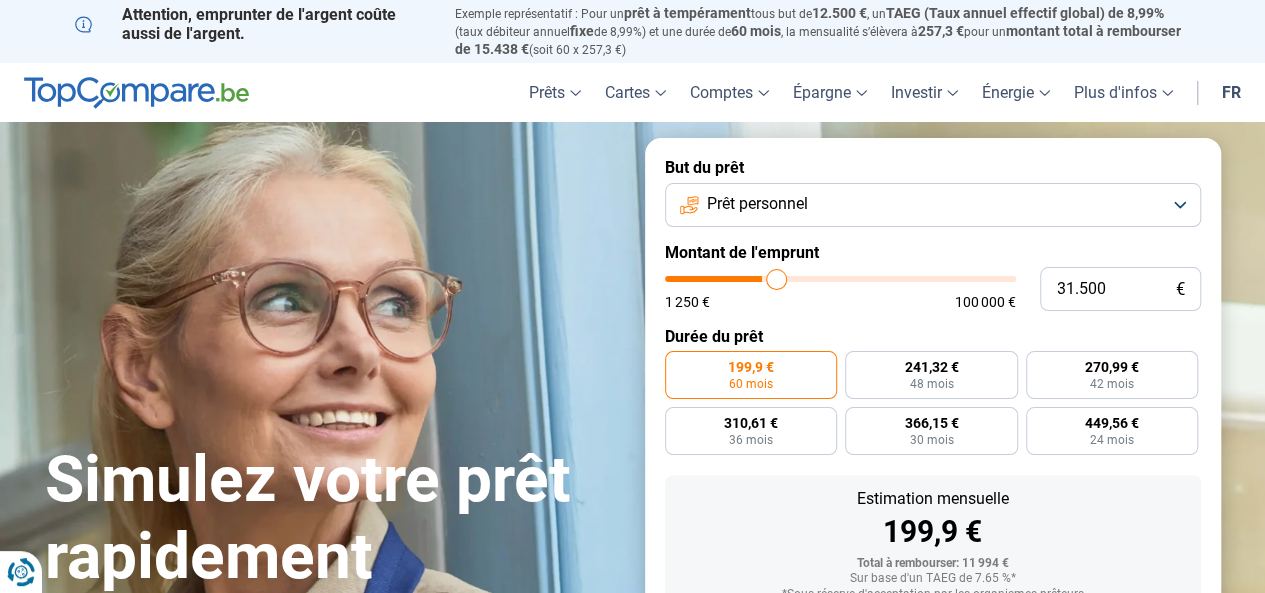 type on "32.000" 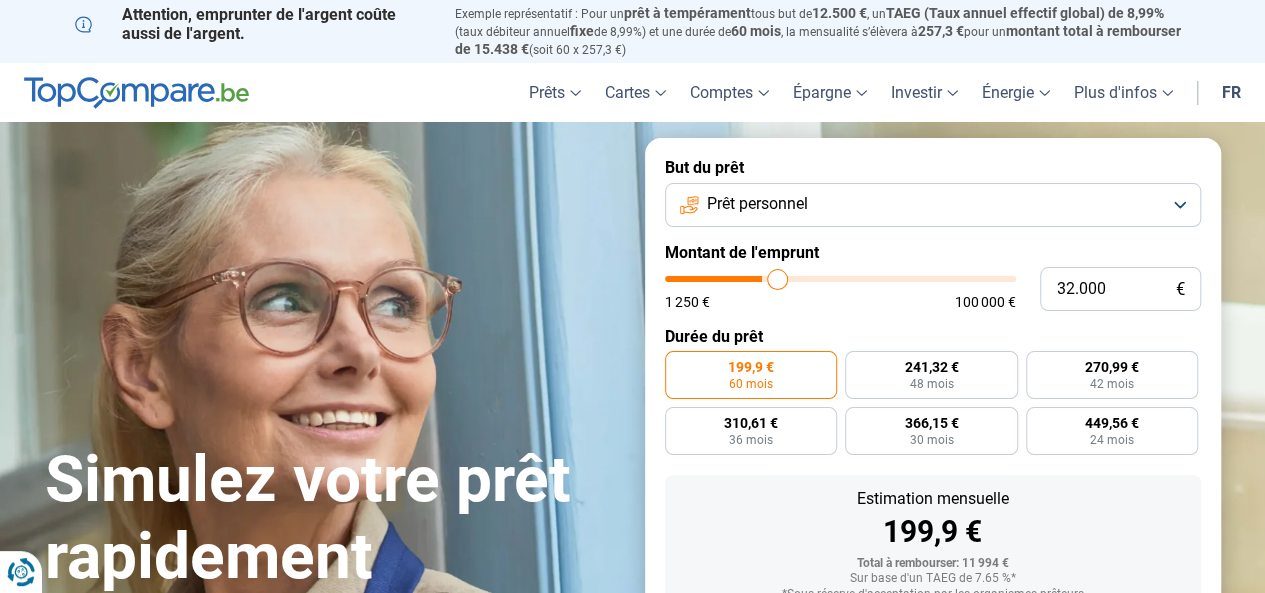 type on "32.500" 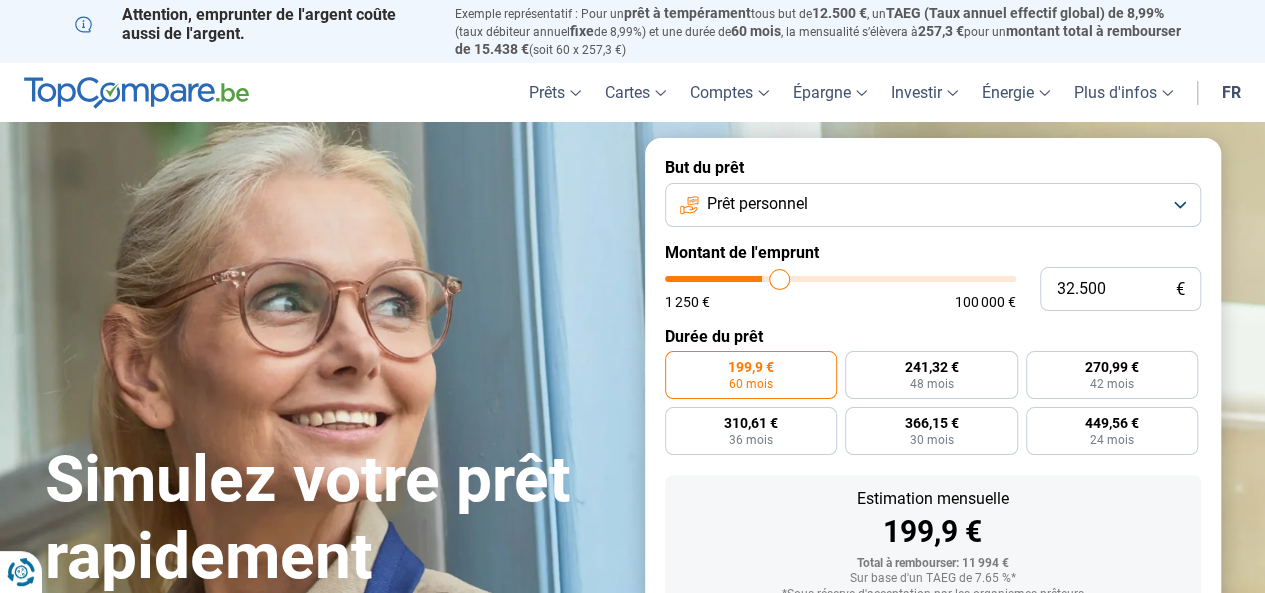 type on "33.000" 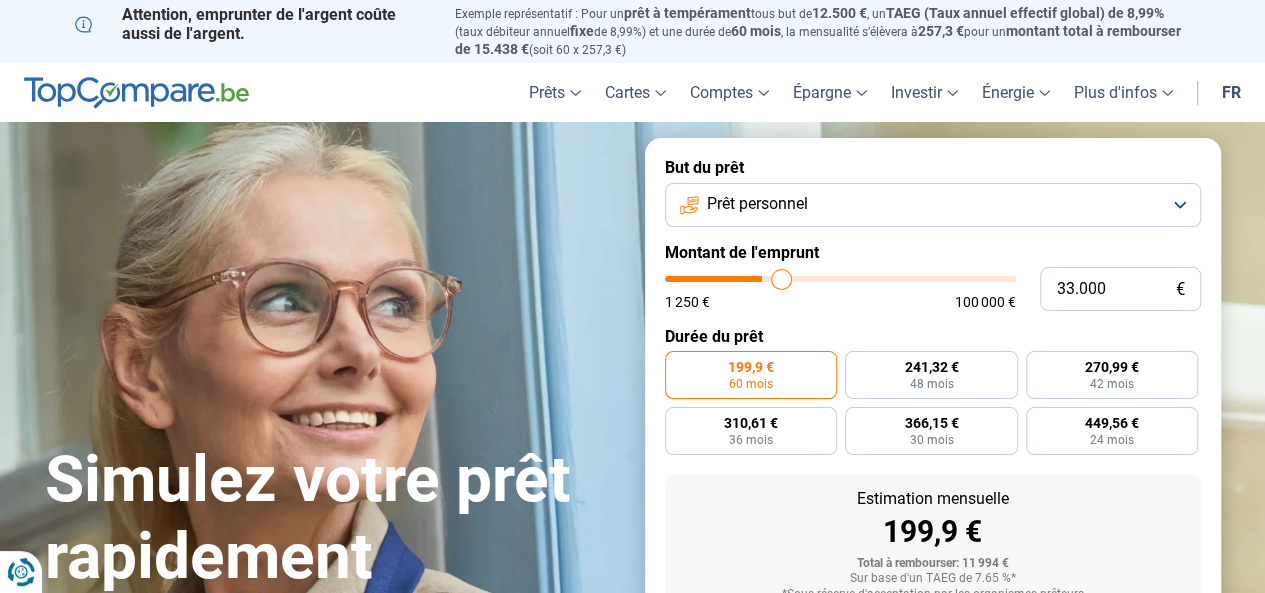 type on "33.500" 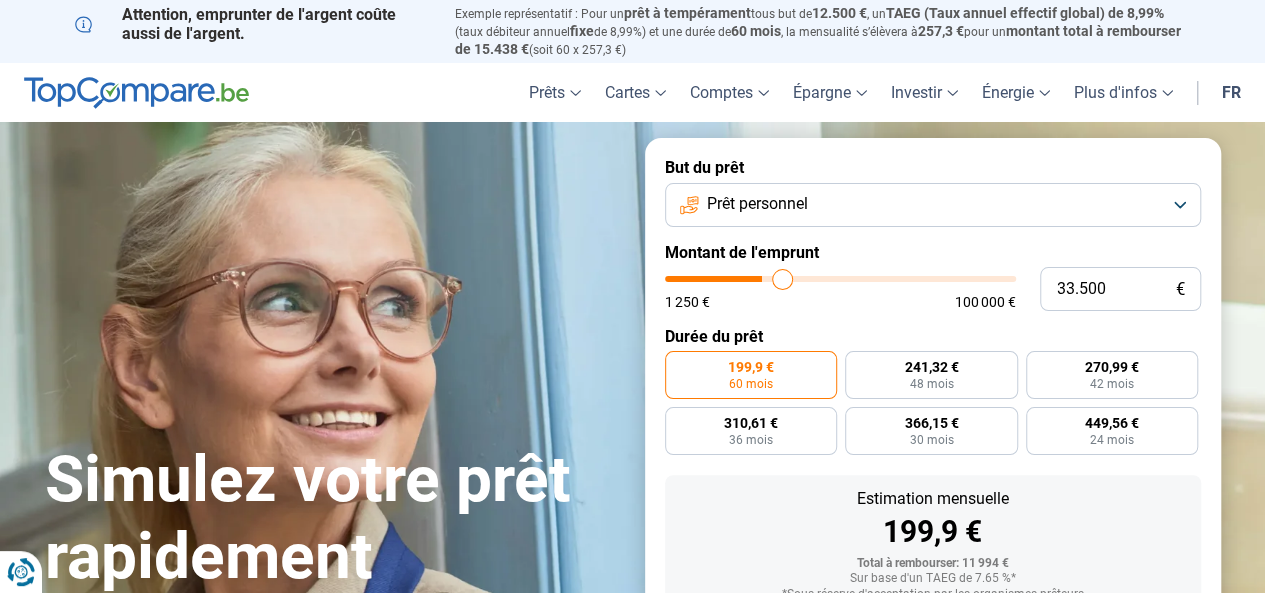 type on "34.250" 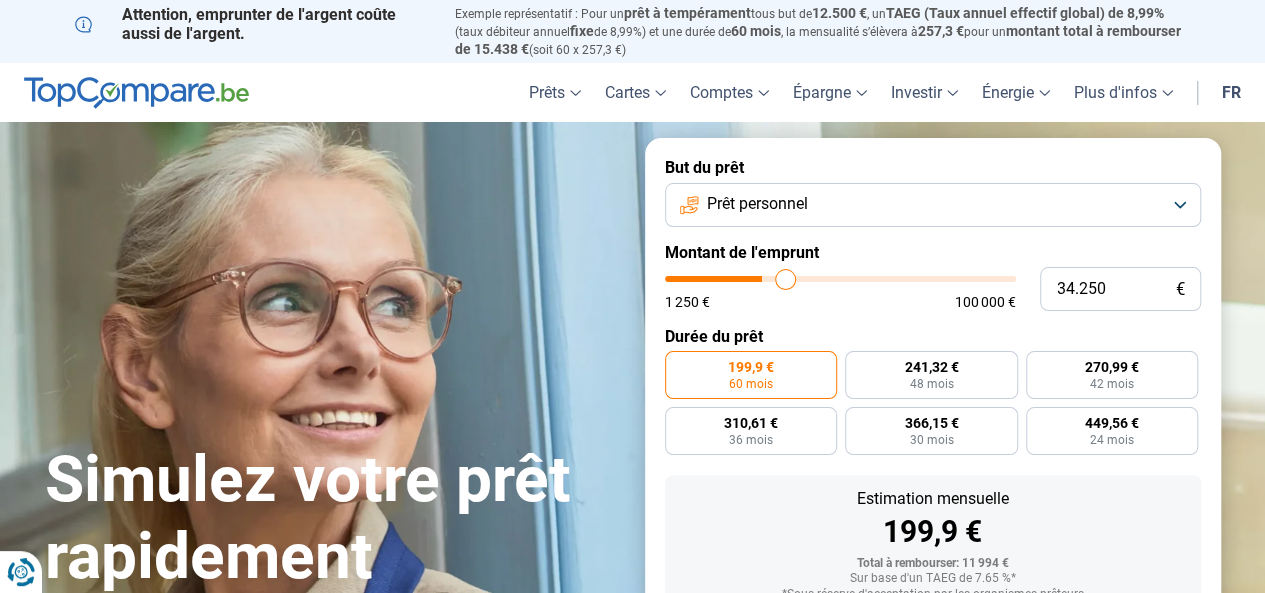 type on "34.750" 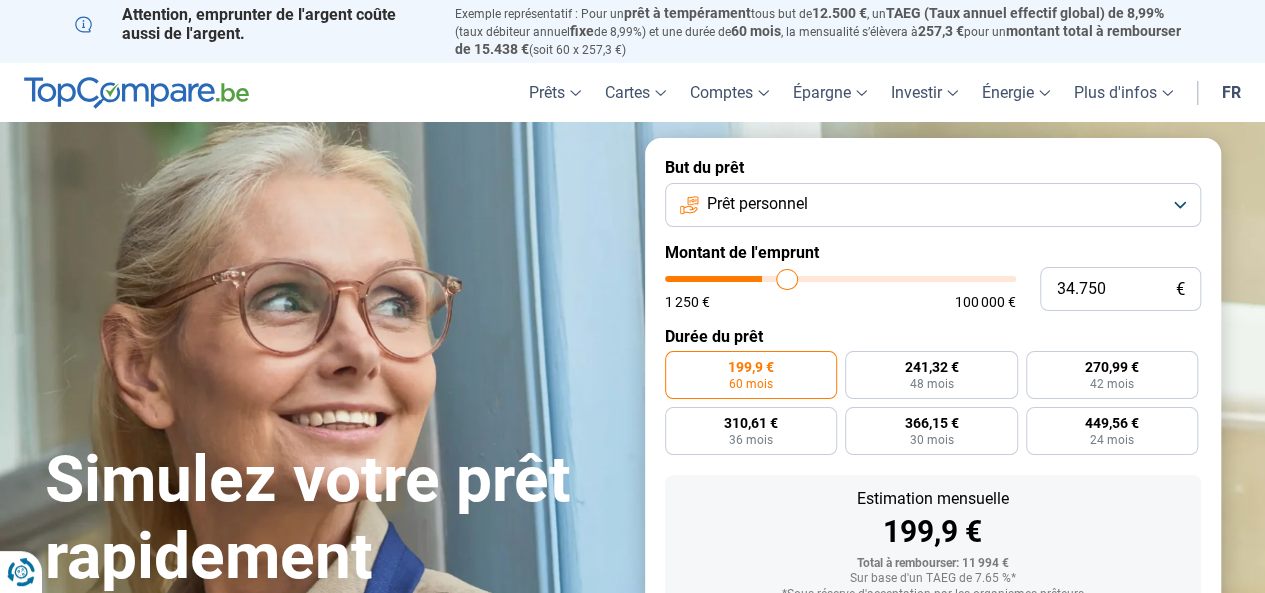 type on "35.500" 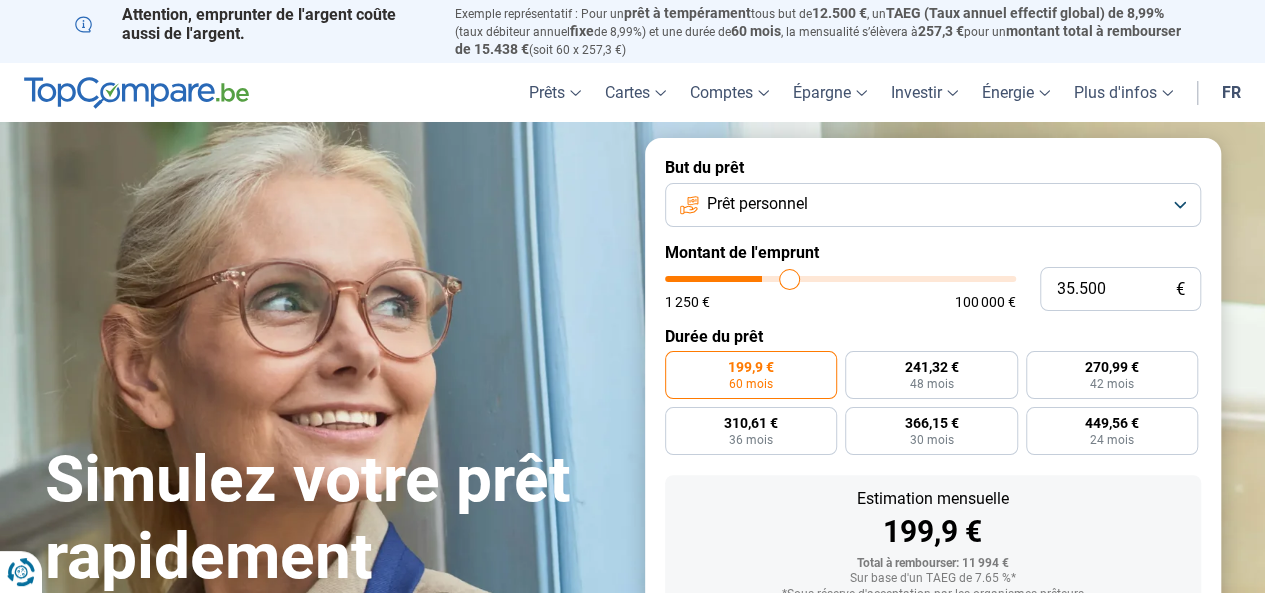 type on "35.750" 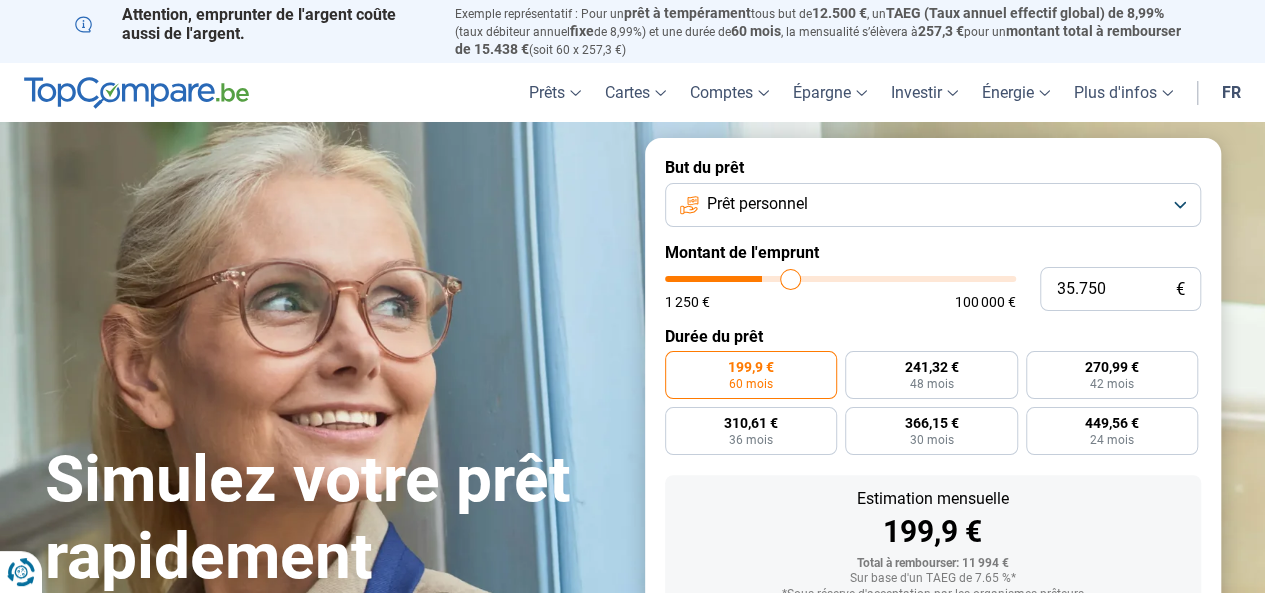 type on "36.500" 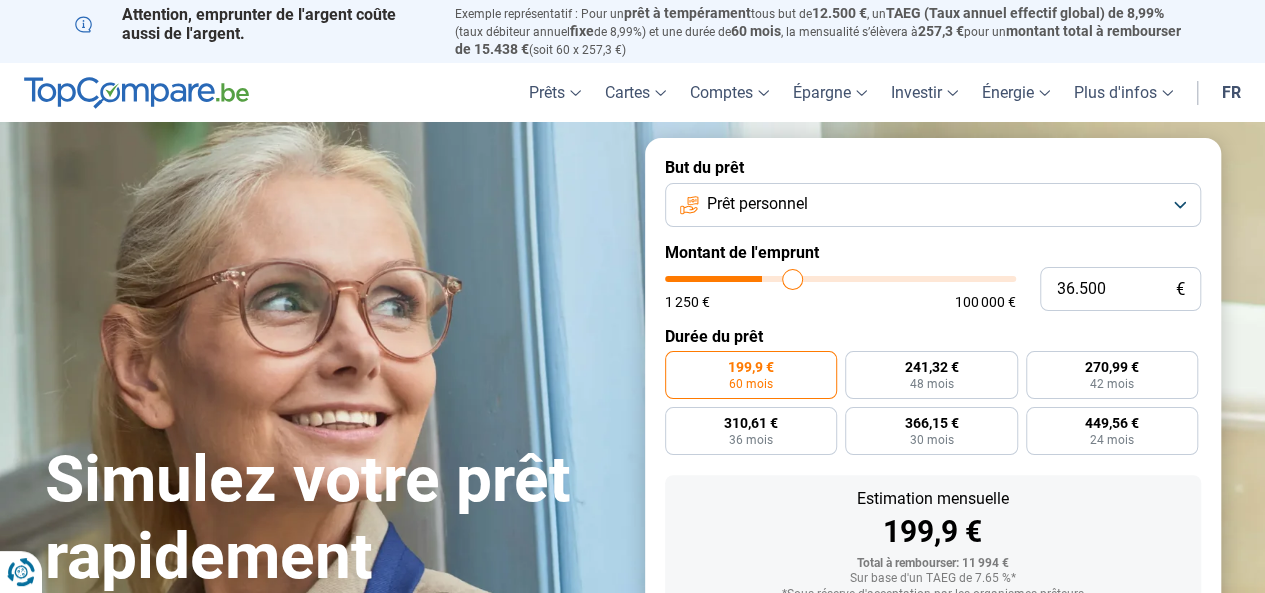 type on "36.750" 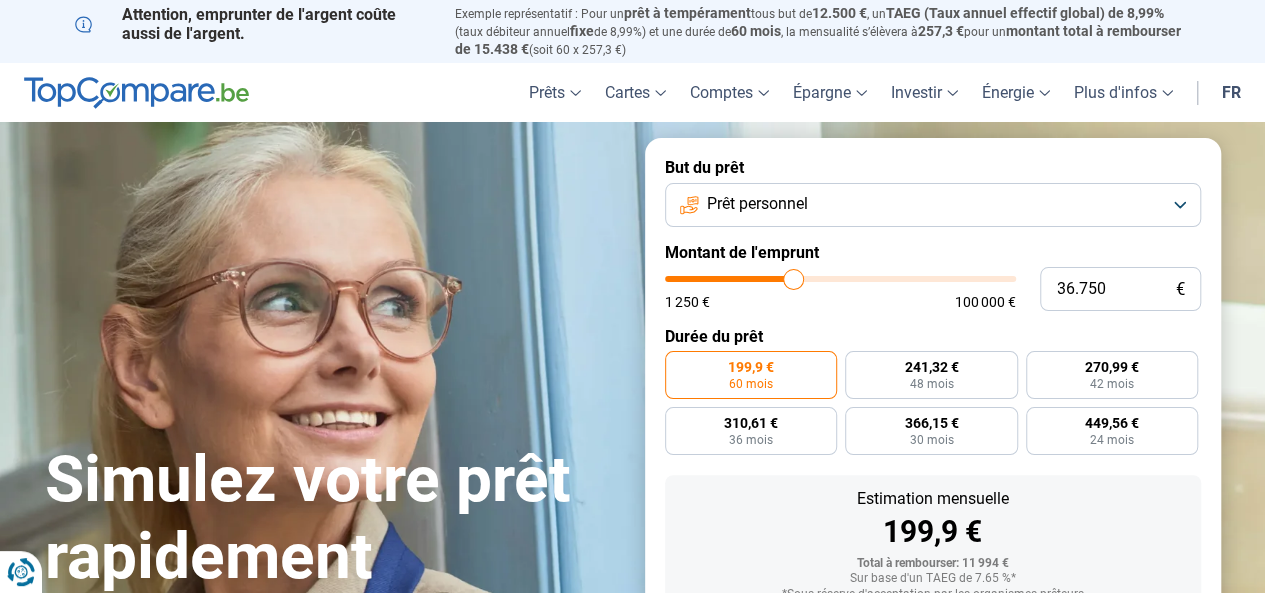 type on "37.000" 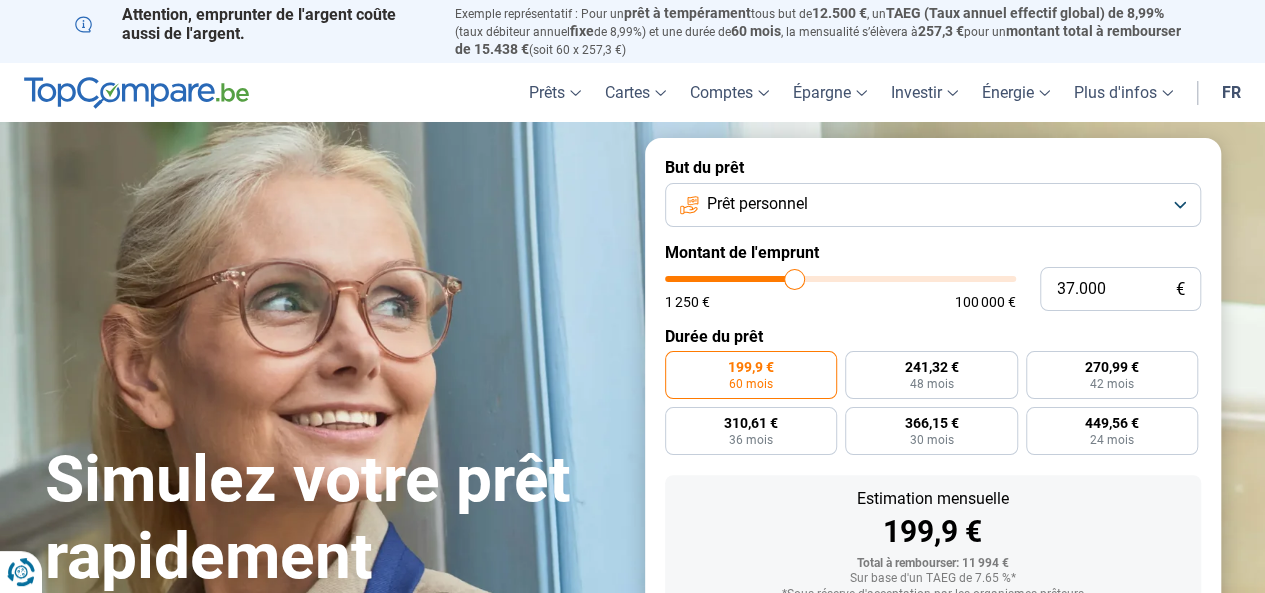 type on "37.500" 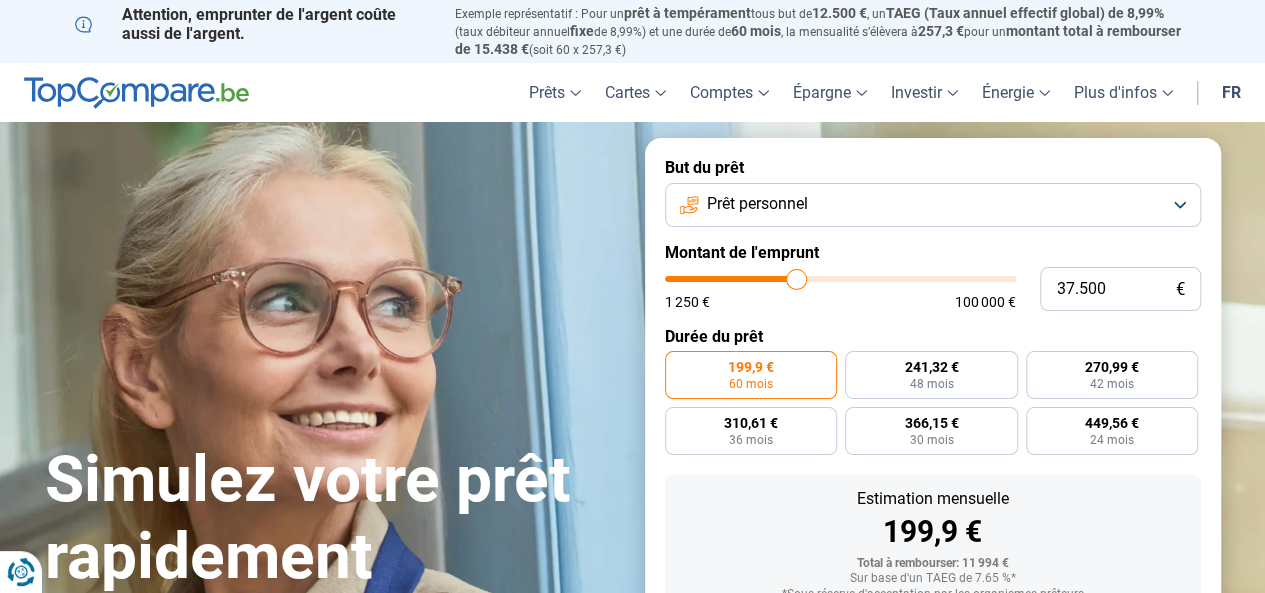 type on "38.500" 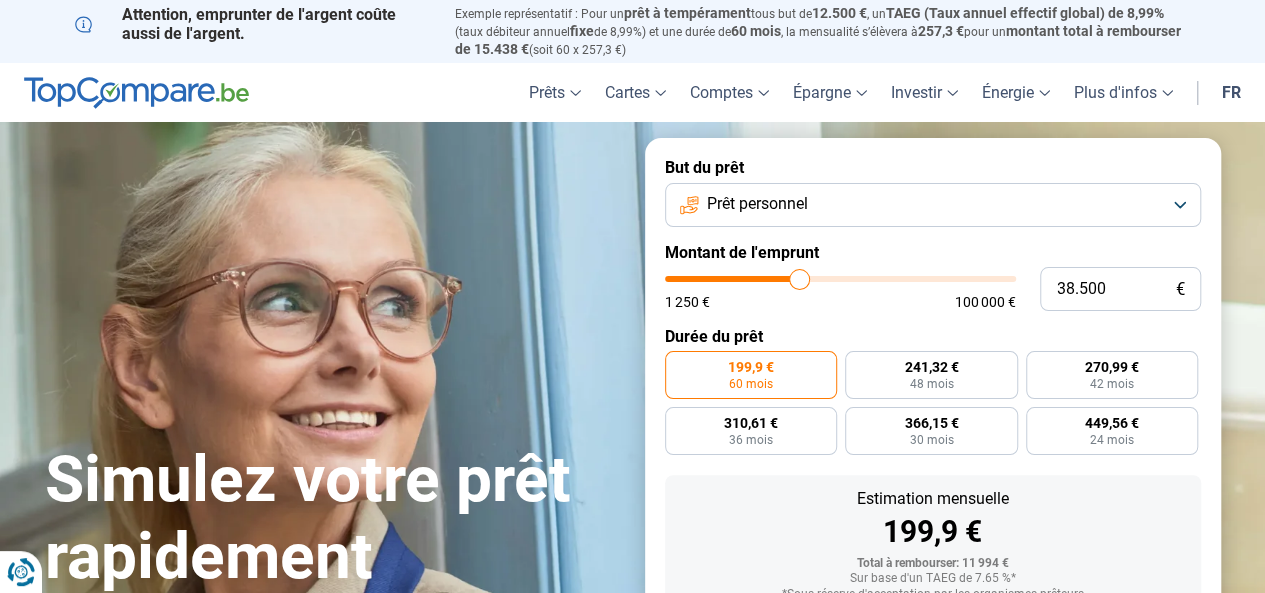 type on "40.000" 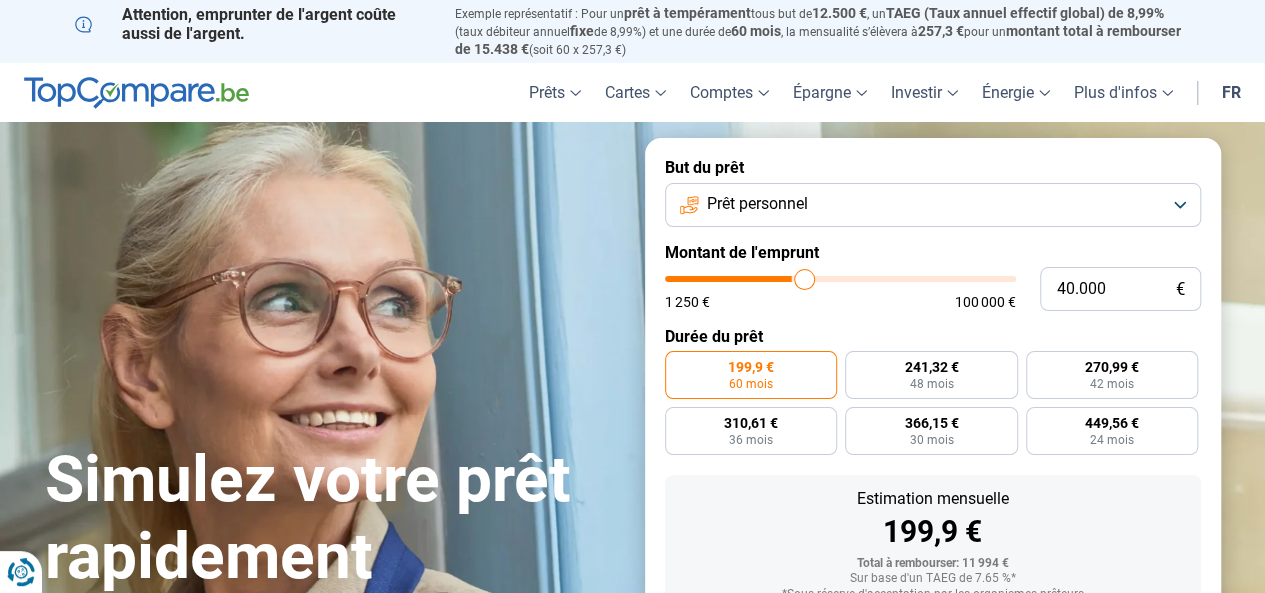 type on "41.250" 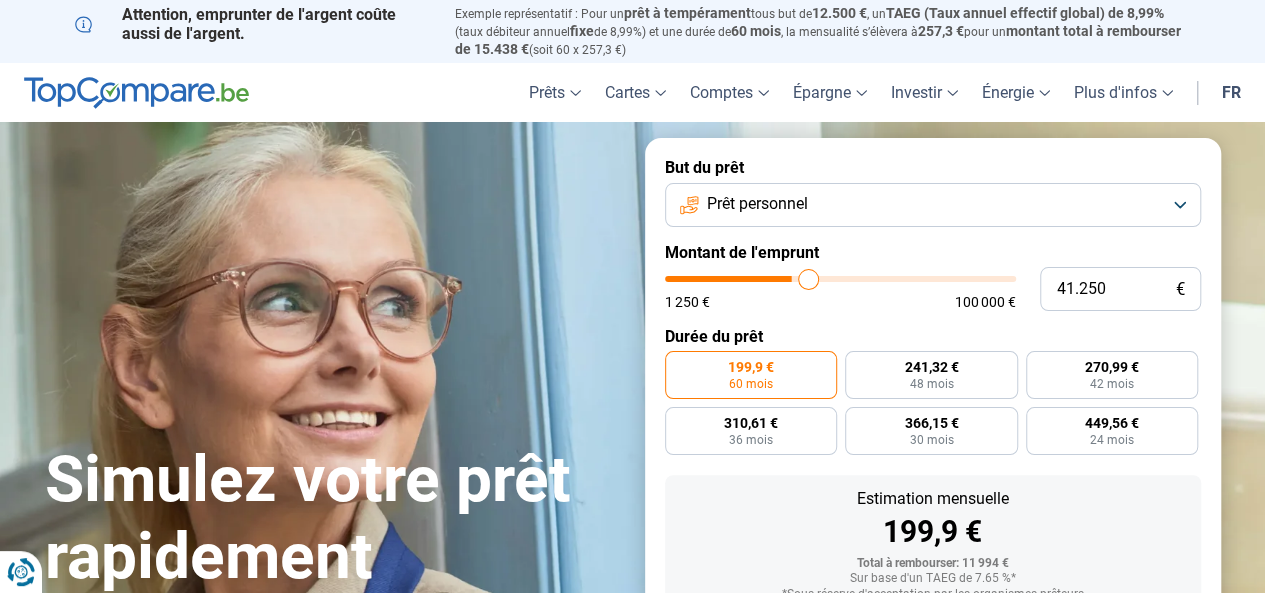 type on "42.500" 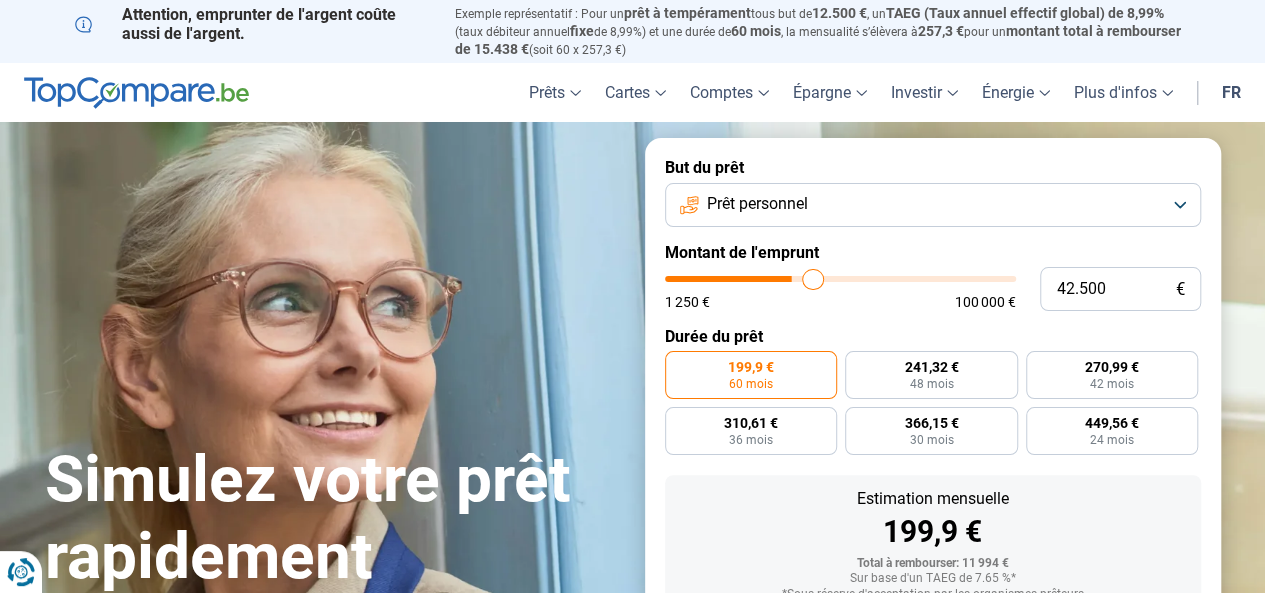 type on "43.250" 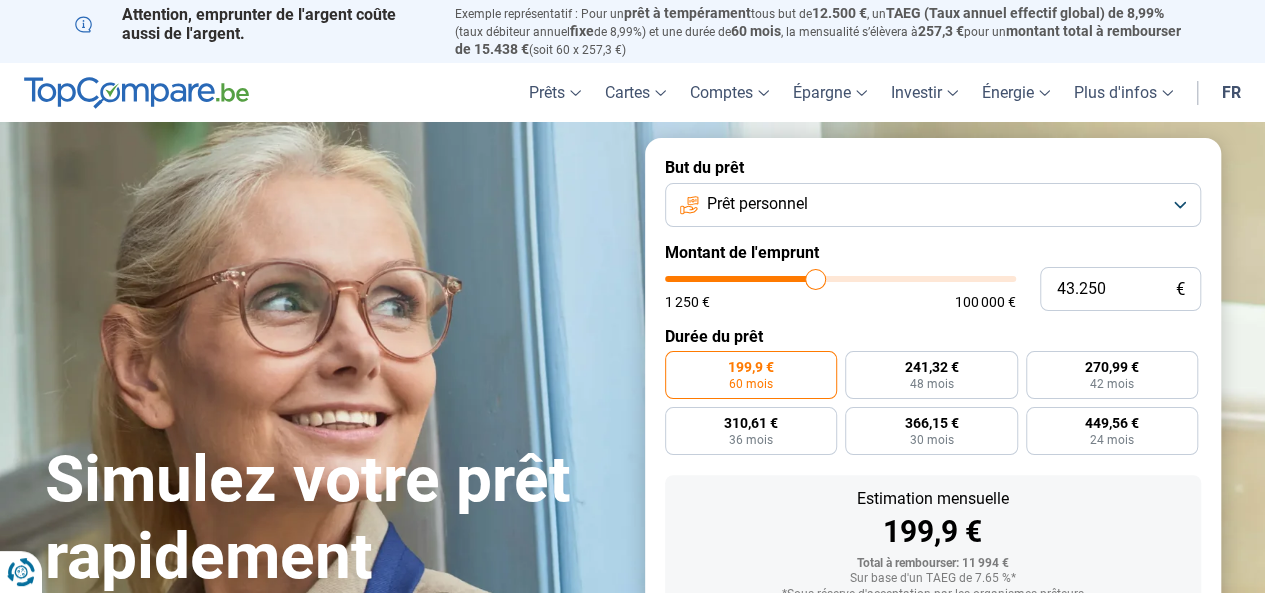 drag, startPoint x: 696, startPoint y: 277, endPoint x: 815, endPoint y: 280, distance: 119.03781 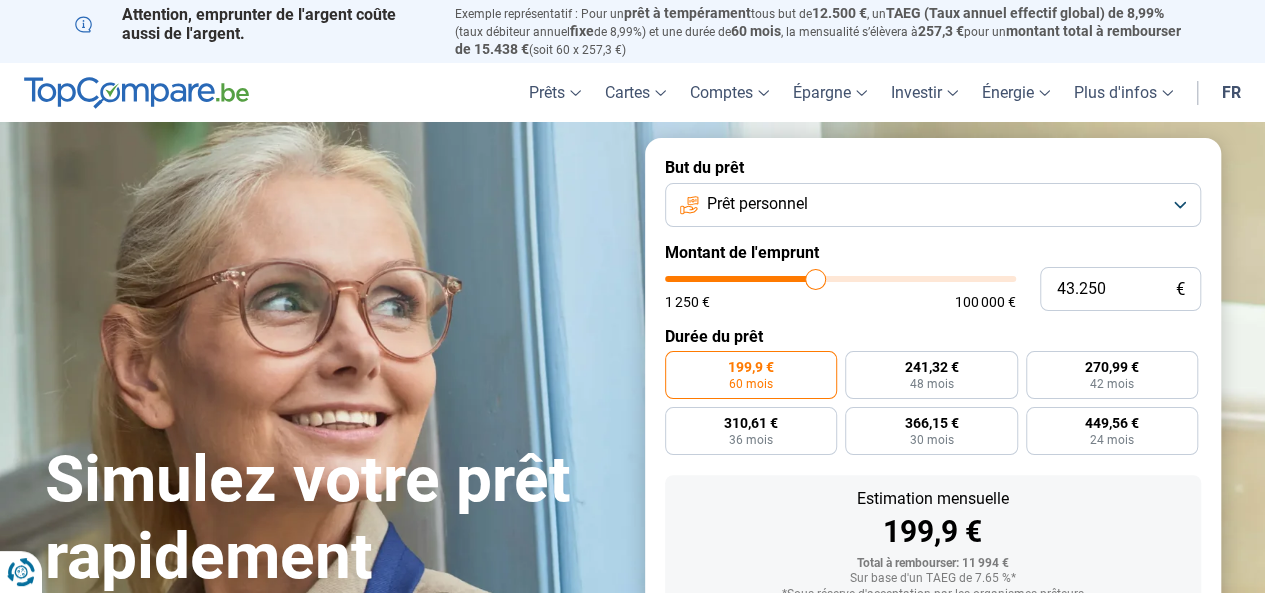 type on "43250" 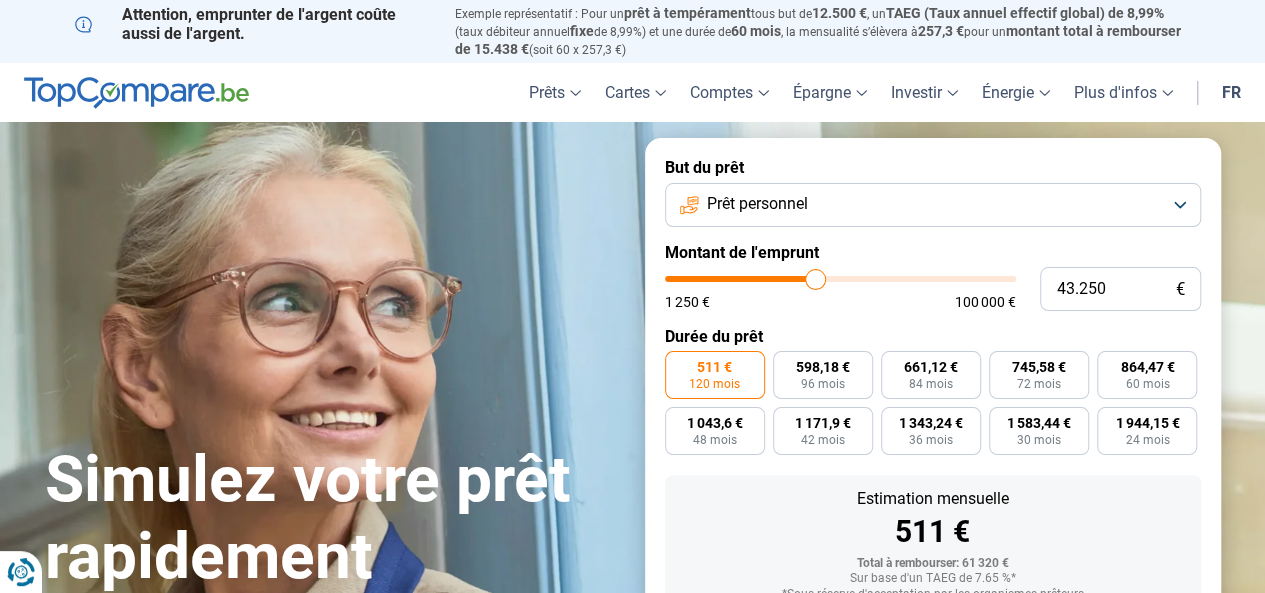 scroll, scrollTop: 145, scrollLeft: 0, axis: vertical 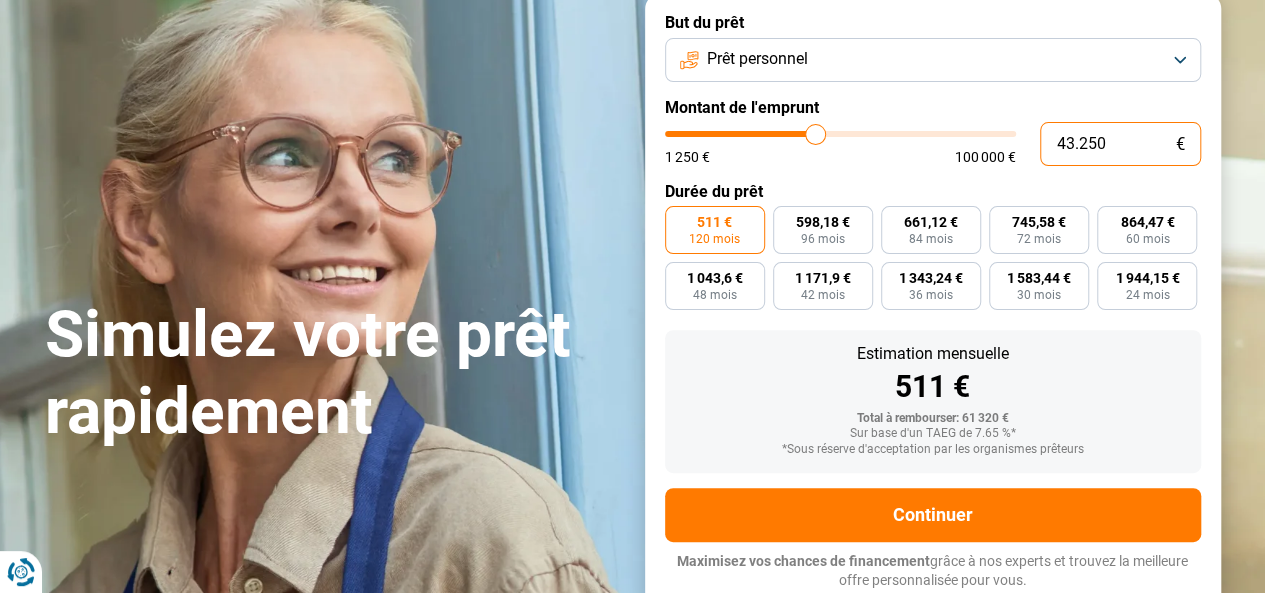 click on "43.250" at bounding box center [1120, 144] 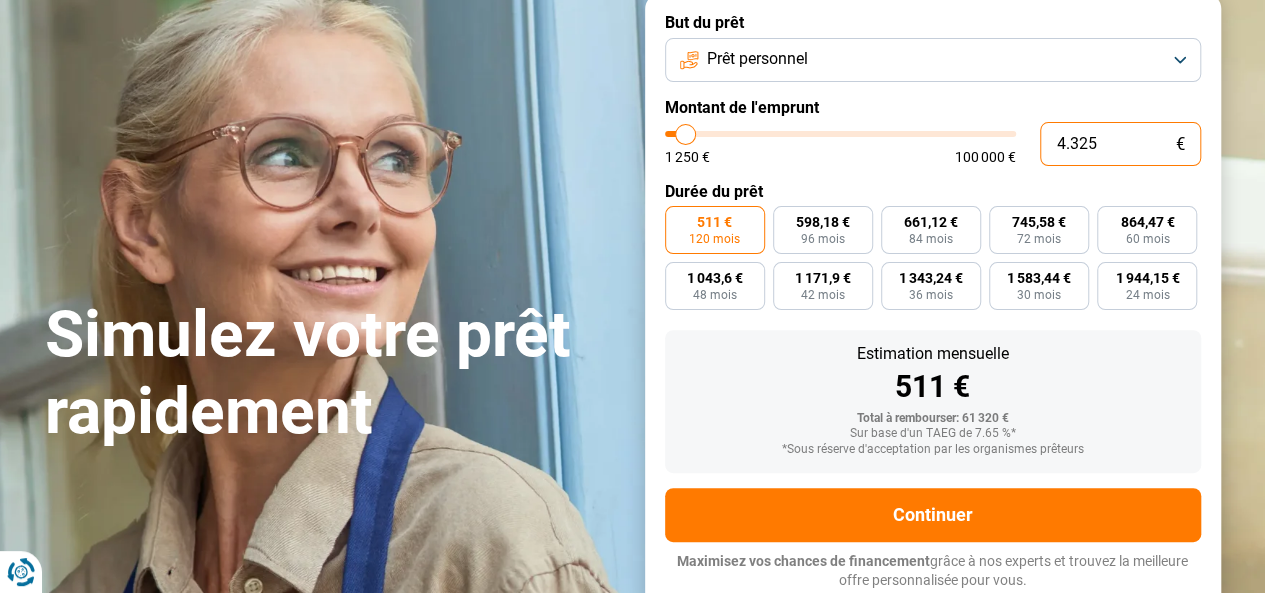 type on "432" 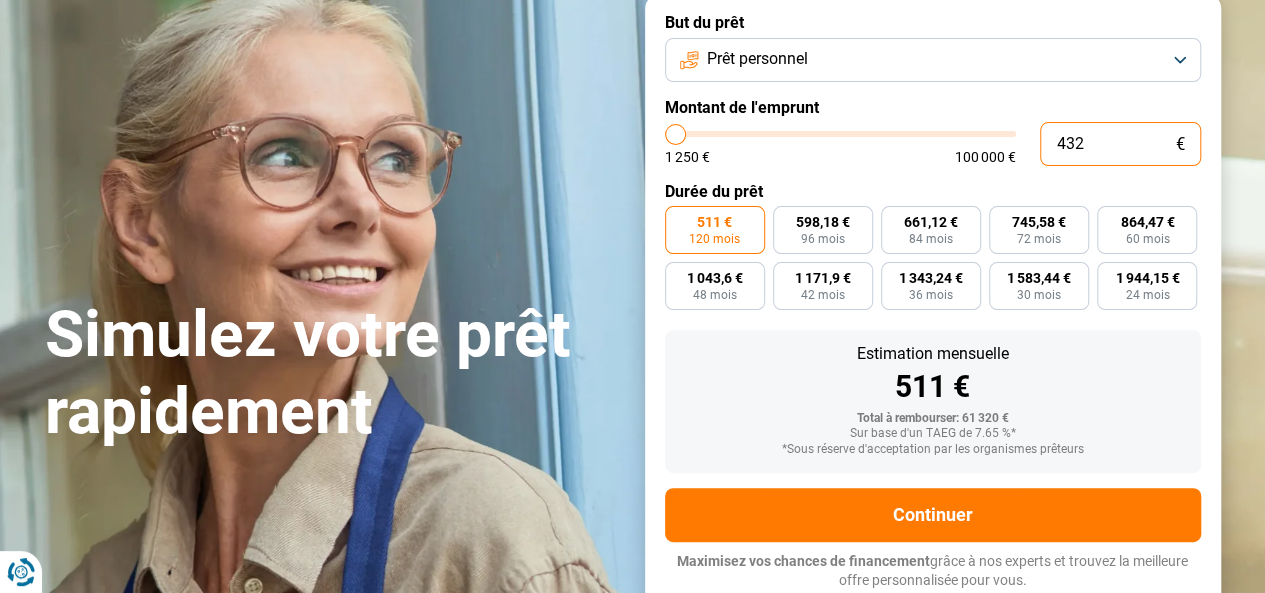 type on "43" 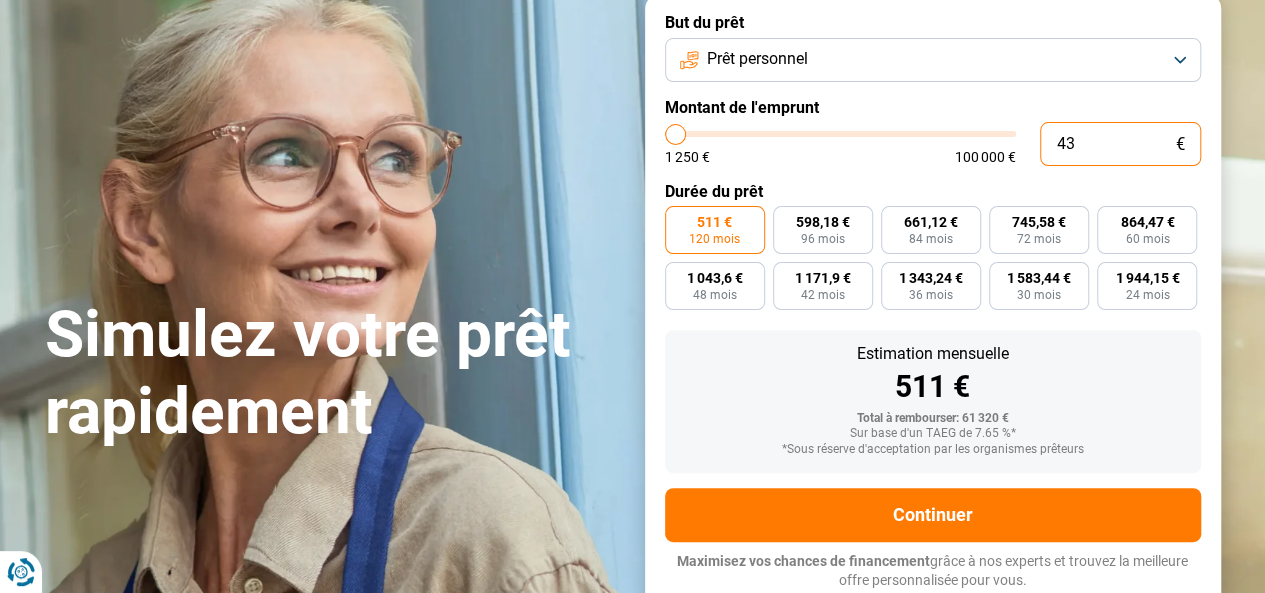 type on "4" 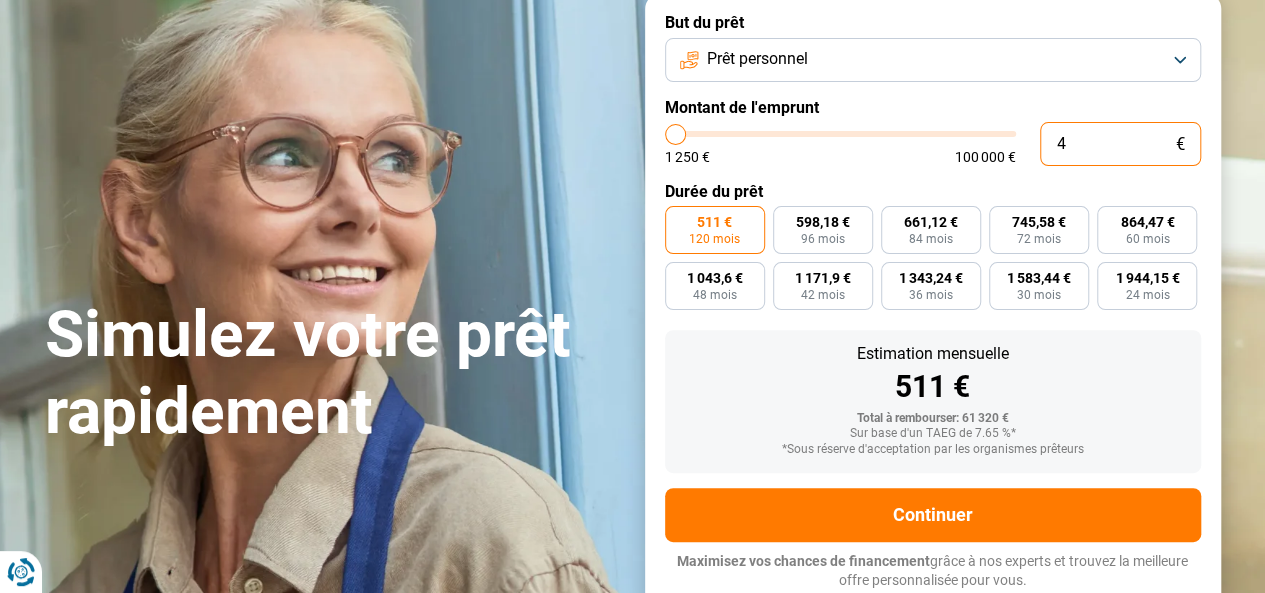 type on "0" 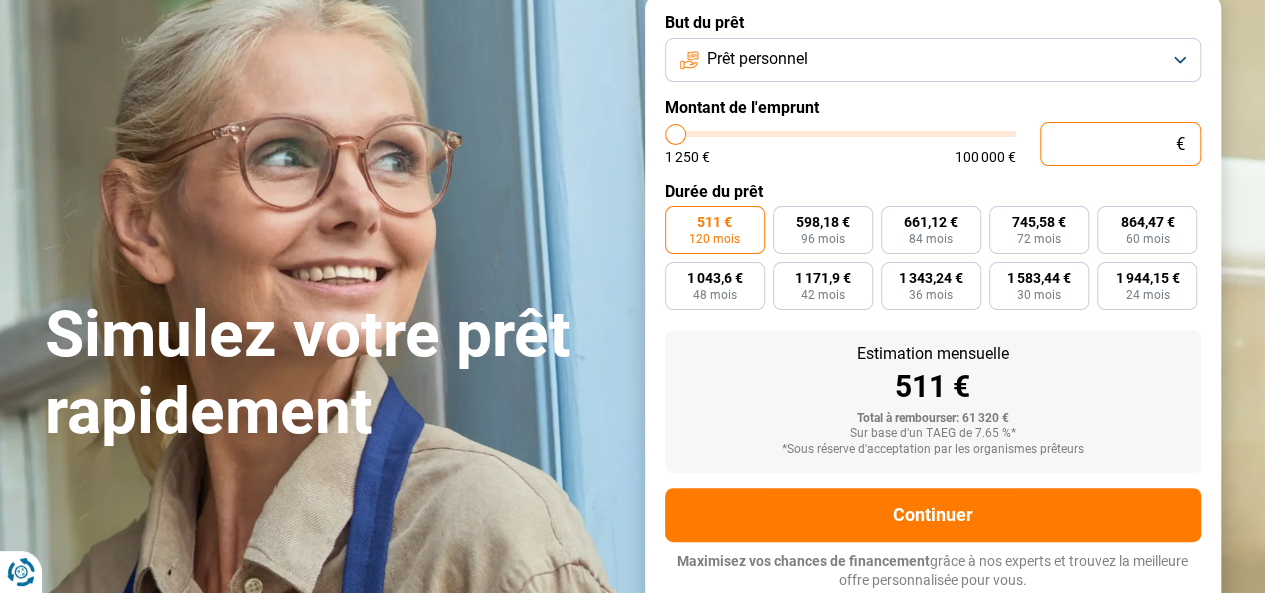 type on "4" 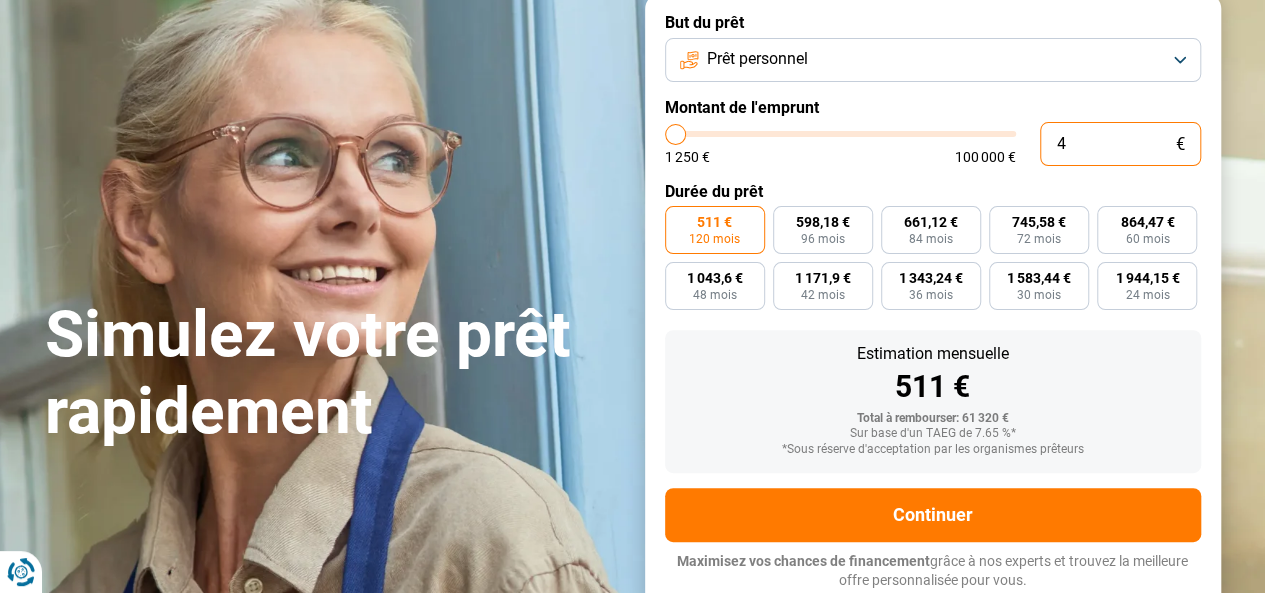 type on "40" 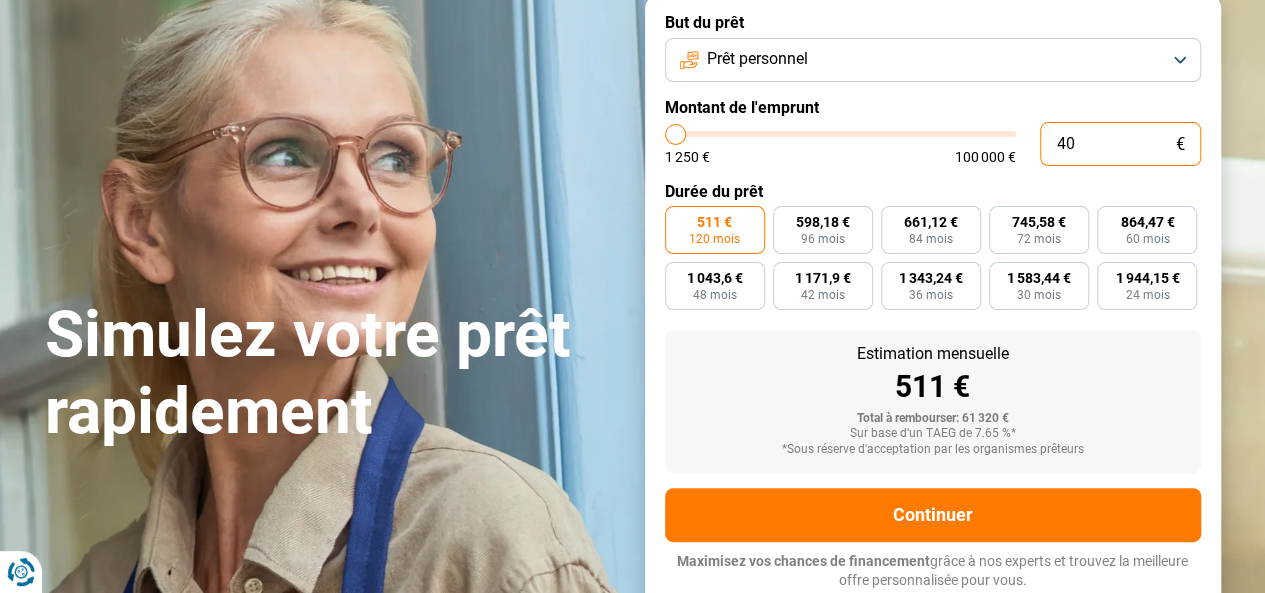 type on "400" 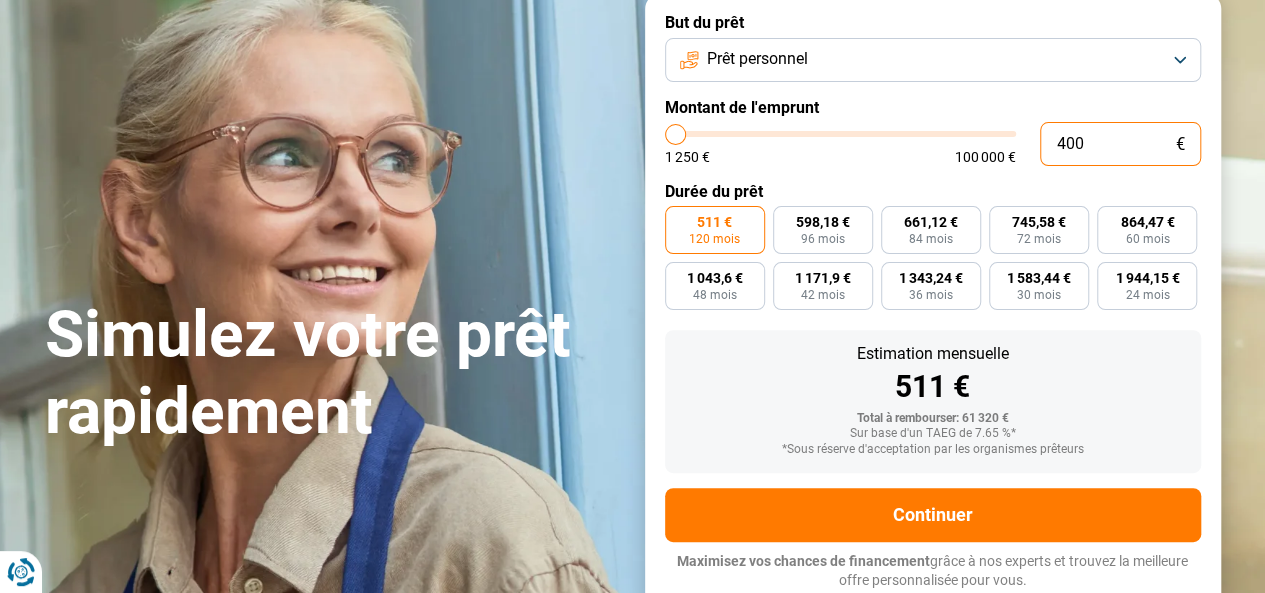 type on "4.000" 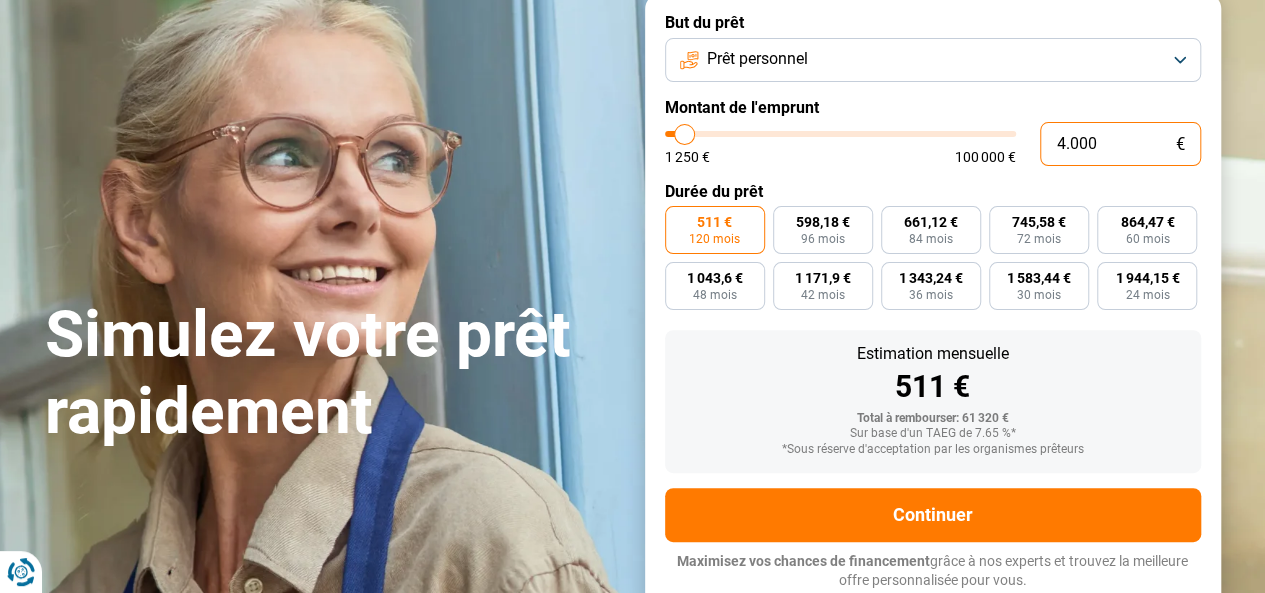 radio on "true" 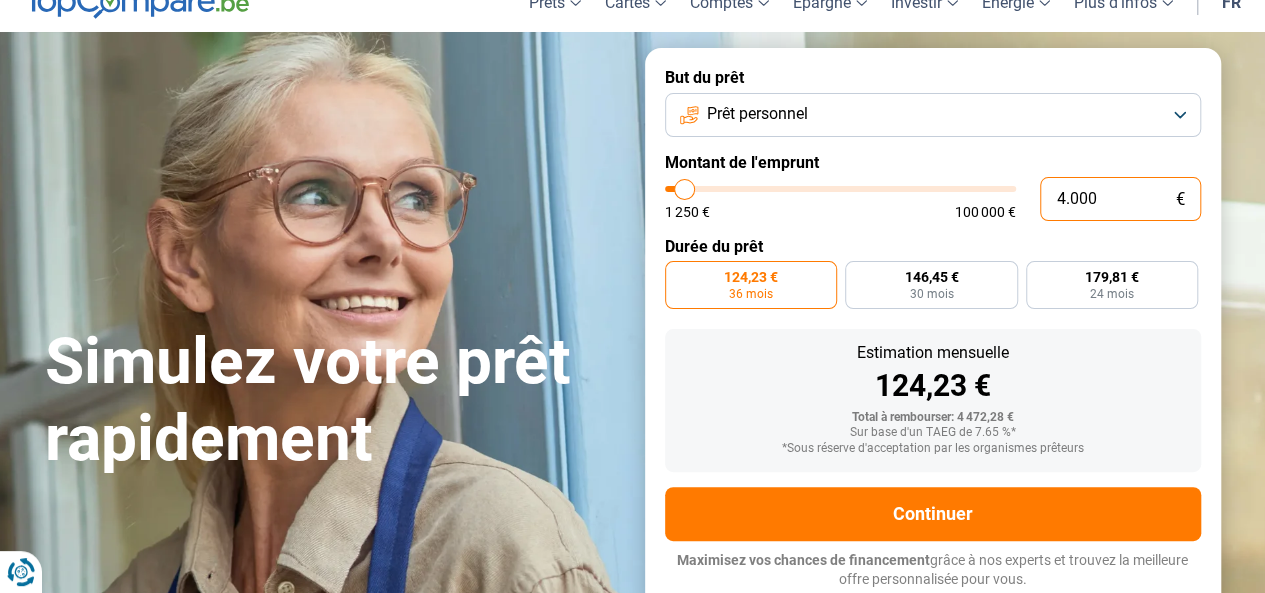 scroll, scrollTop: 89, scrollLeft: 0, axis: vertical 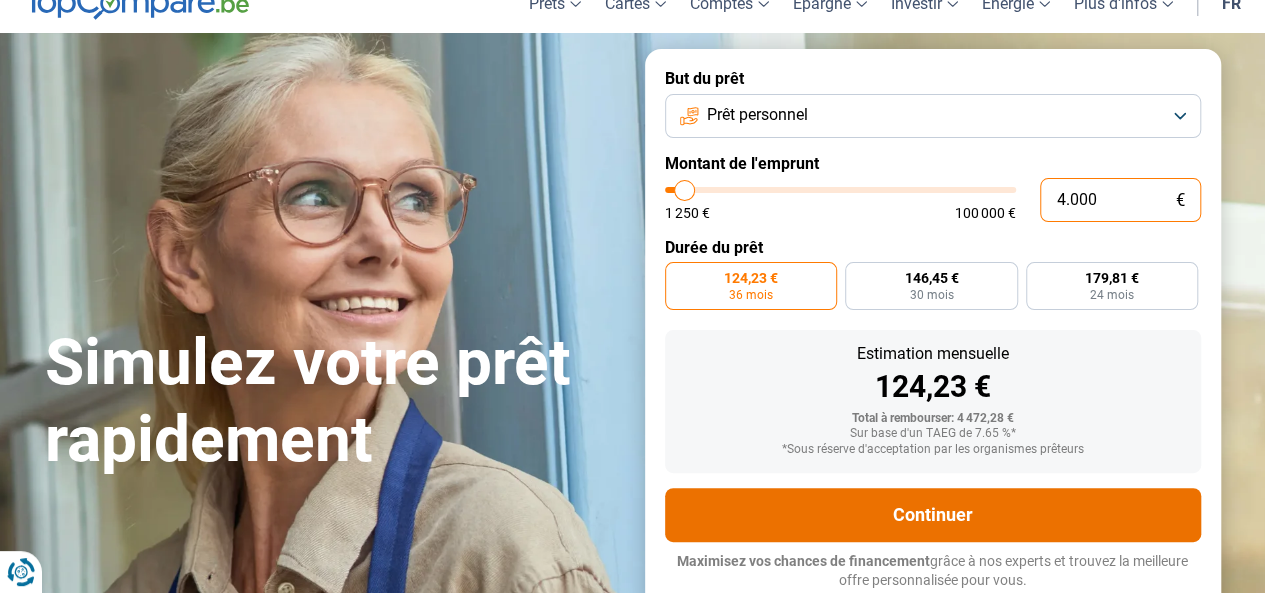 type on "4.000" 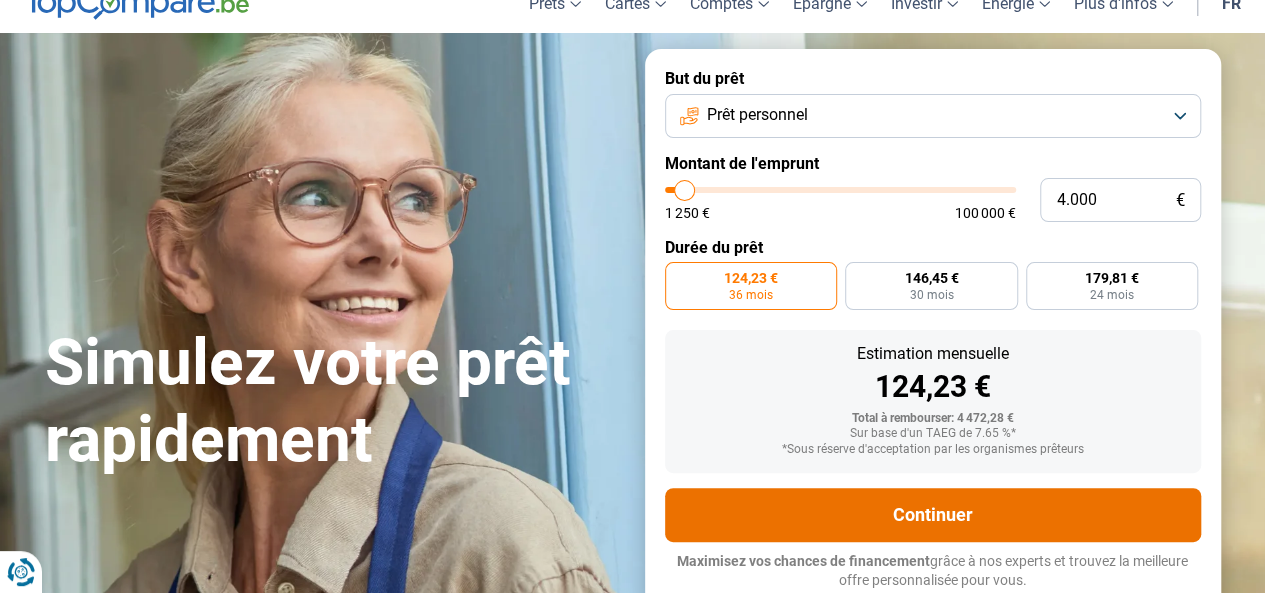 click on "Continuer" at bounding box center (933, 515) 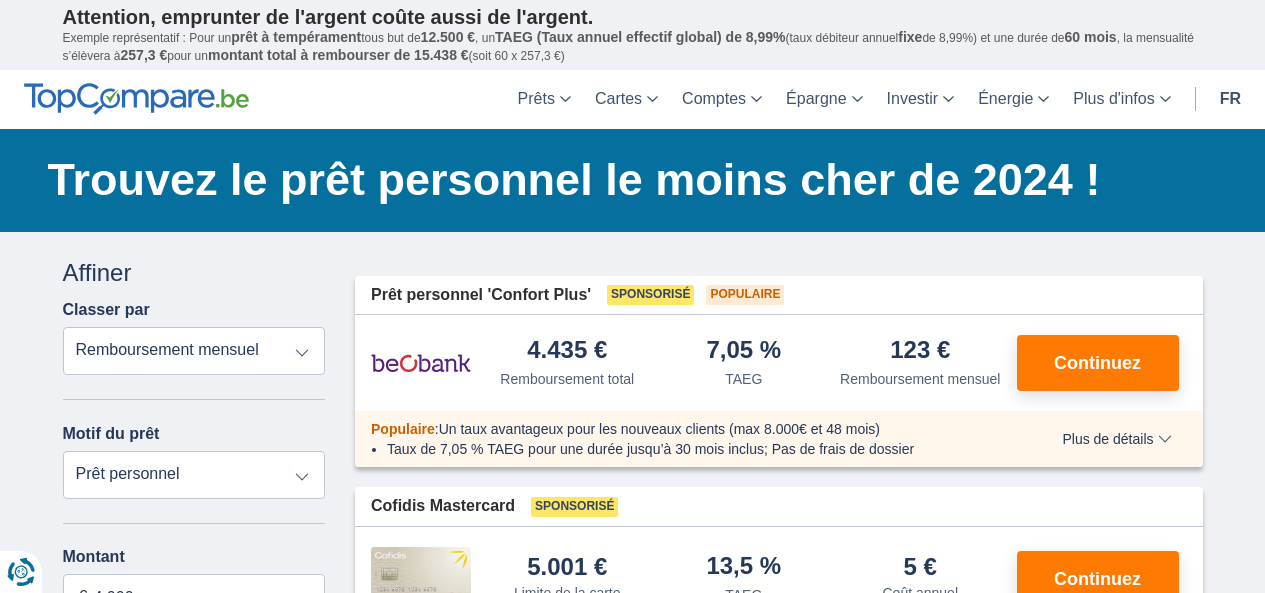 scroll, scrollTop: 0, scrollLeft: 0, axis: both 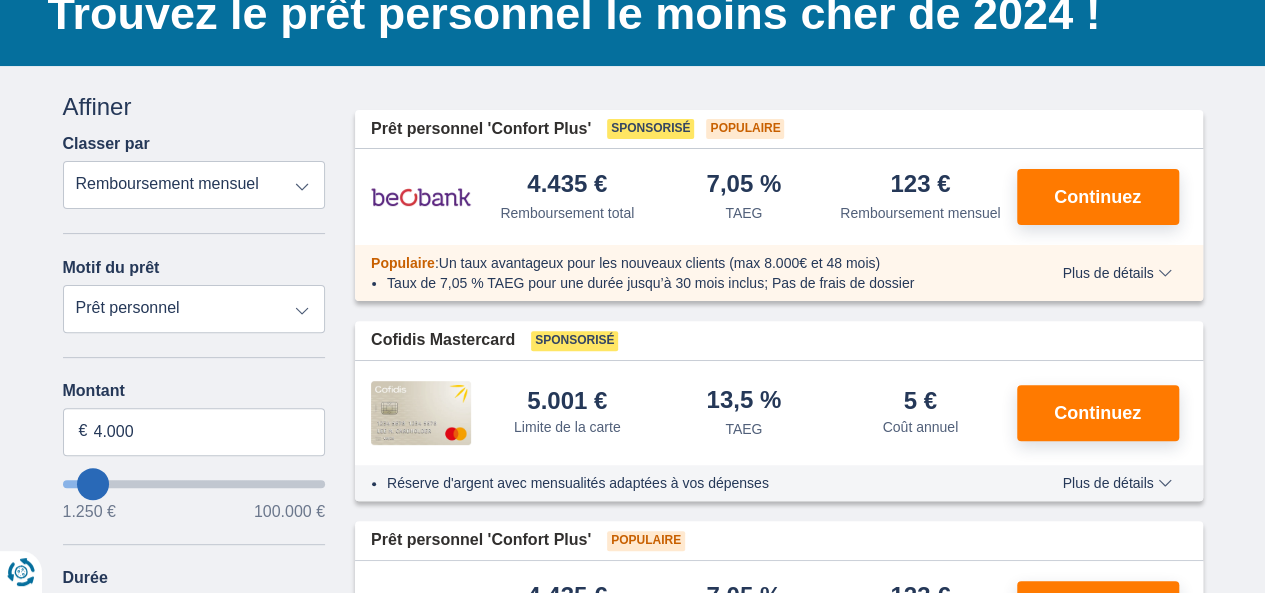 click on "5.001 €" at bounding box center (567, 401) 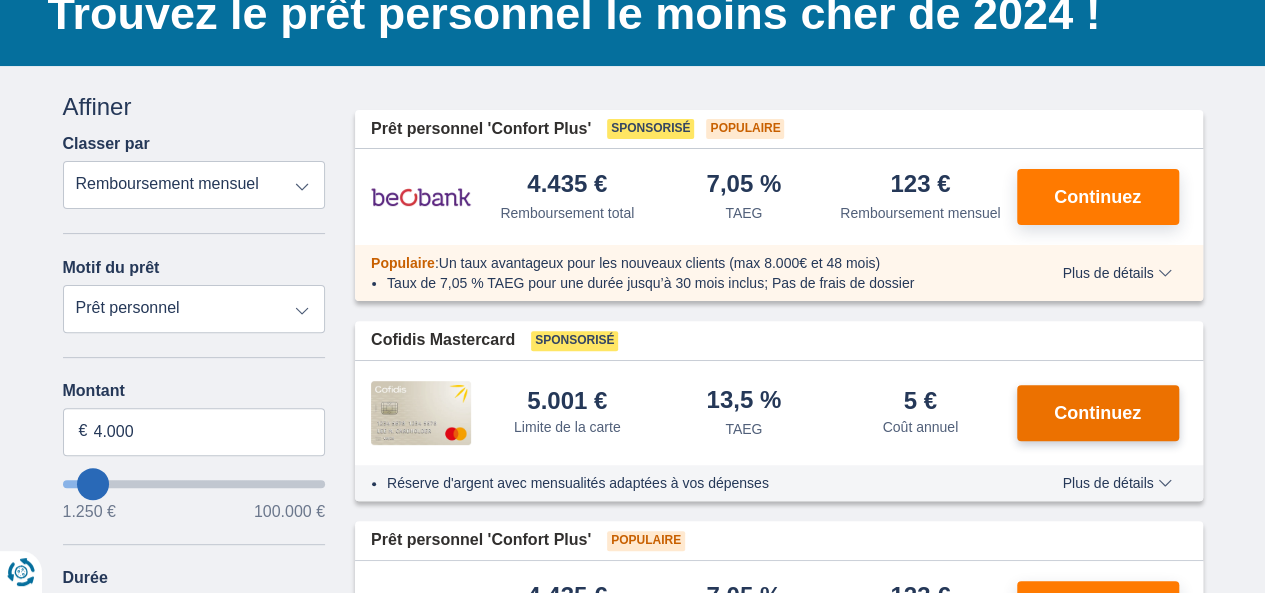 click on "Continuez" at bounding box center [1097, 413] 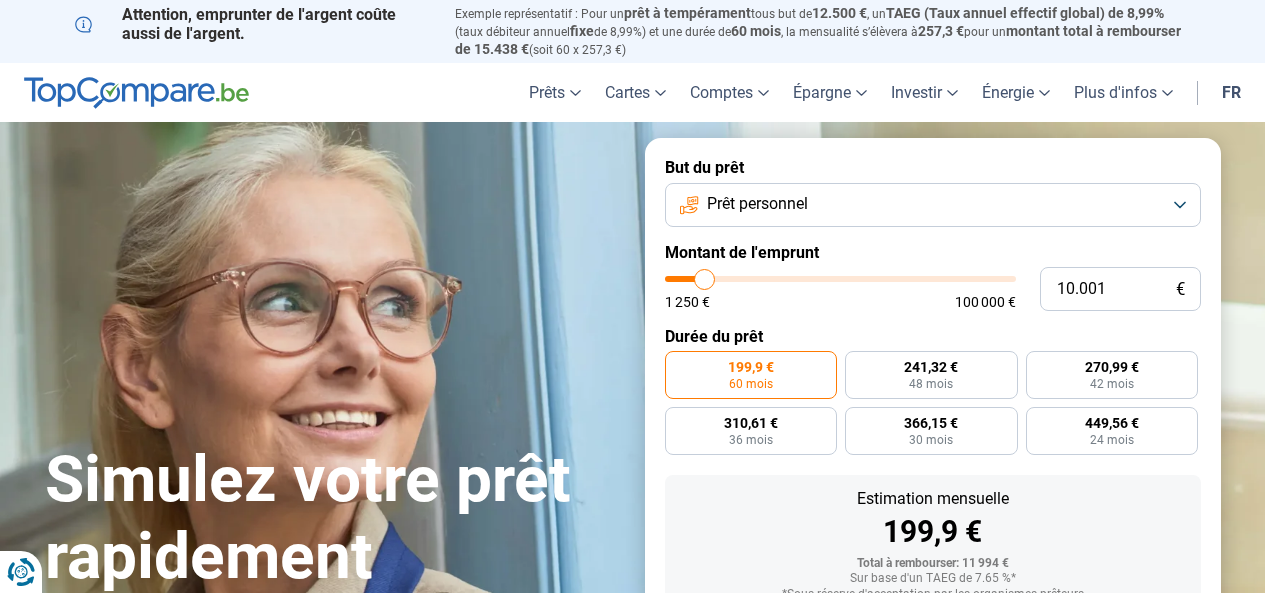 scroll, scrollTop: 0, scrollLeft: 0, axis: both 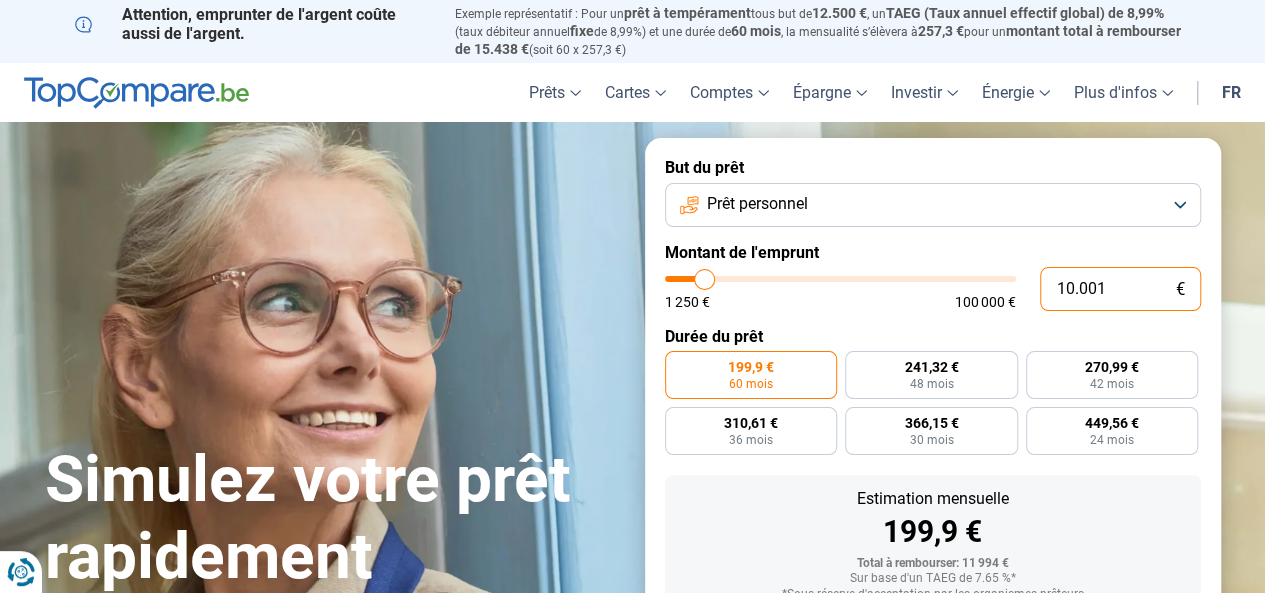 click on "10.001" at bounding box center (1120, 289) 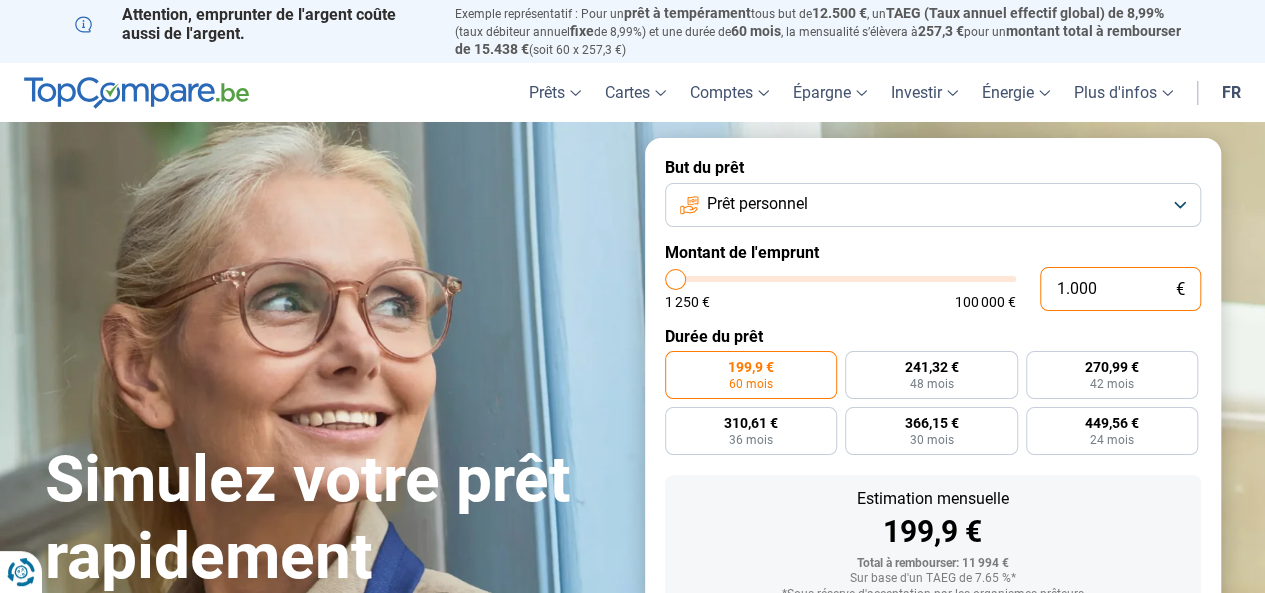 type on "100" 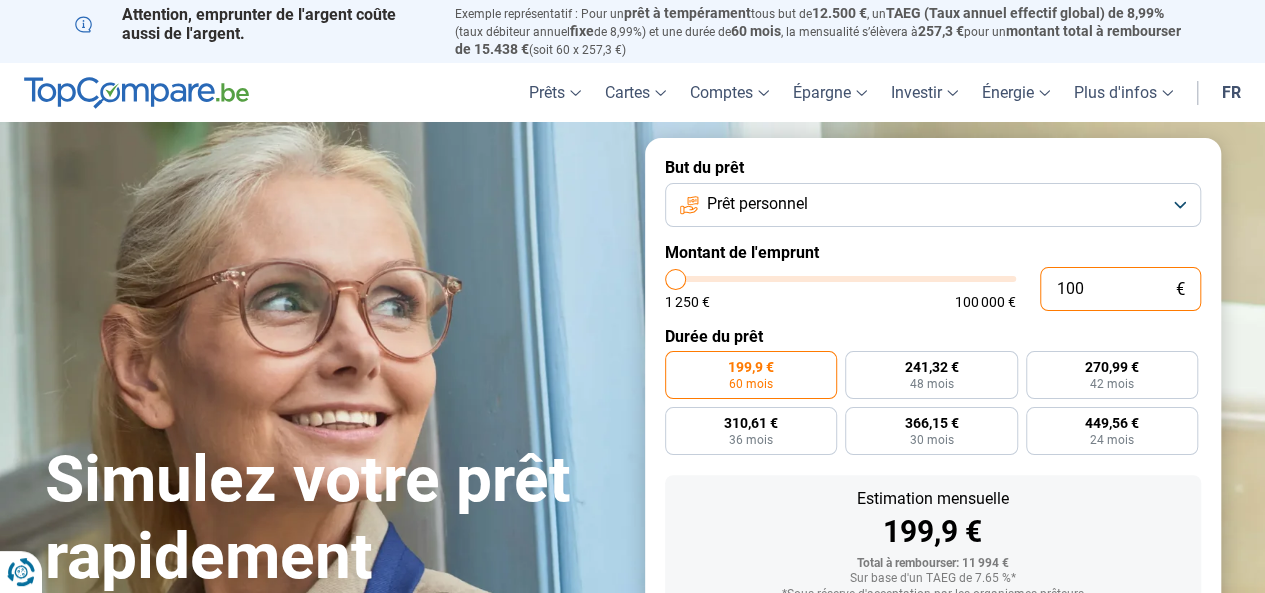 type on "10" 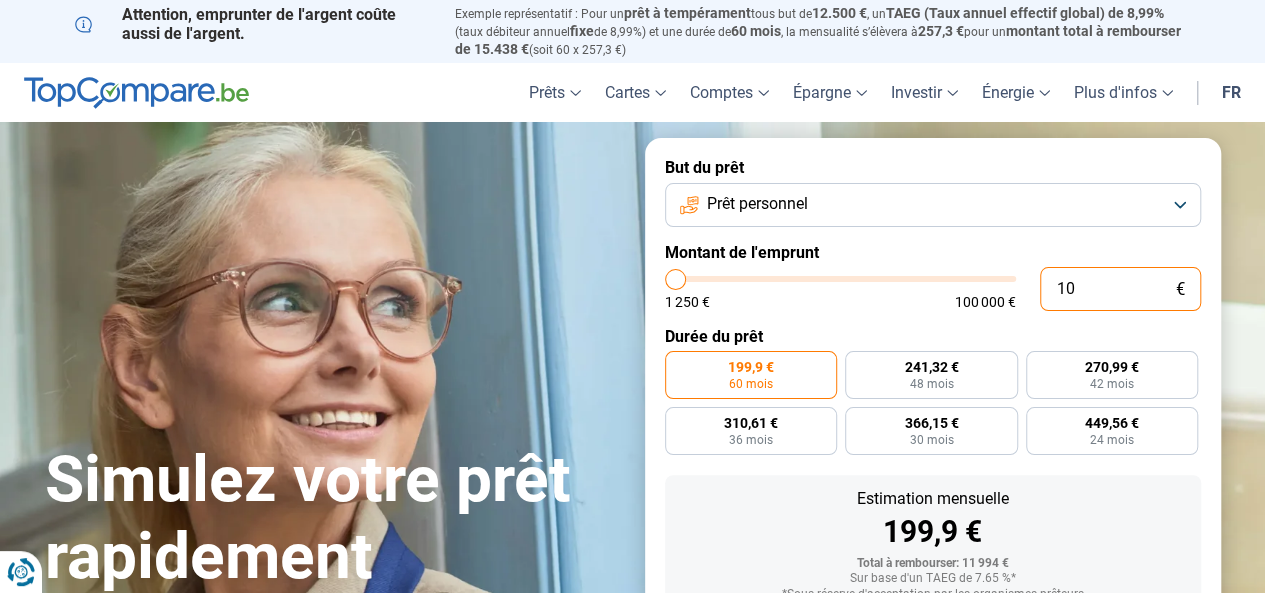 type on "1" 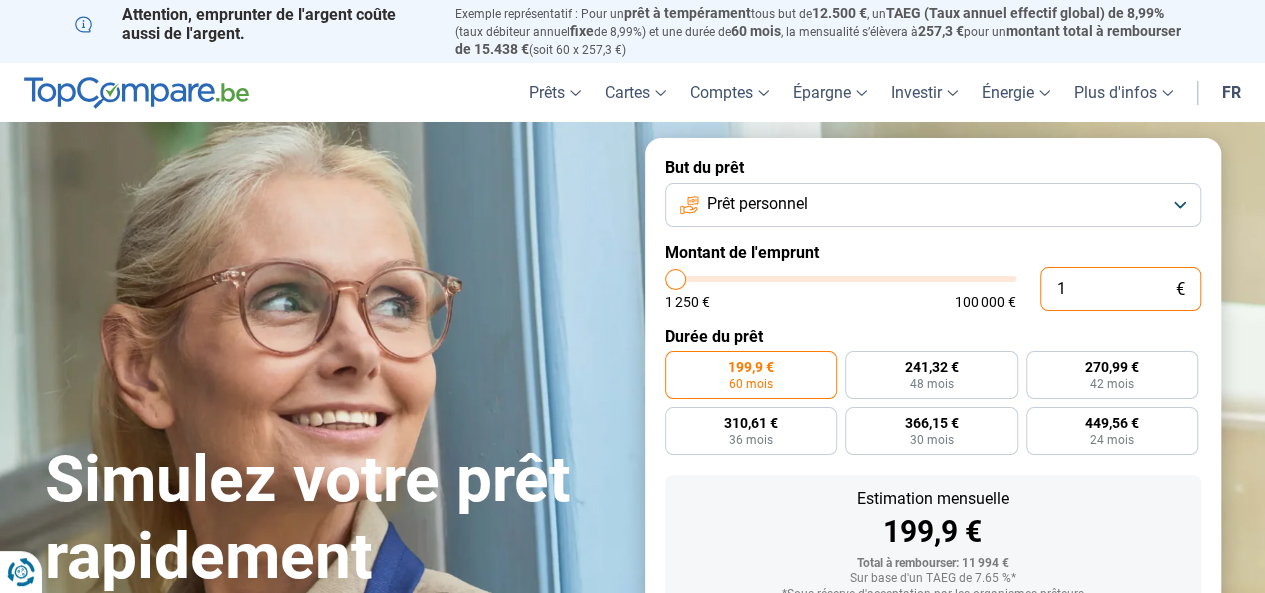 type on "0" 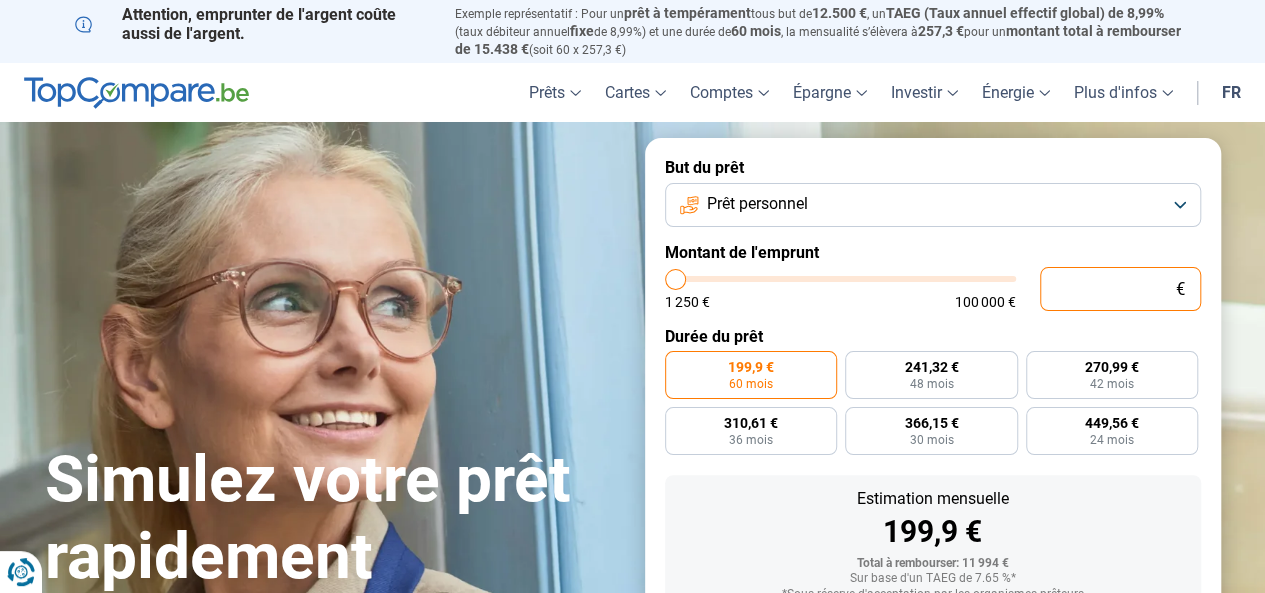 type on "1.250" 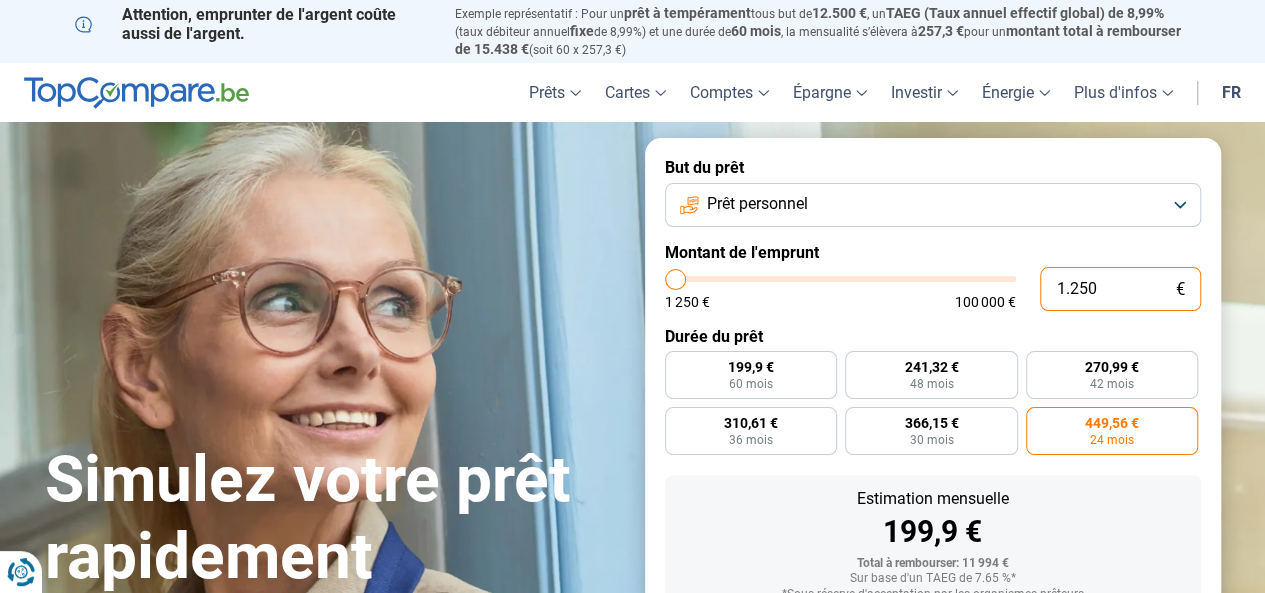 type on "12.505" 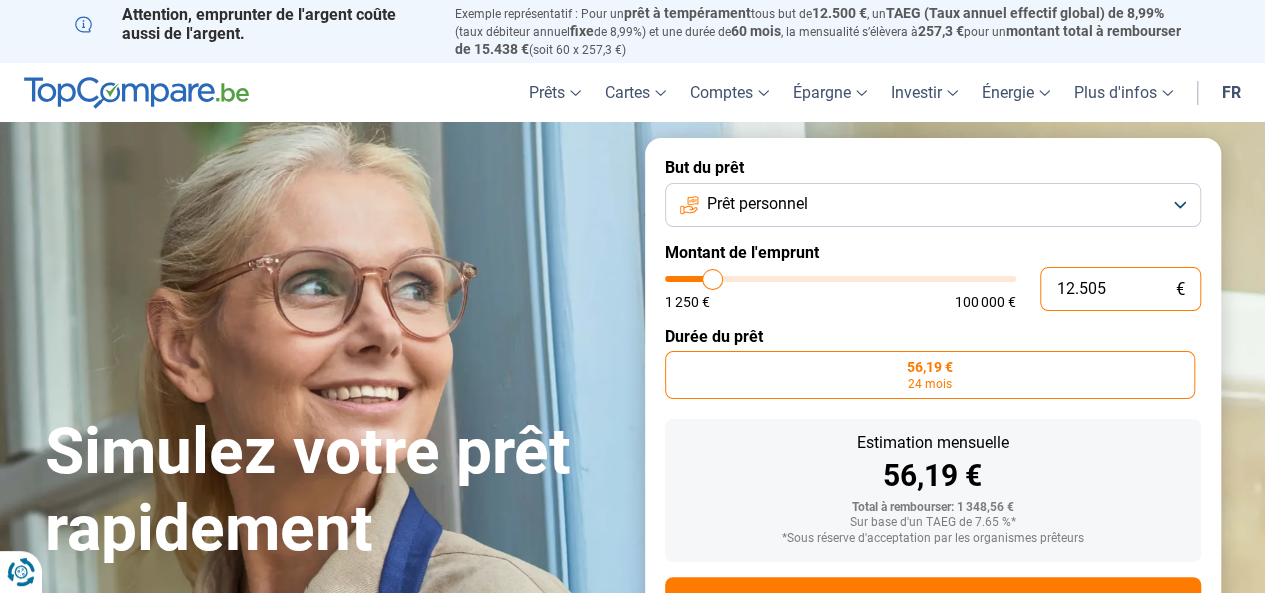 type on "125.050" 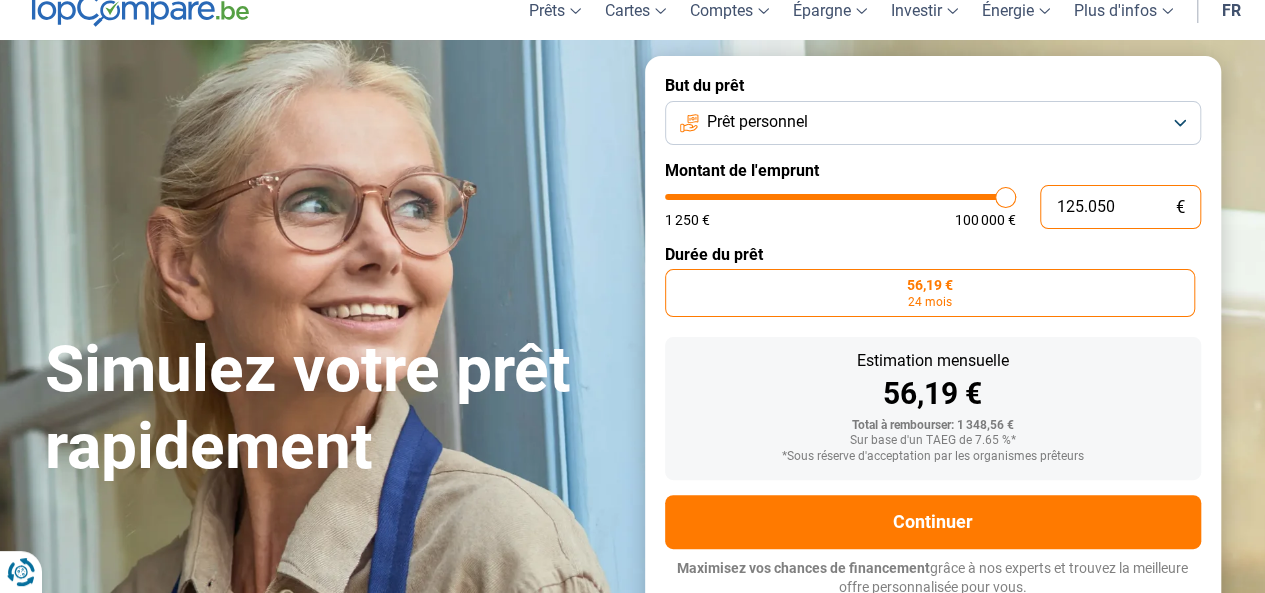 scroll, scrollTop: 89, scrollLeft: 0, axis: vertical 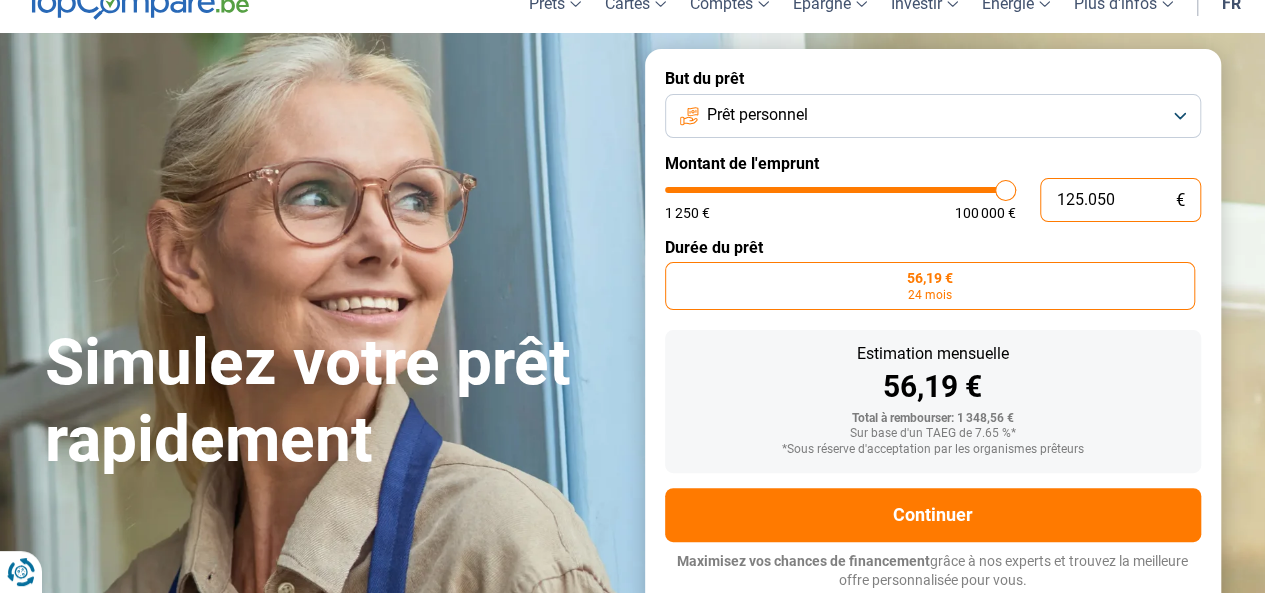 type on "100.000" 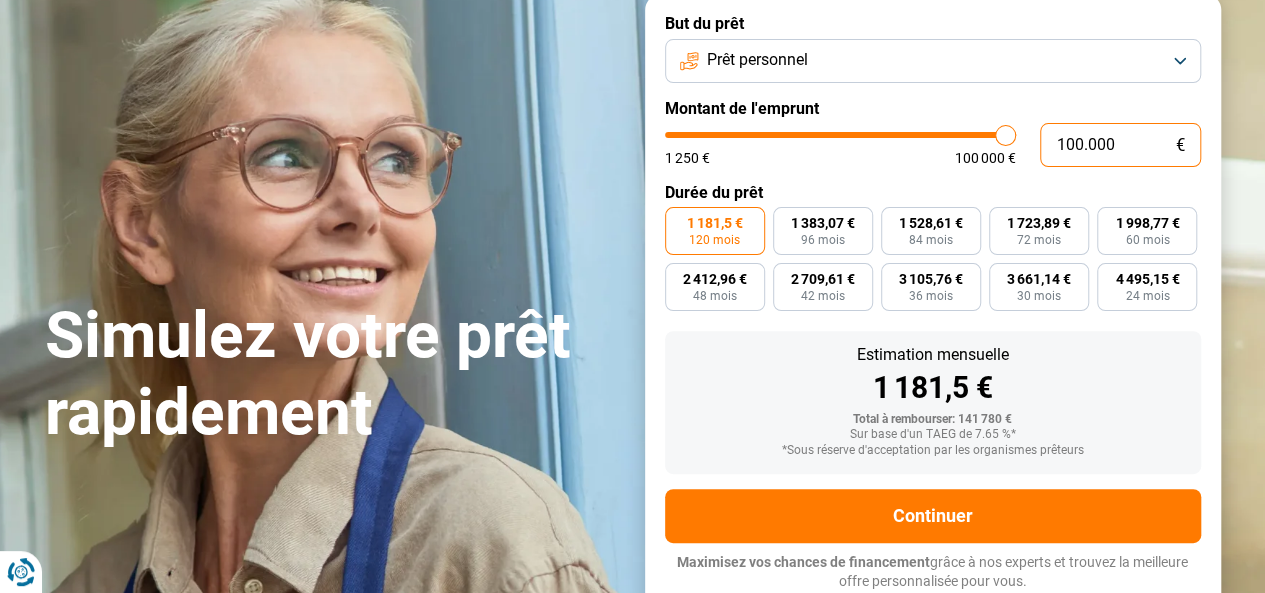 scroll, scrollTop: 145, scrollLeft: 0, axis: vertical 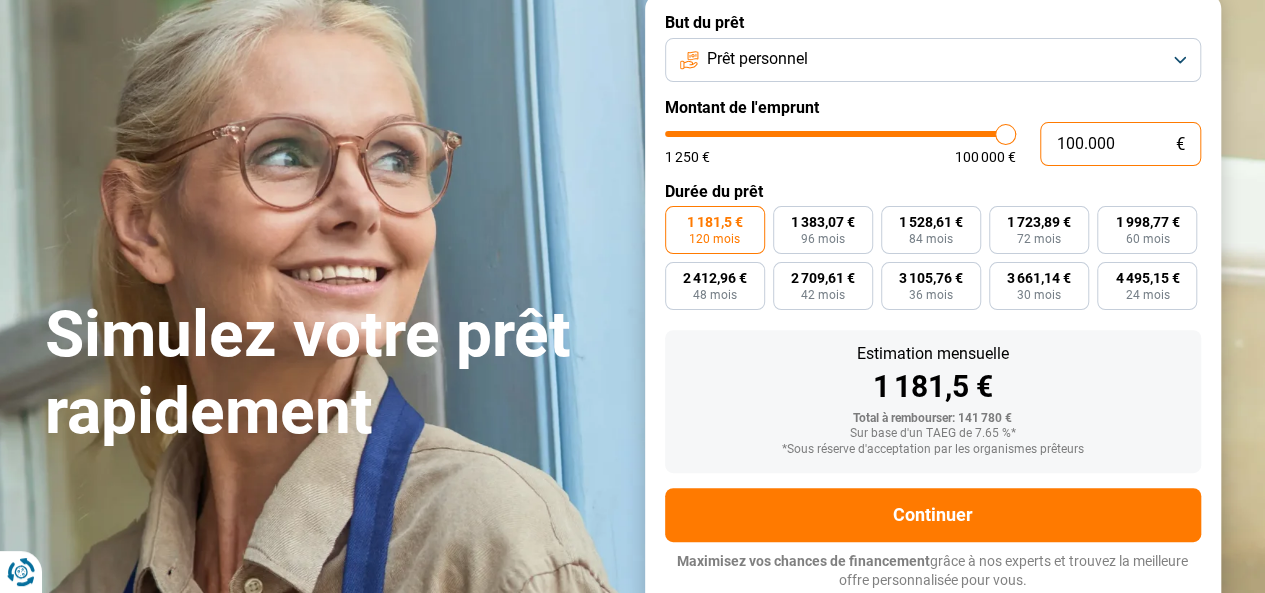 type on "10.000" 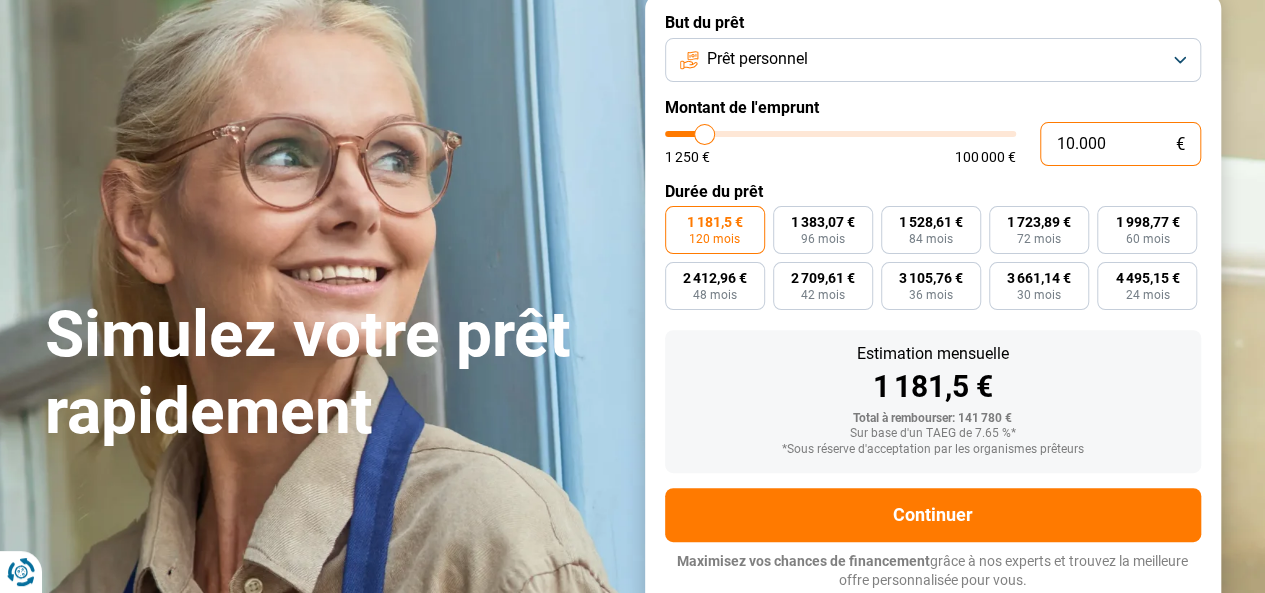 radio on "true" 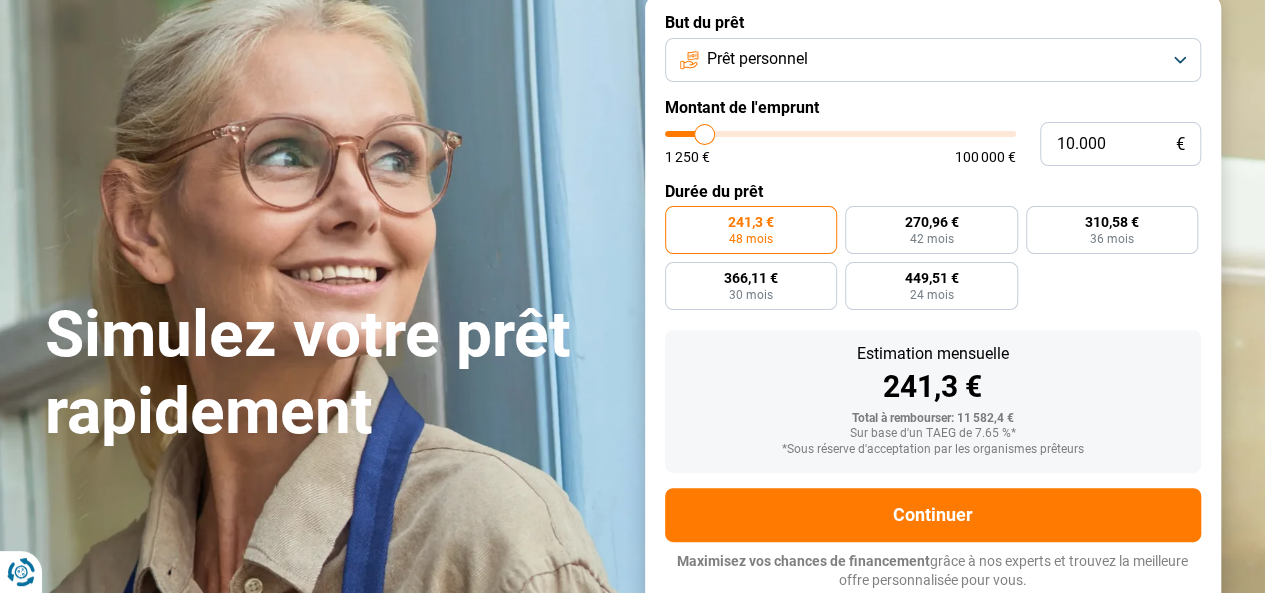 click on "241,3 € 48 mois 270,96 € 42 mois 310,58 € 36 mois 366,11 € 30 mois 449,51 € 24 mois" at bounding box center (933, 258) 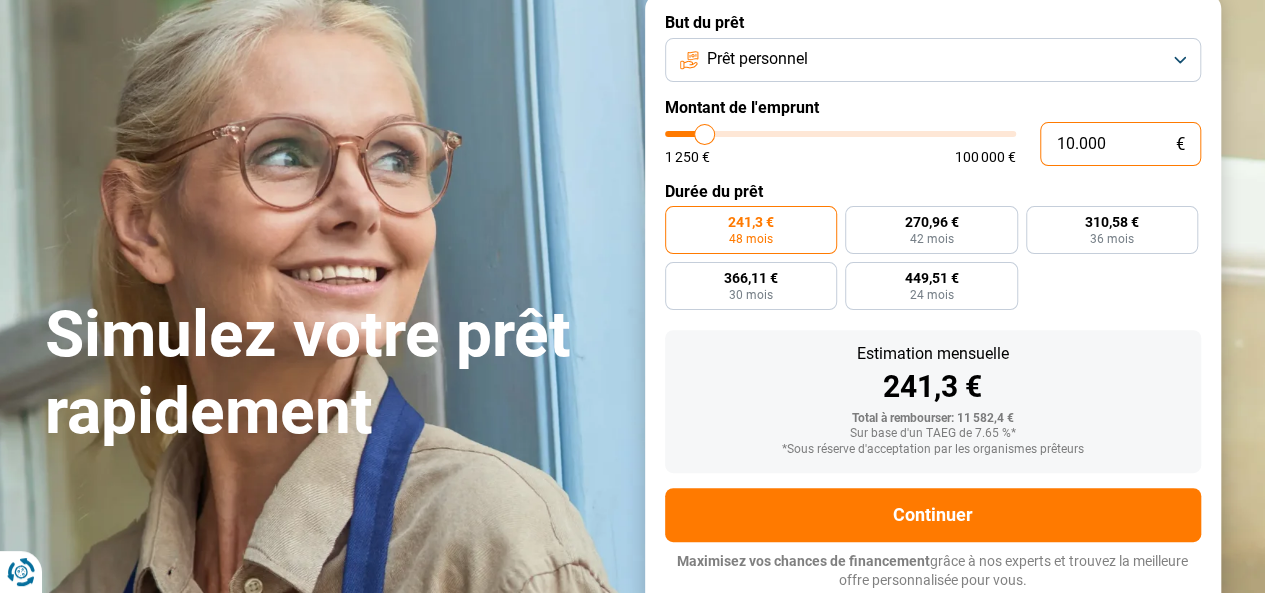 click on "10.000" at bounding box center [1120, 144] 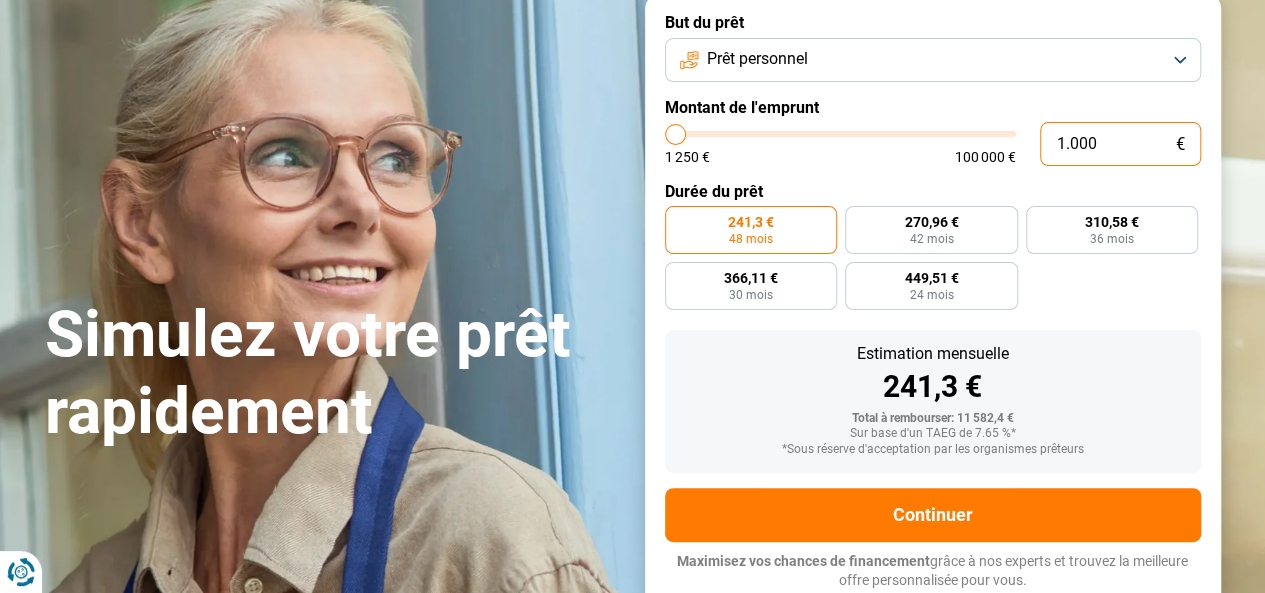 type on "100" 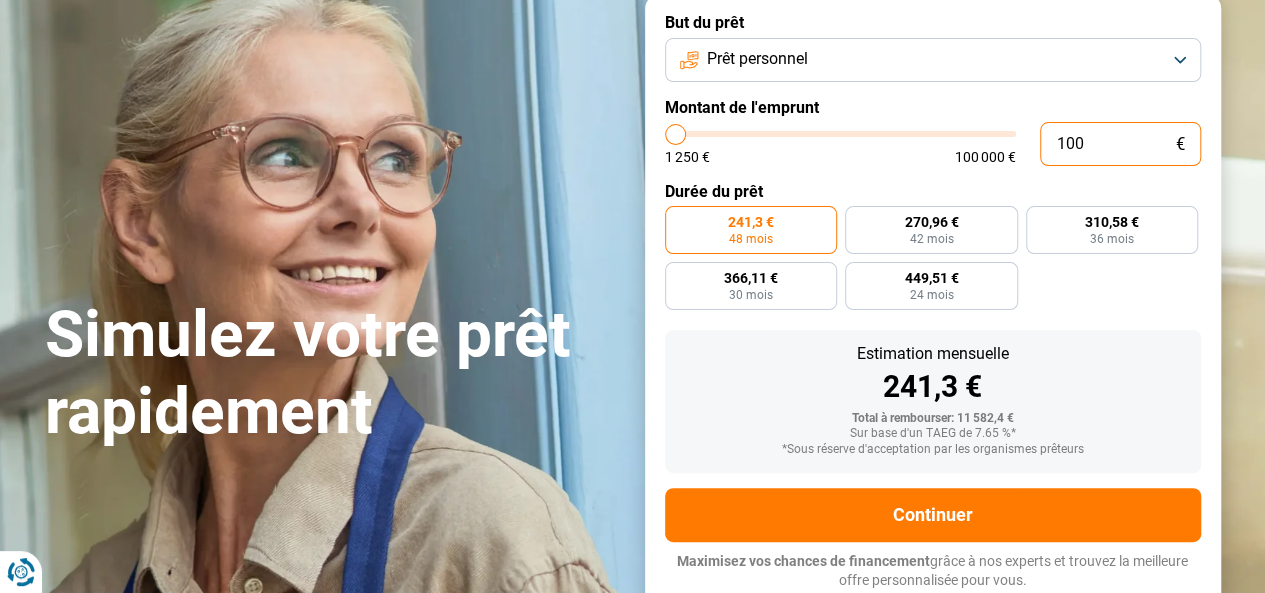 type on "10" 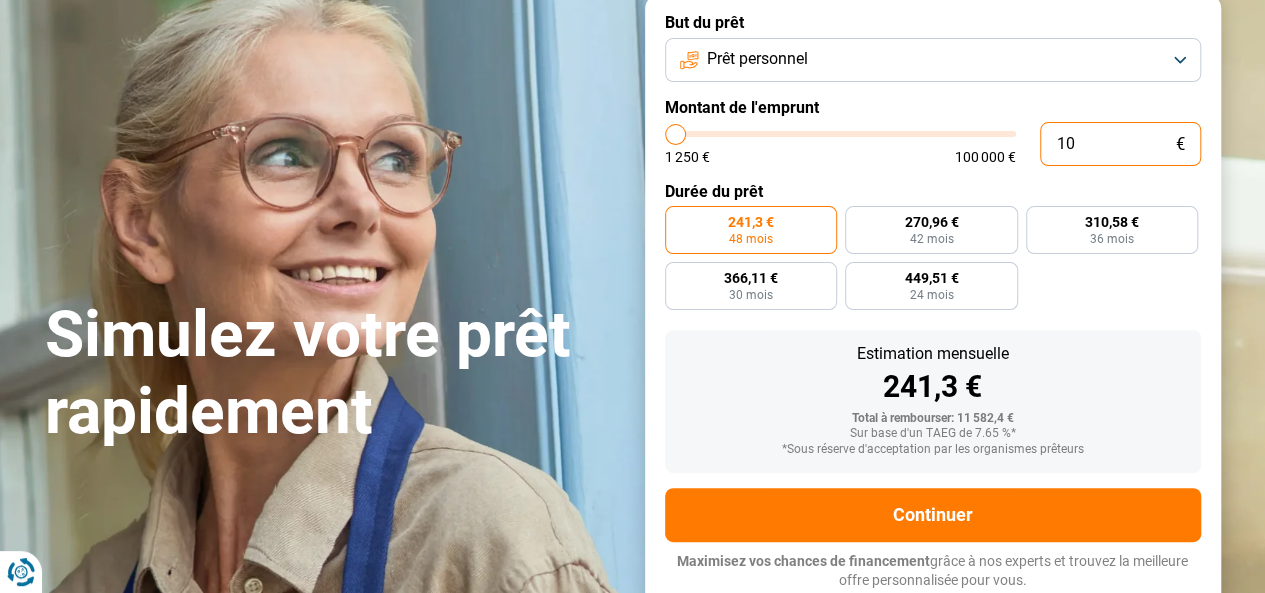 type on "1" 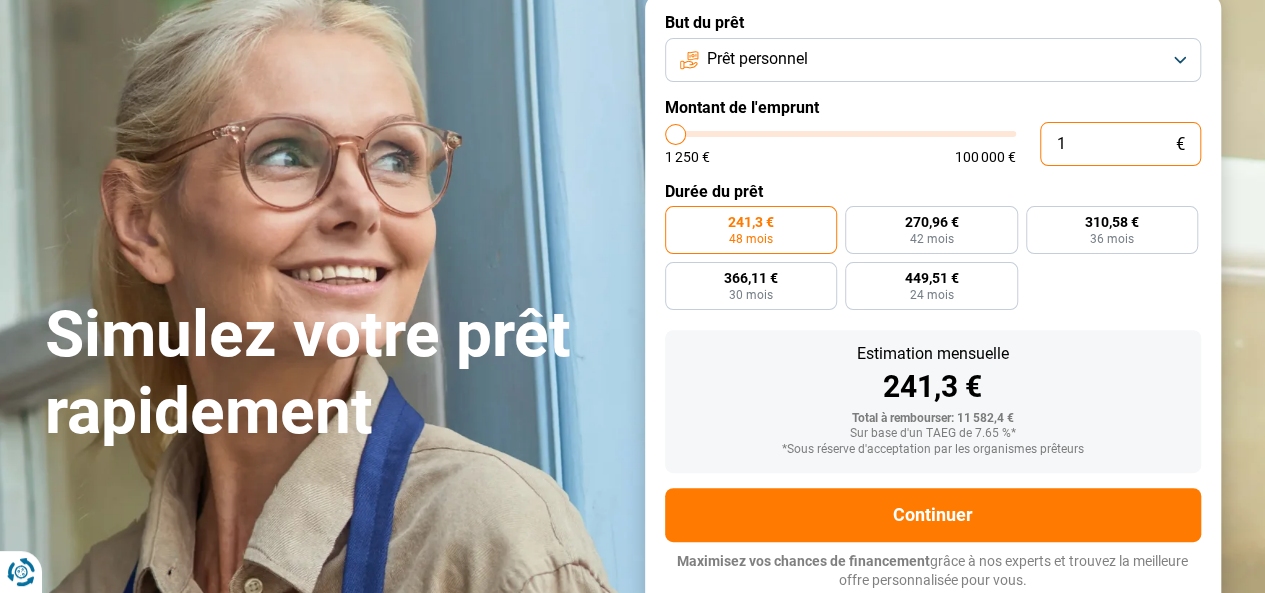 type on "0" 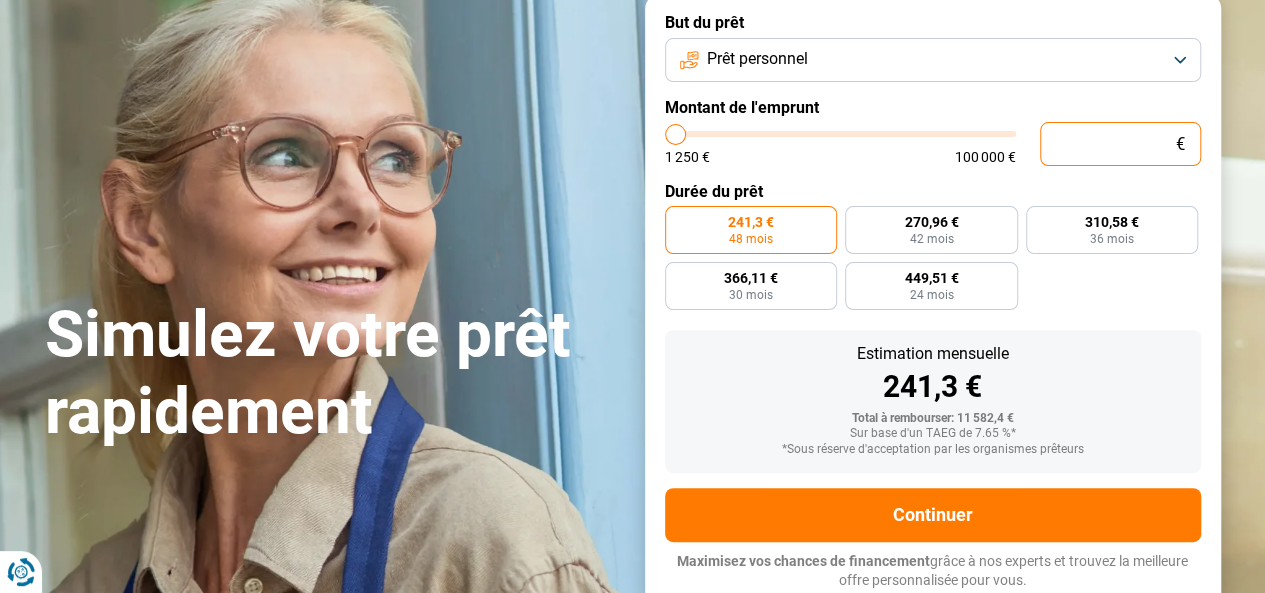 type on "1.250" 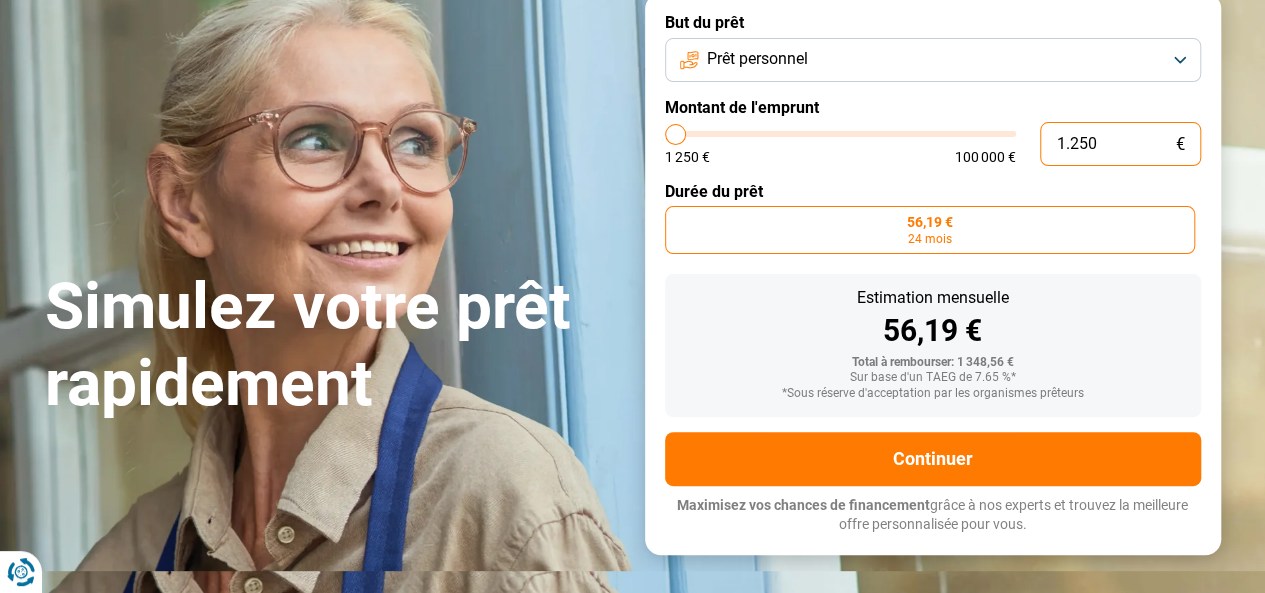 type on "12.505" 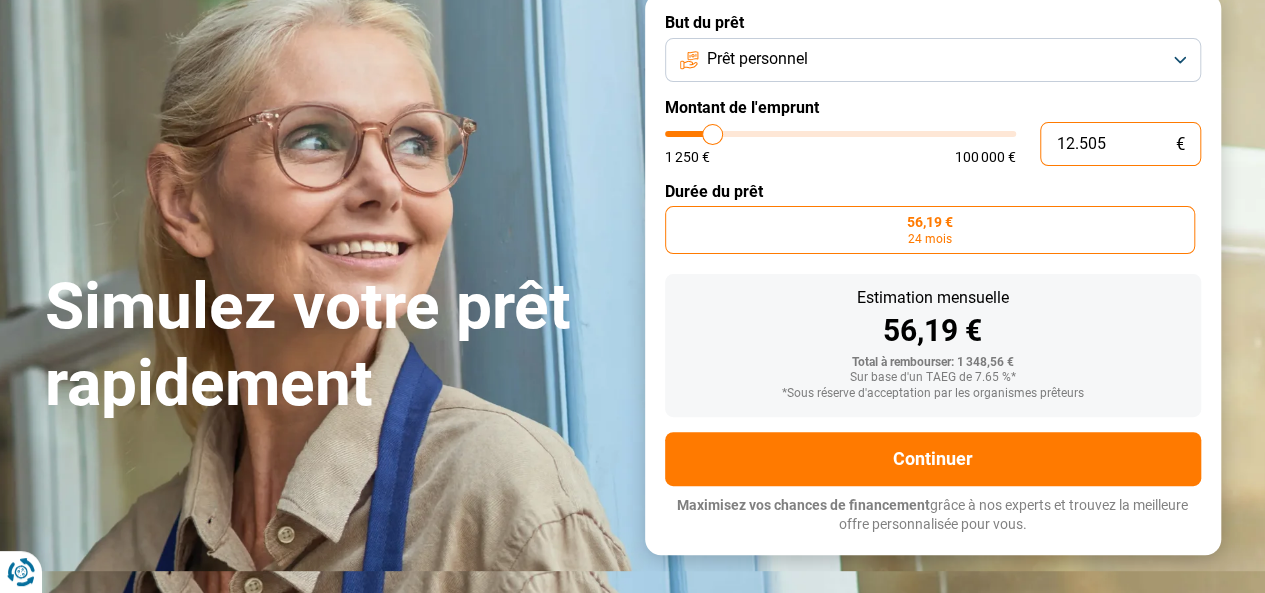 scroll, scrollTop: 89, scrollLeft: 0, axis: vertical 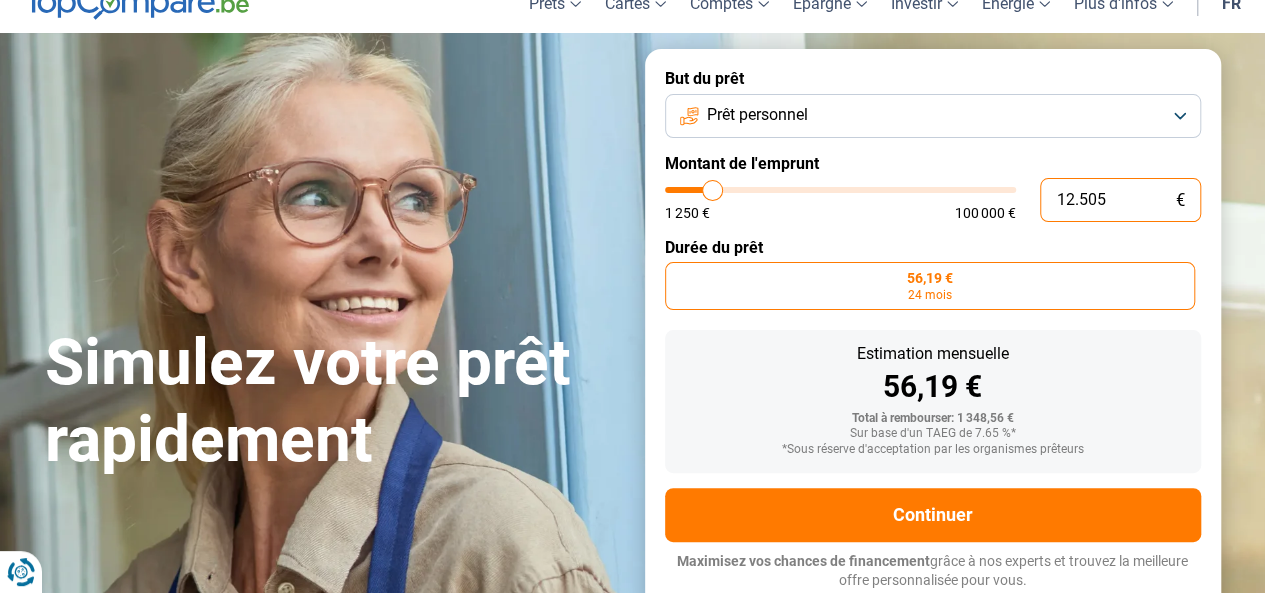 type on "125.050" 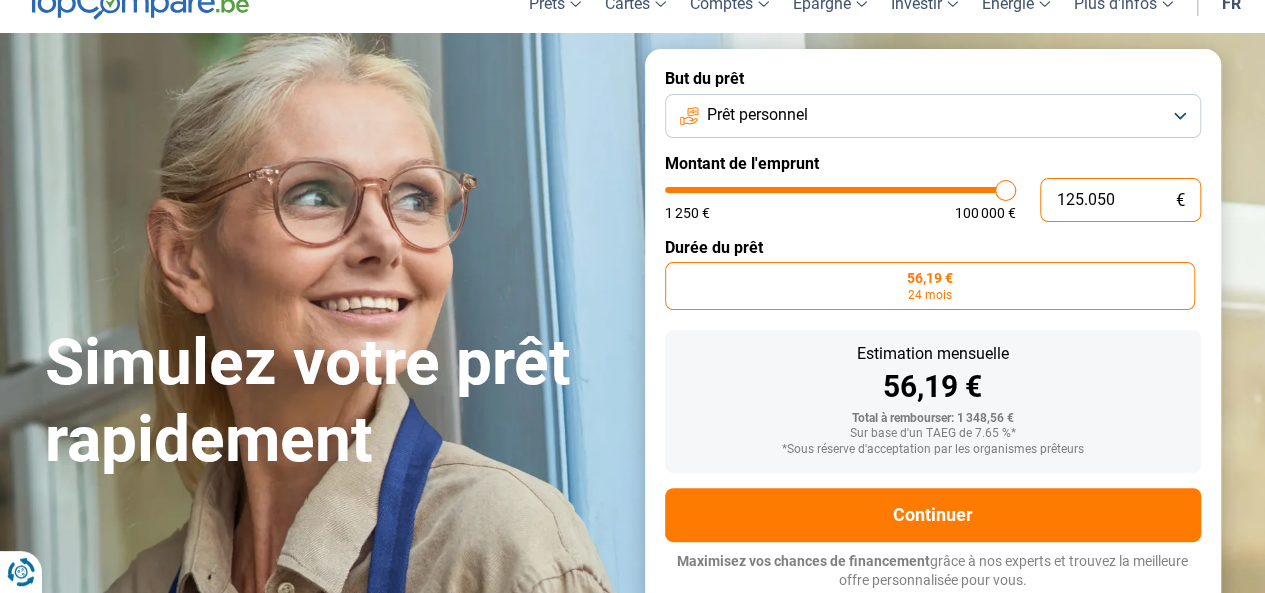 type on "100.000" 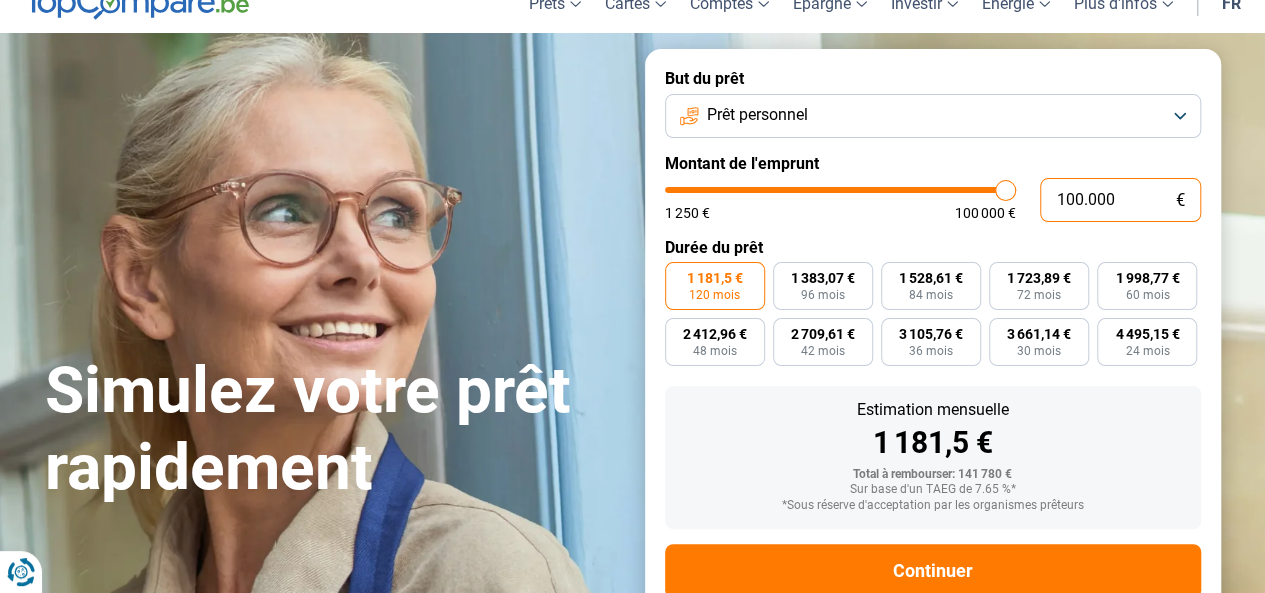 type on "10.000" 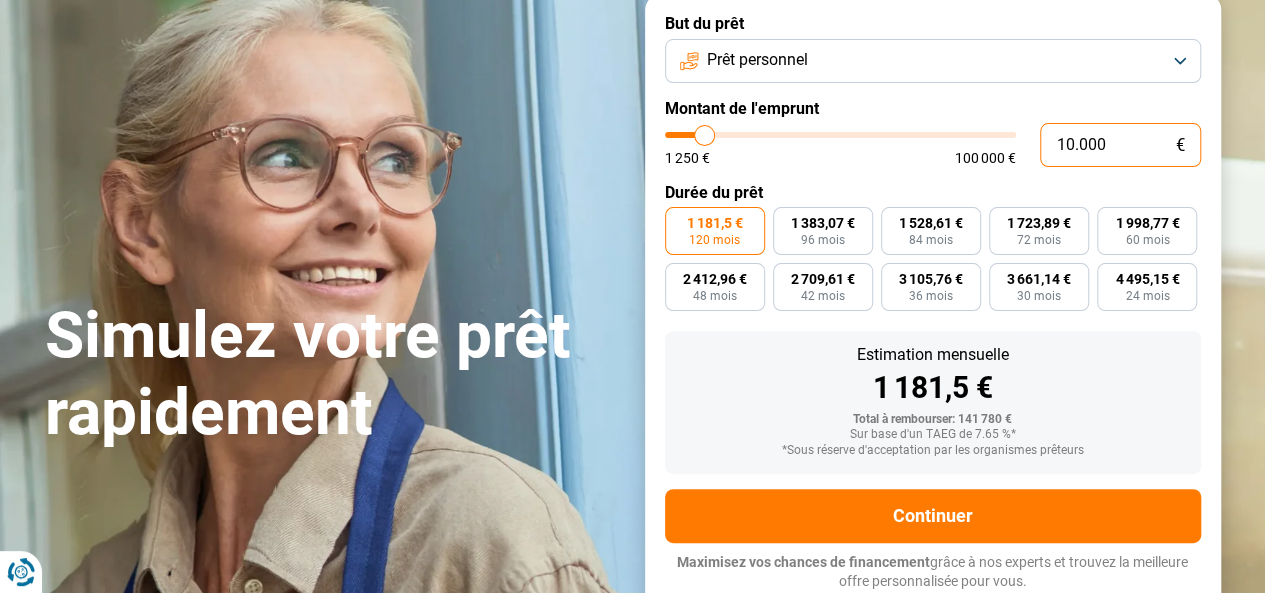 scroll, scrollTop: 145, scrollLeft: 0, axis: vertical 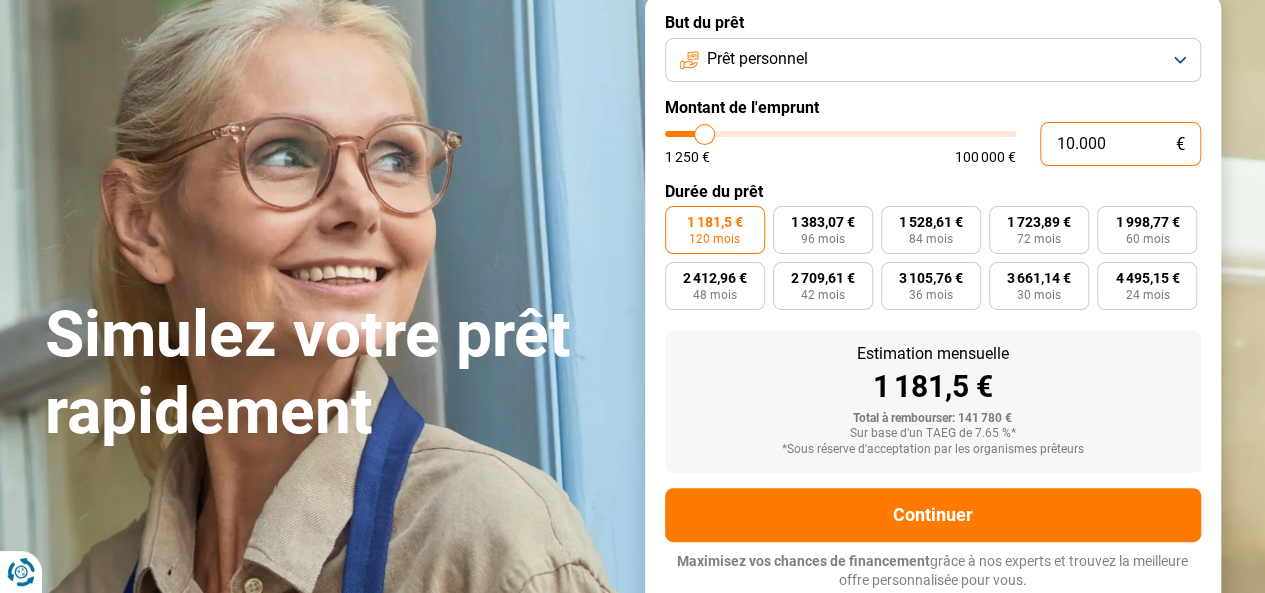 radio on "true" 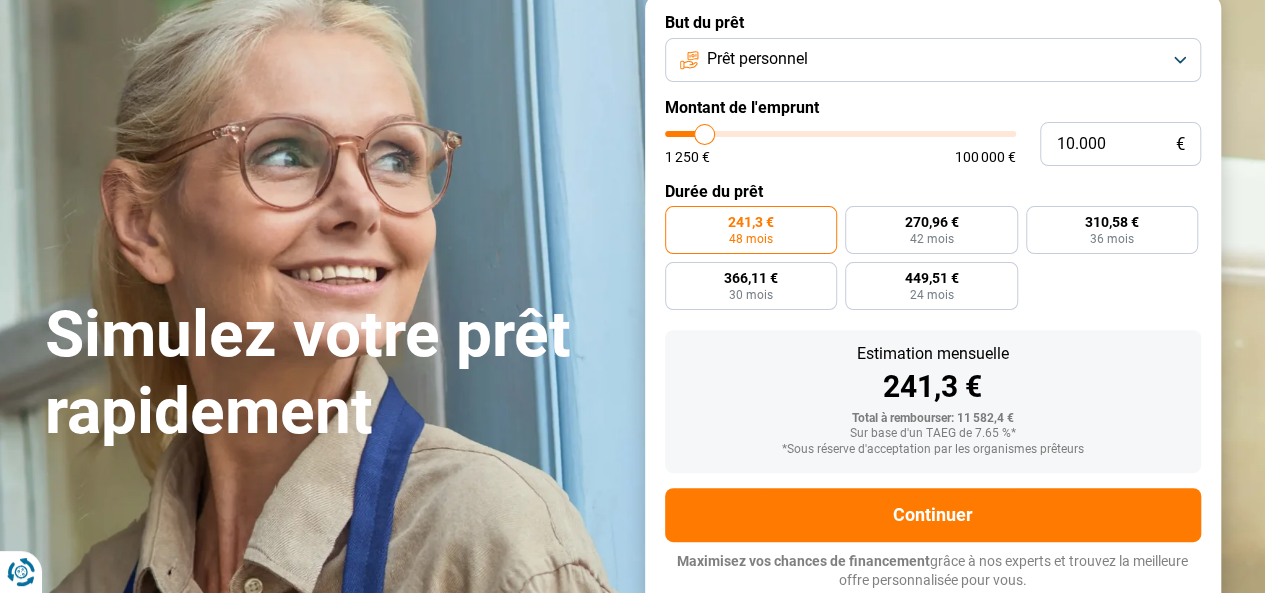 type on "10.750" 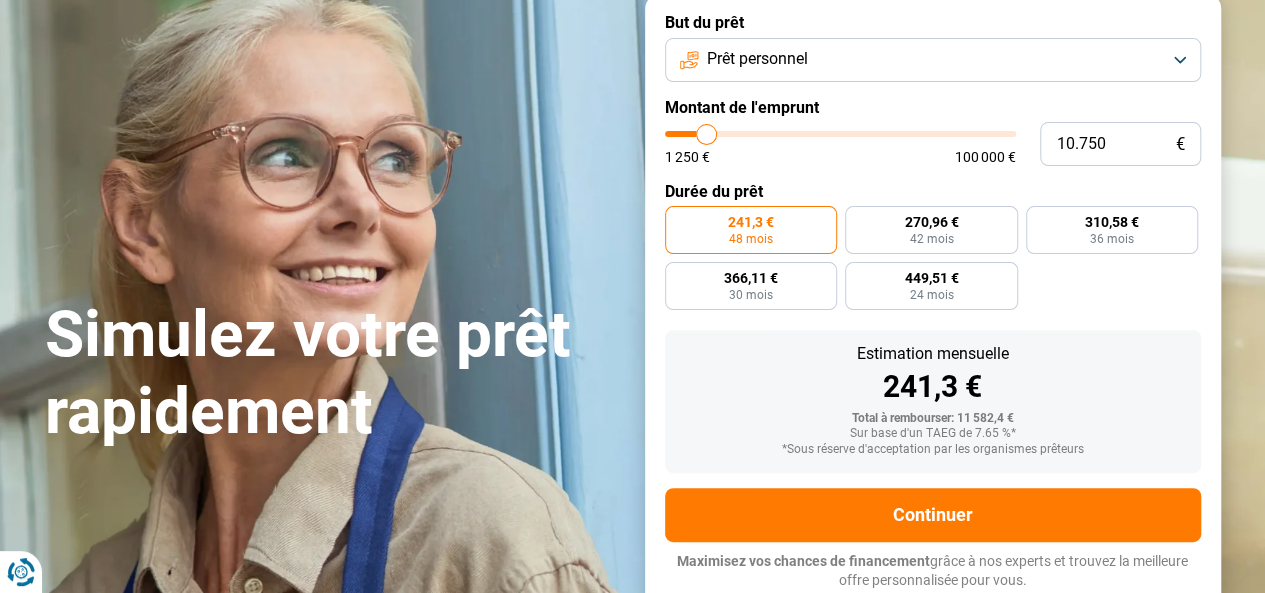 type on "11.500" 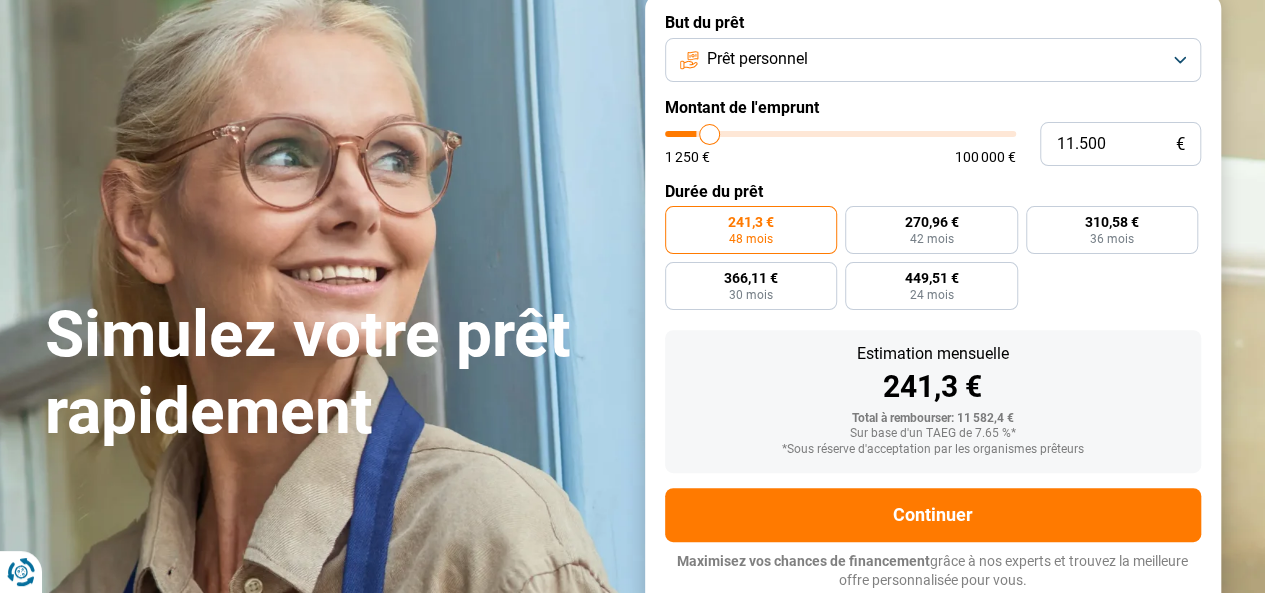 type on "12.250" 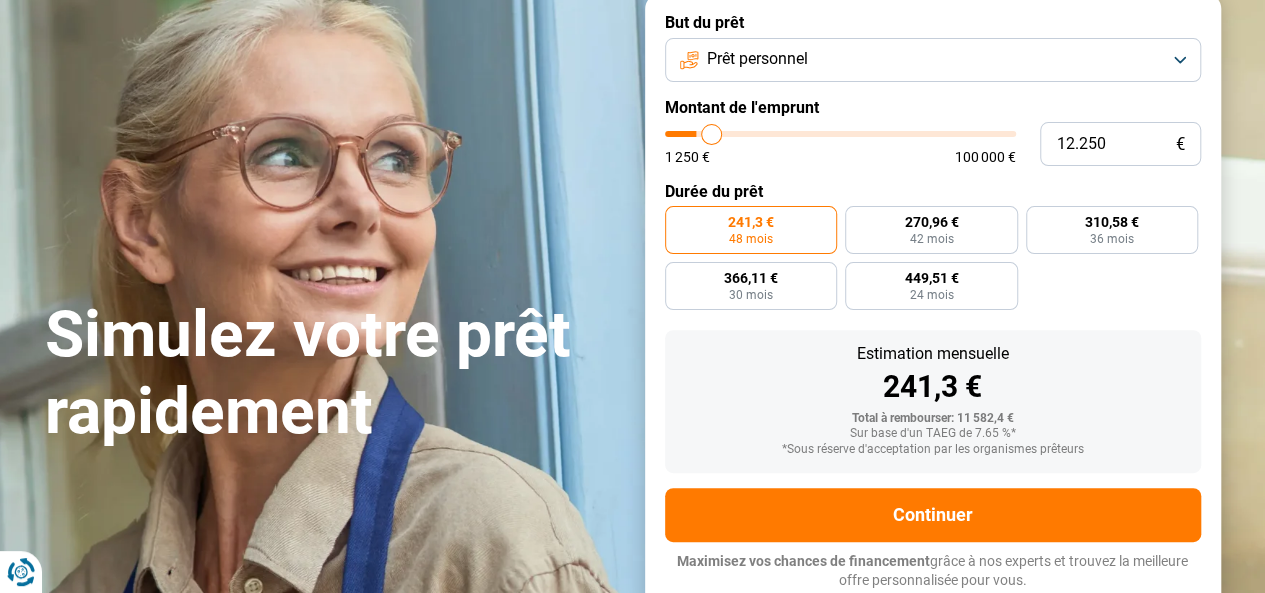 type on "13.250" 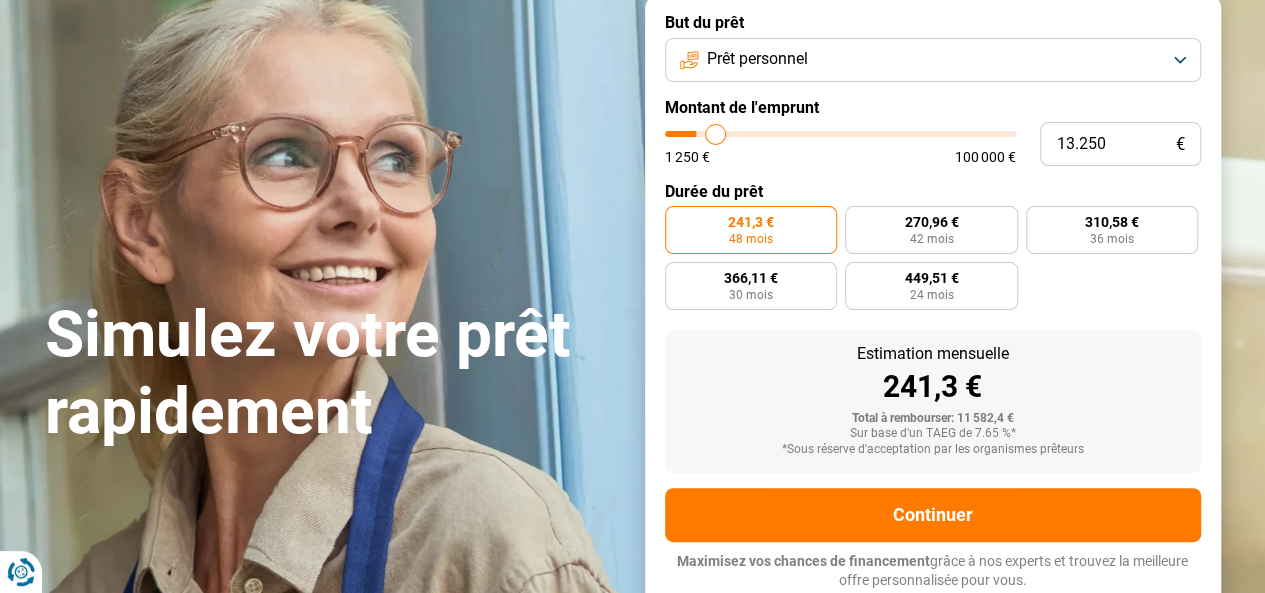 type on "14.250" 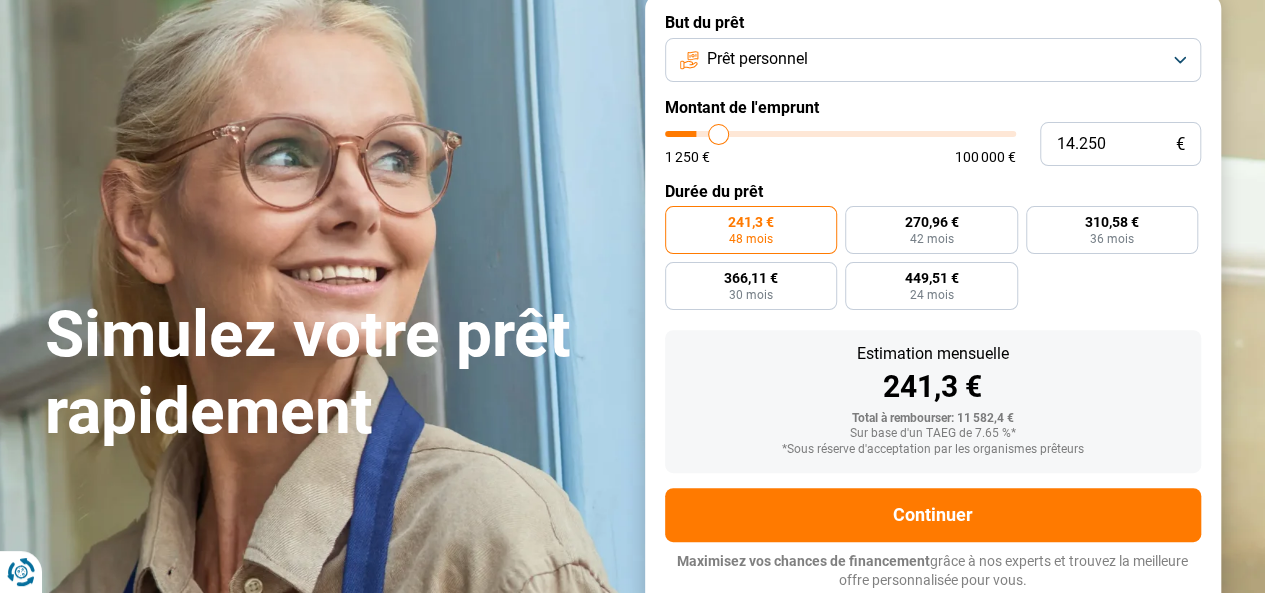 type on "15.500" 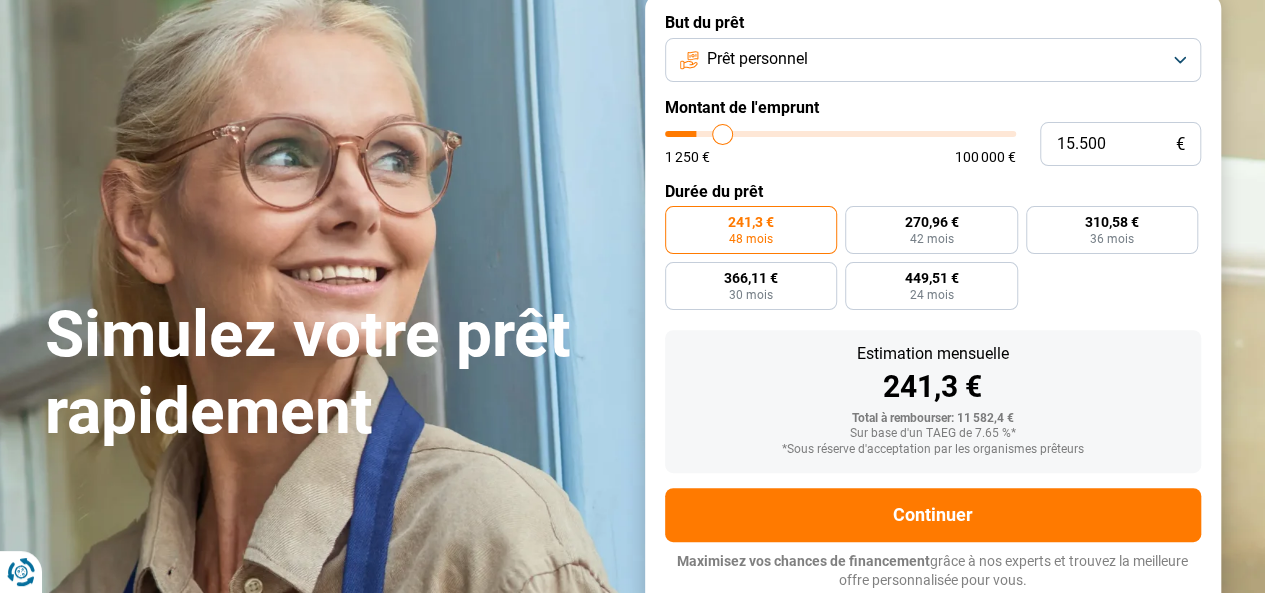 type on "16.250" 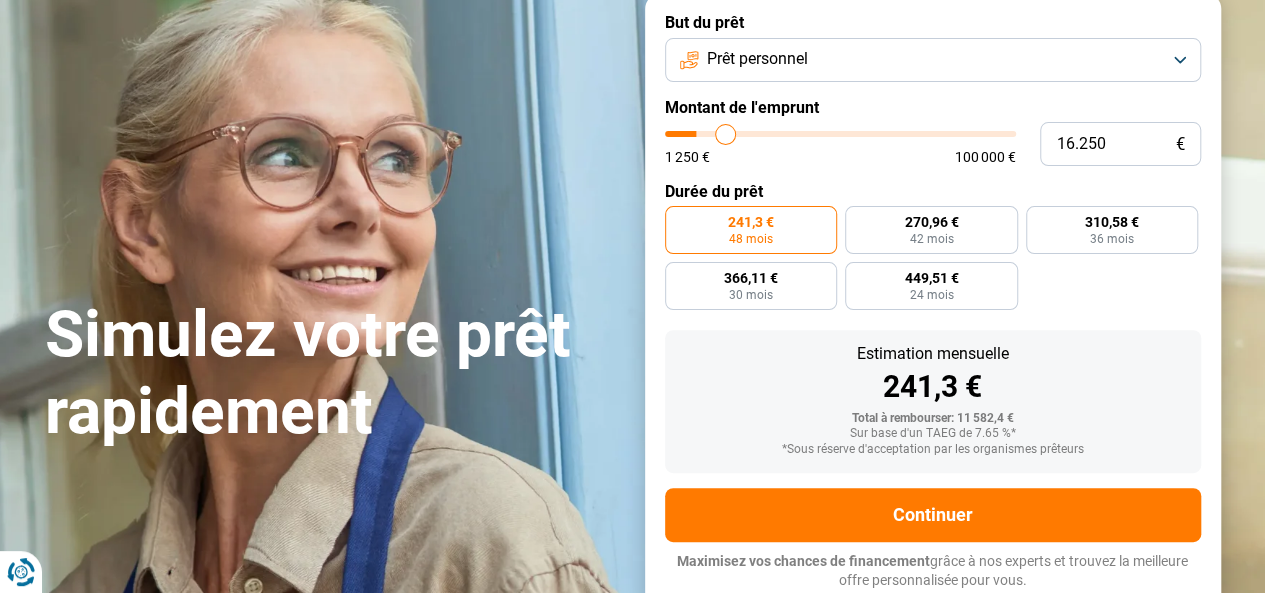type on "16.750" 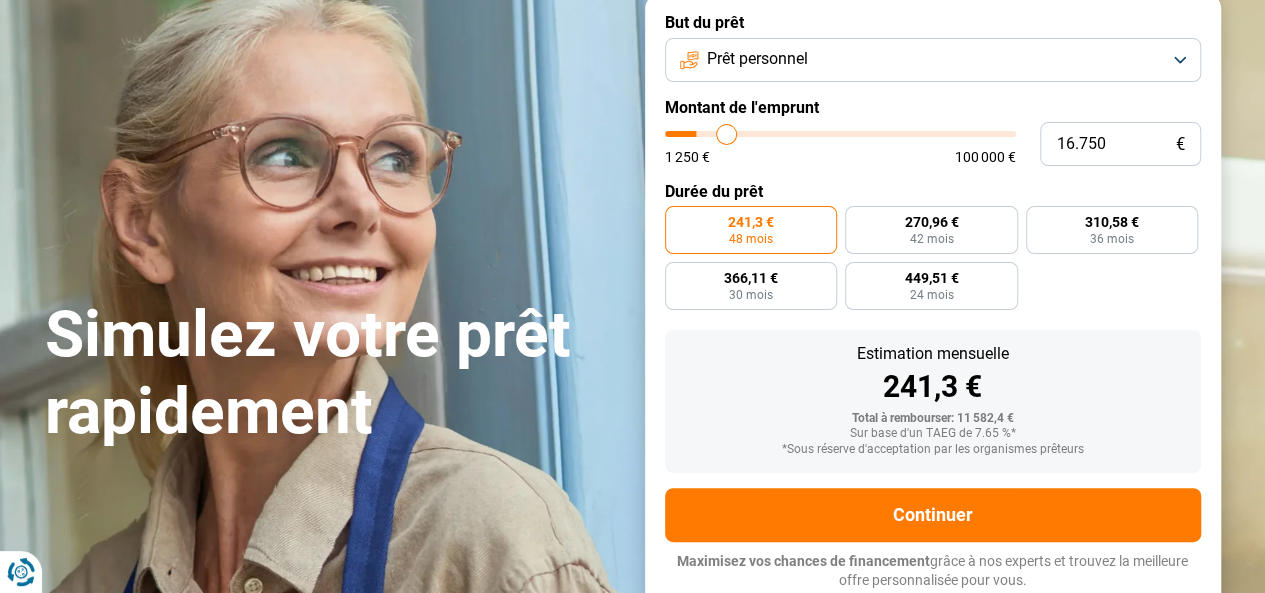 type on "17.250" 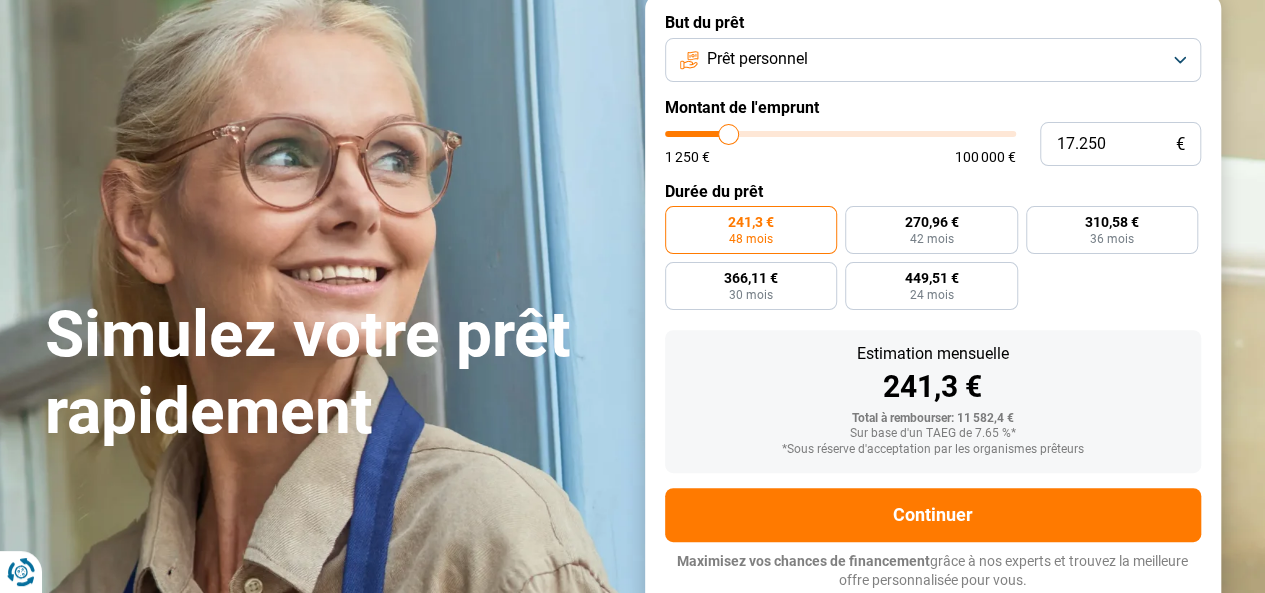 type on "17.500" 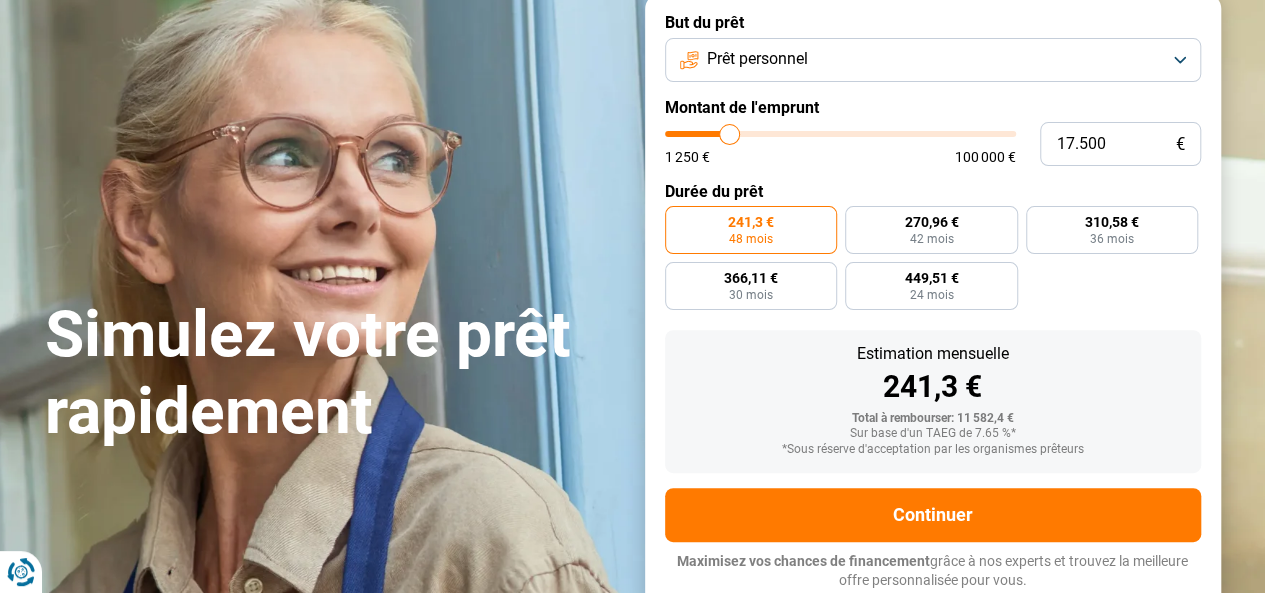 type on "17.750" 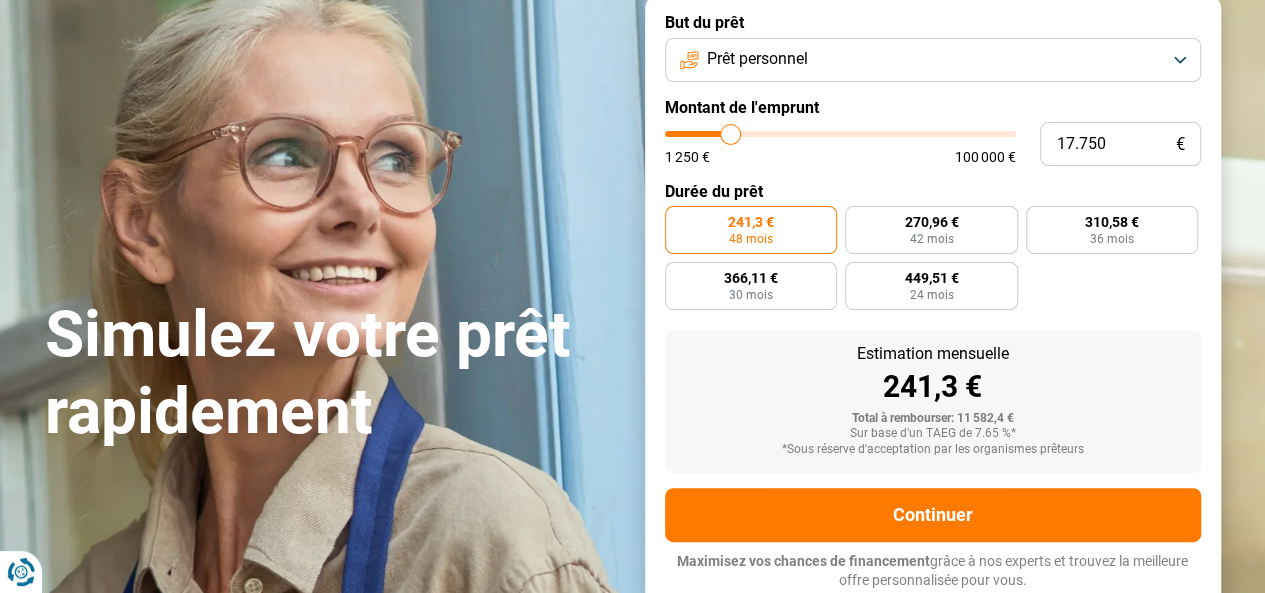 type on "18.250" 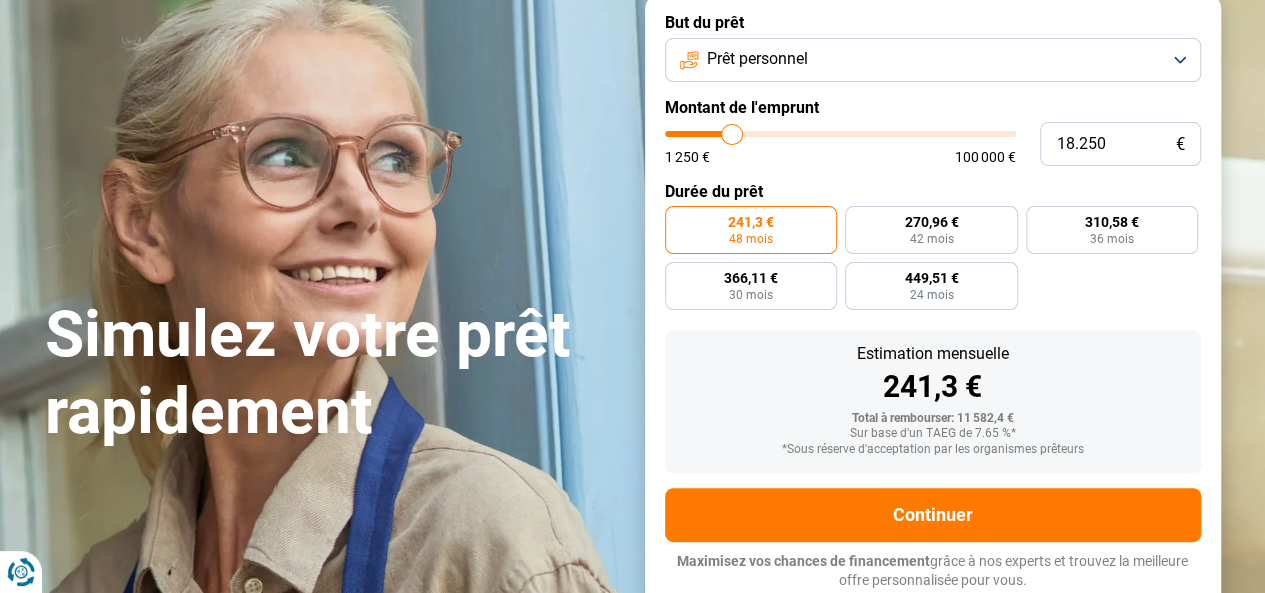 type on "18.750" 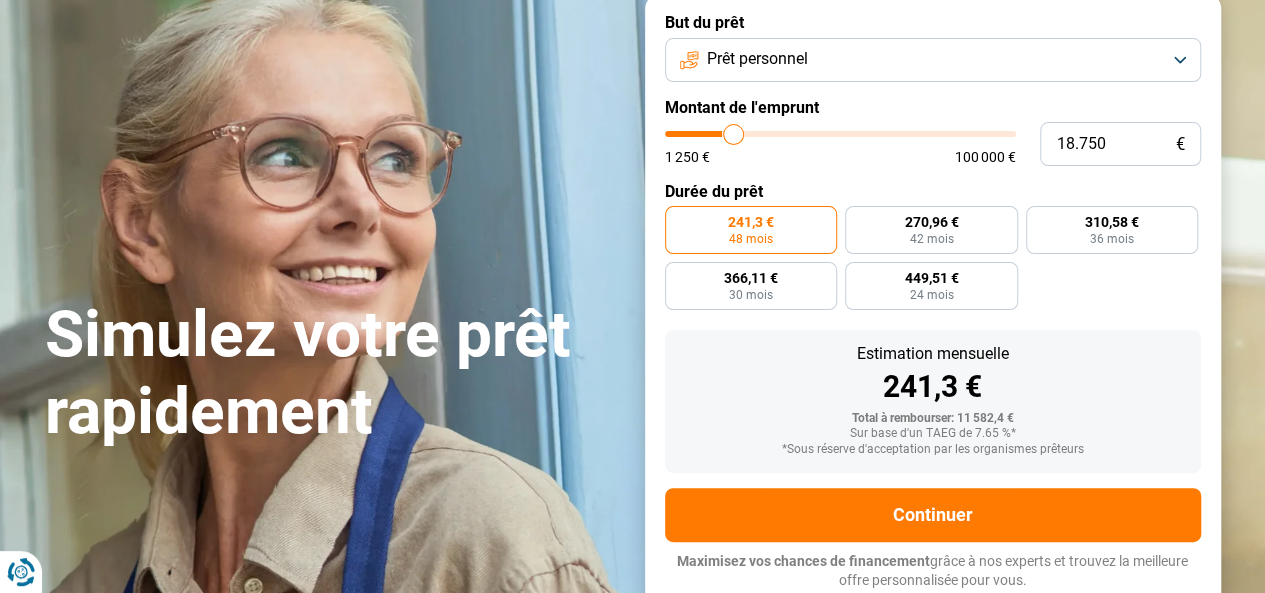 type on "19.750" 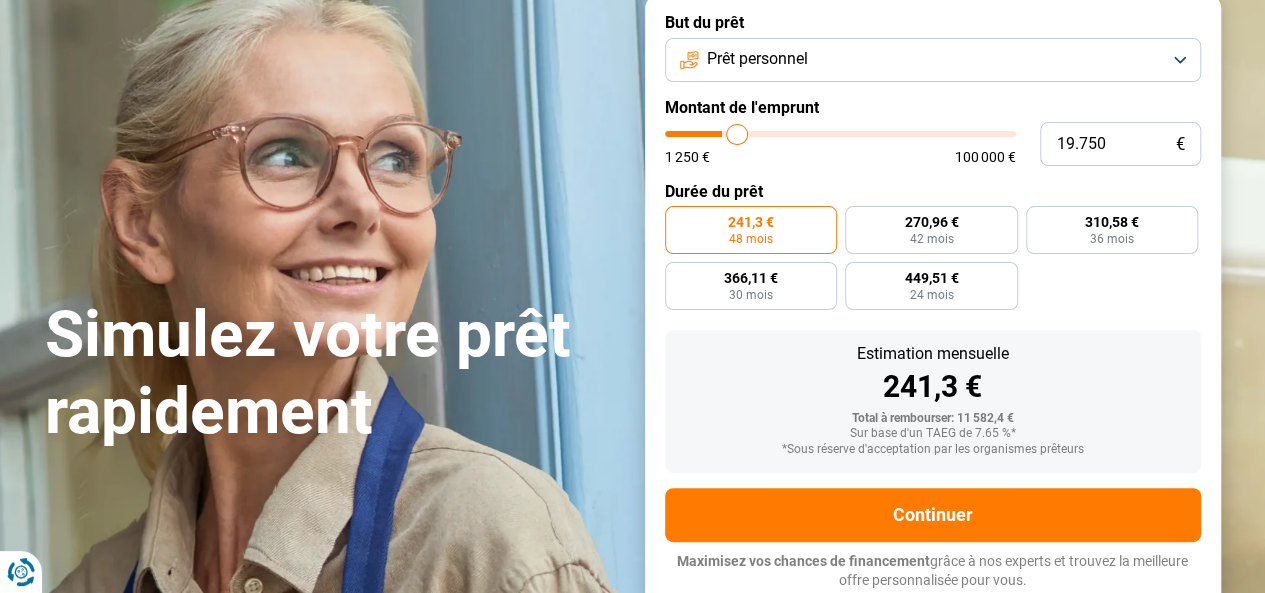 type on "21.000" 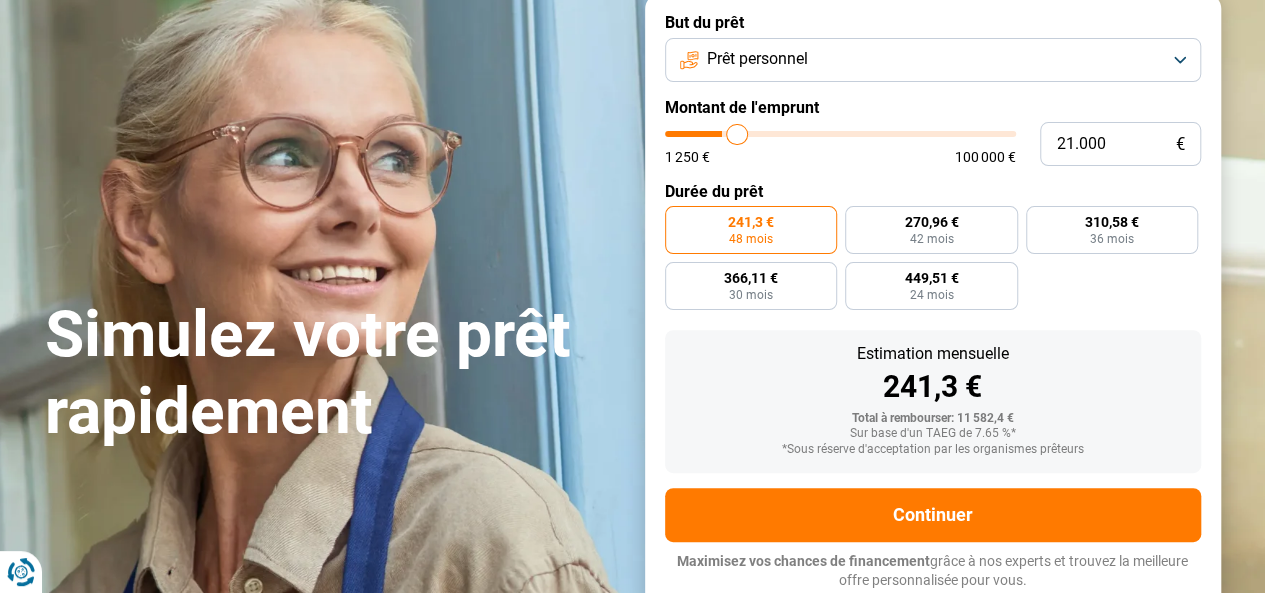 type on "21000" 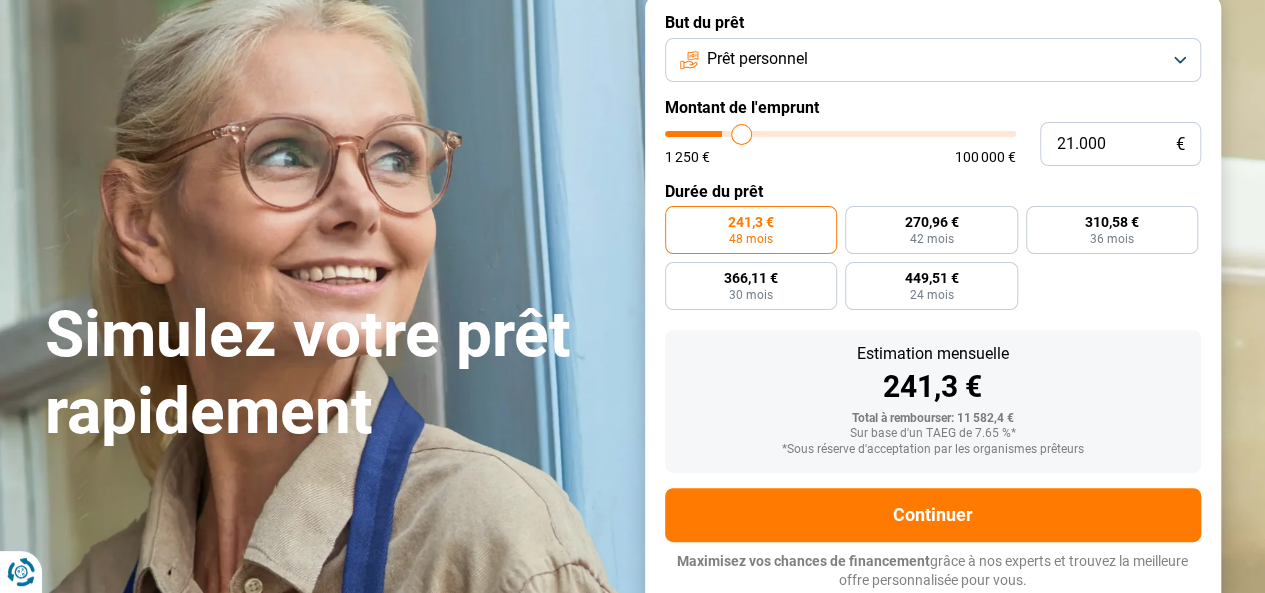 type on "22.500" 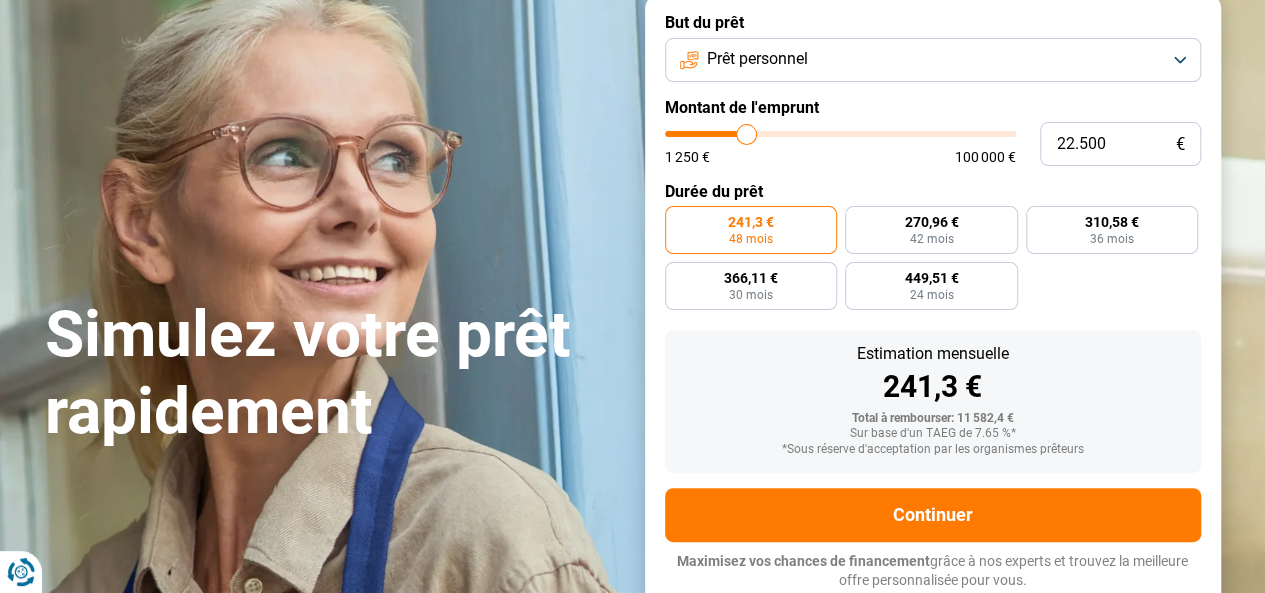 type on "24.000" 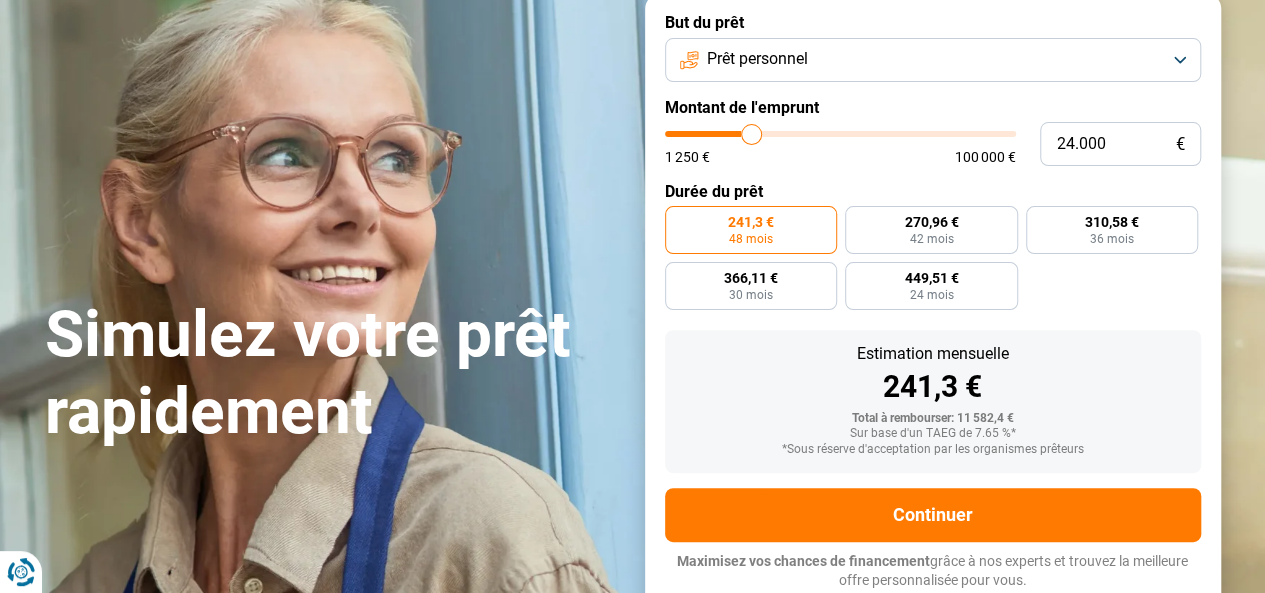 type on "25.250" 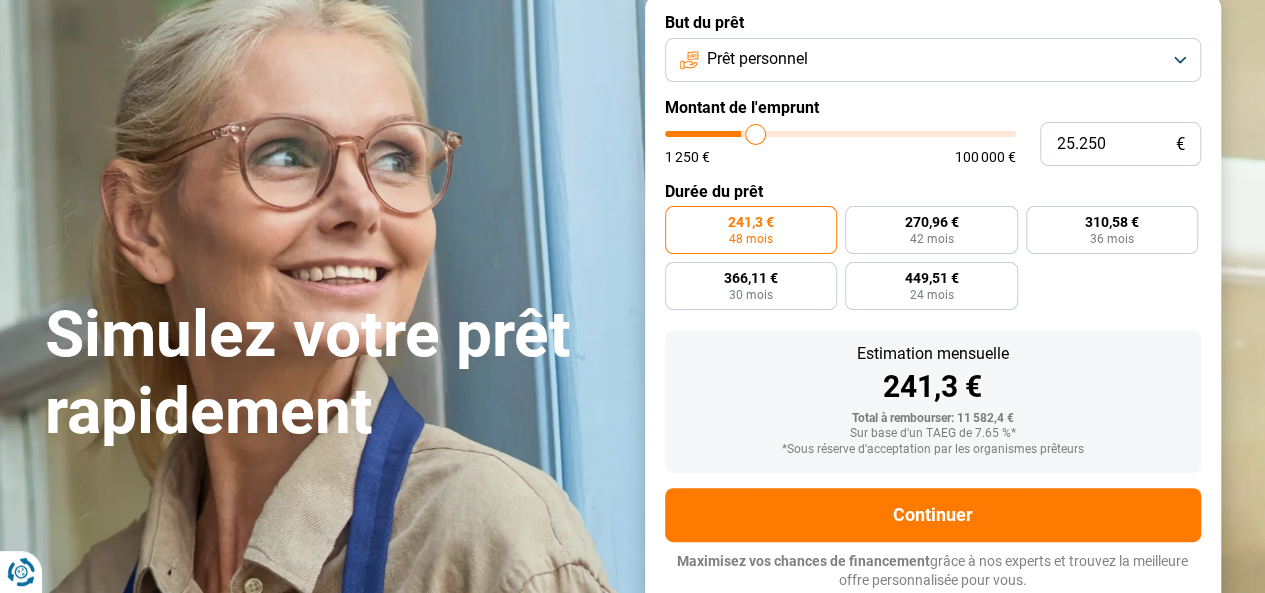 type on "27.000" 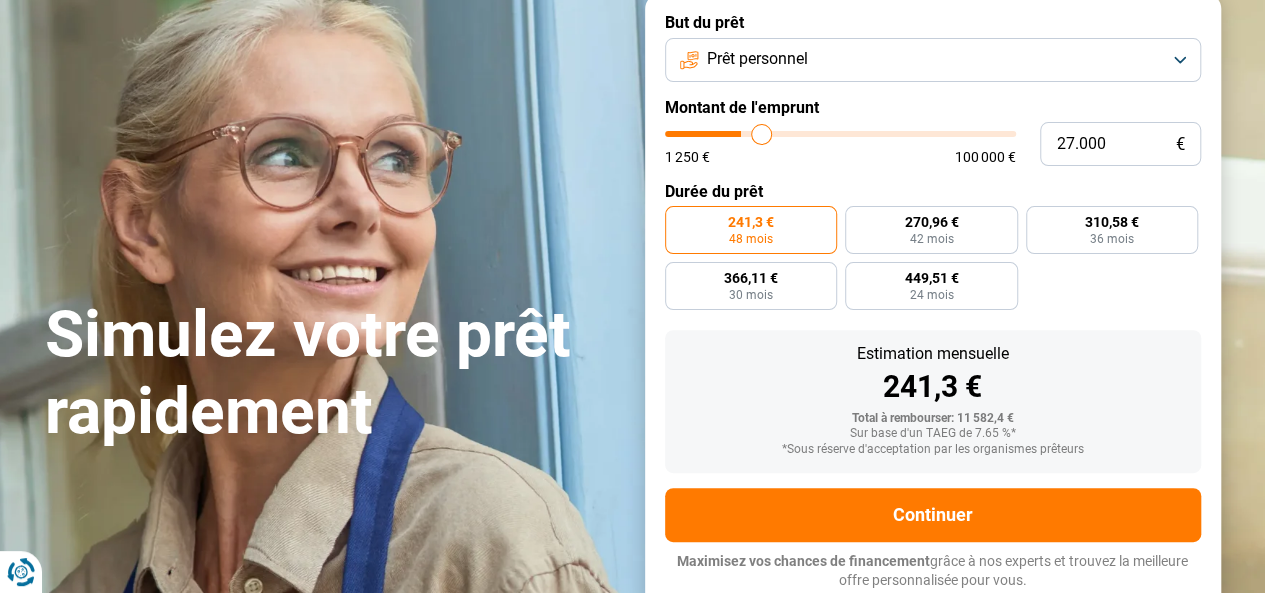 type on "28.500" 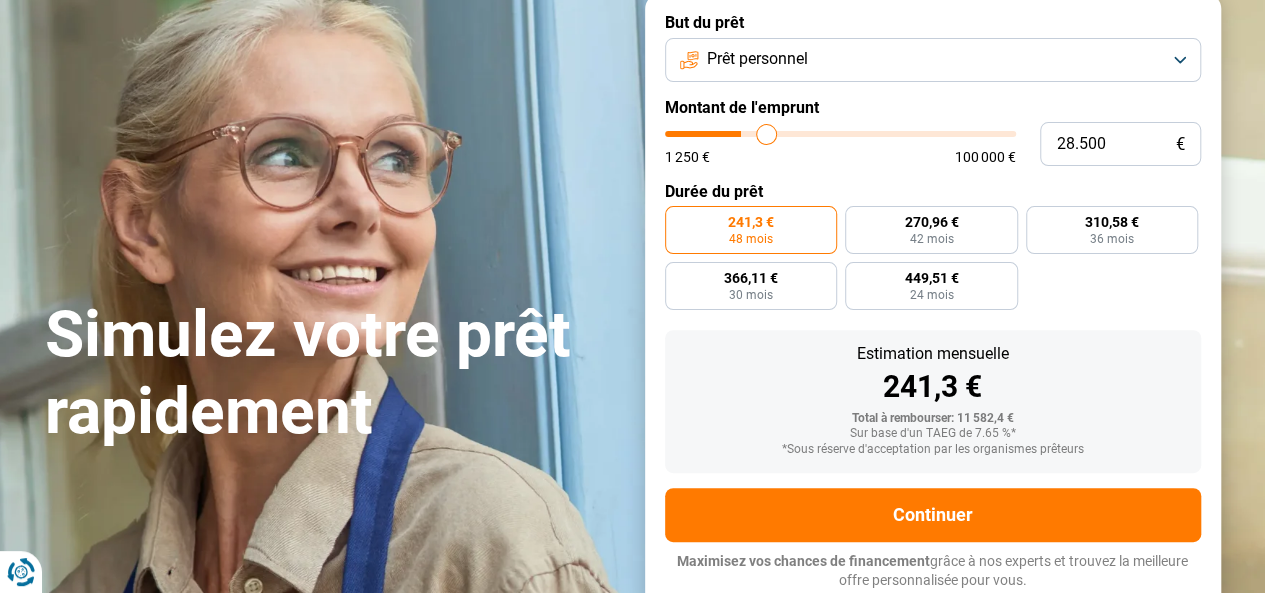 type on "31.000" 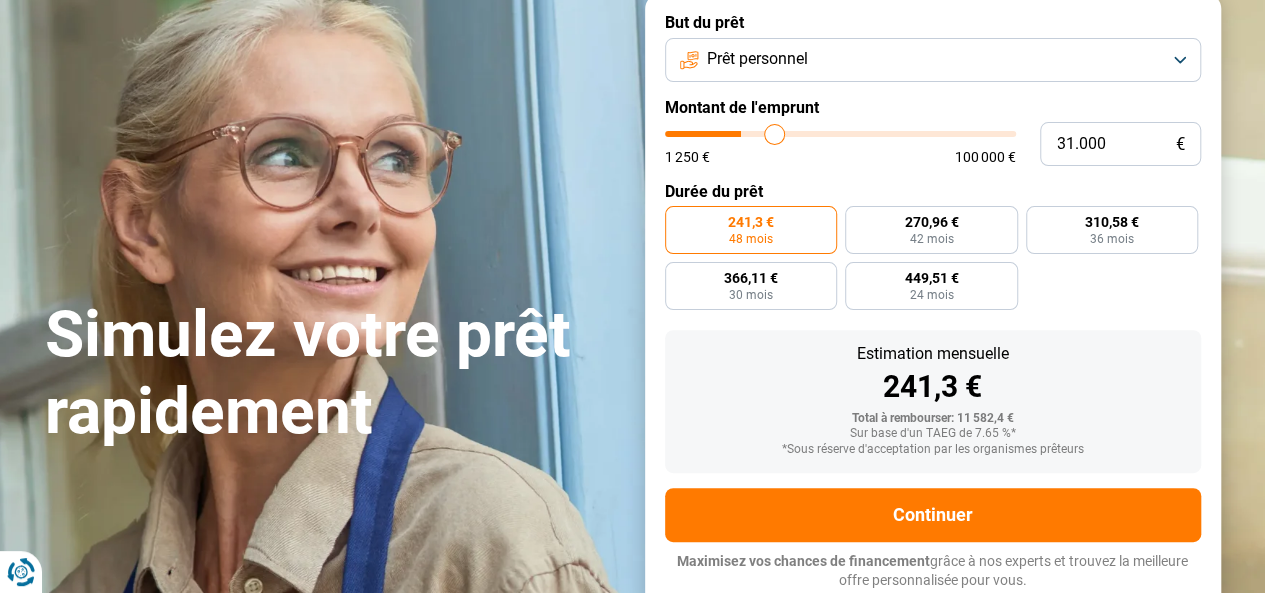 type on "32.000" 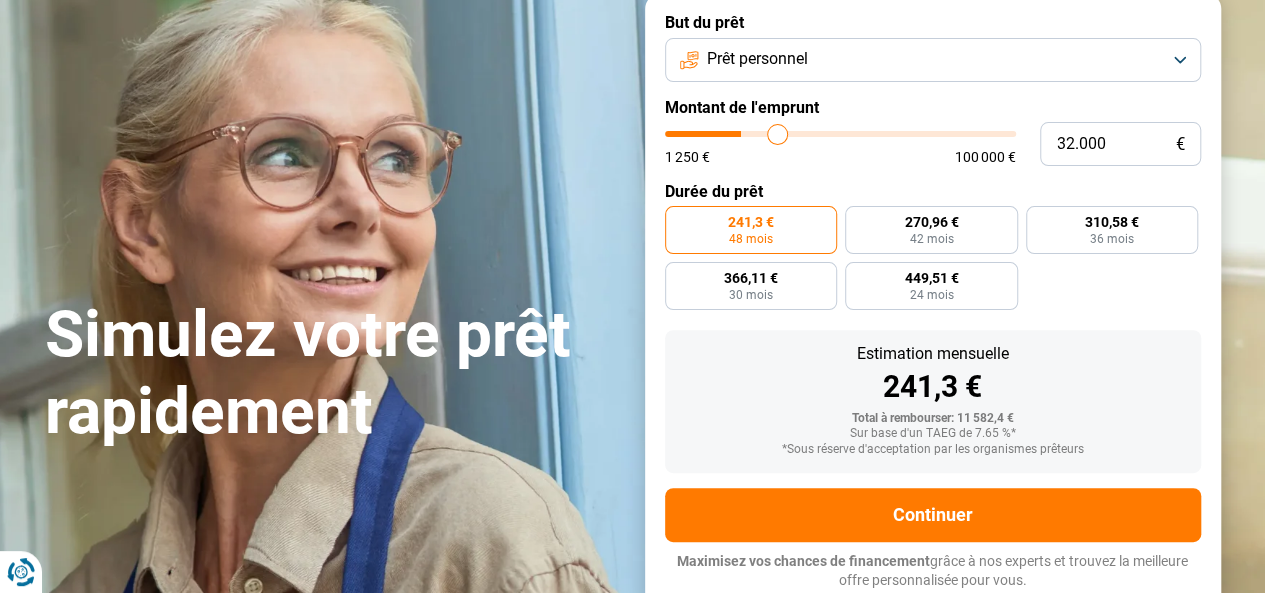 type on "32.750" 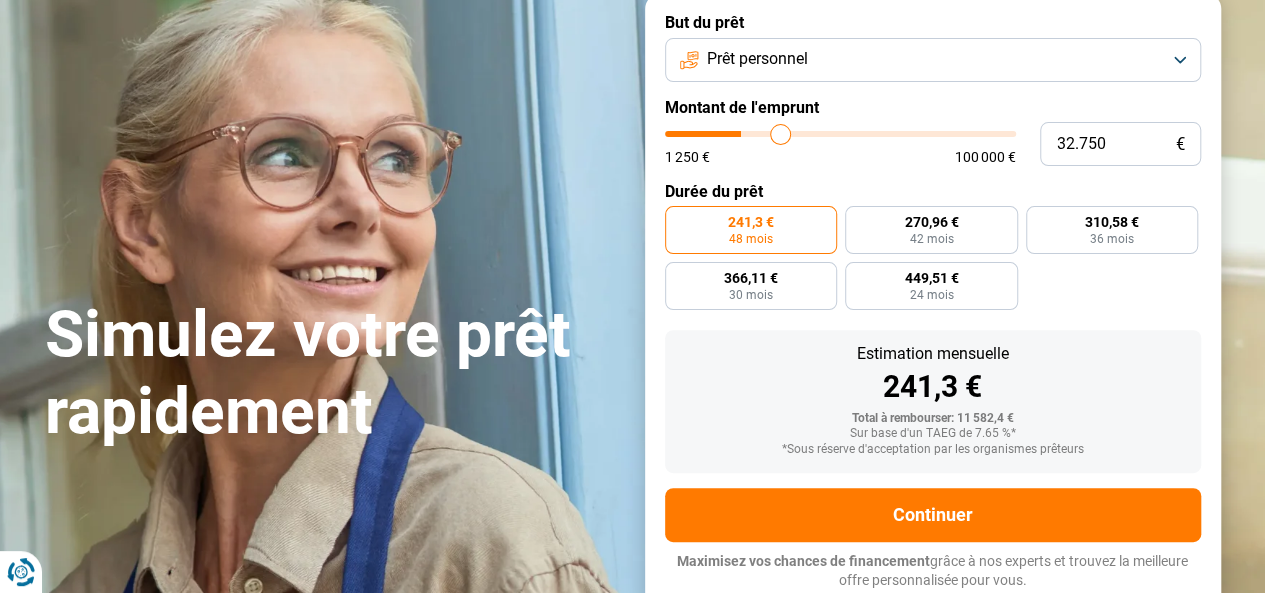 type on "33.500" 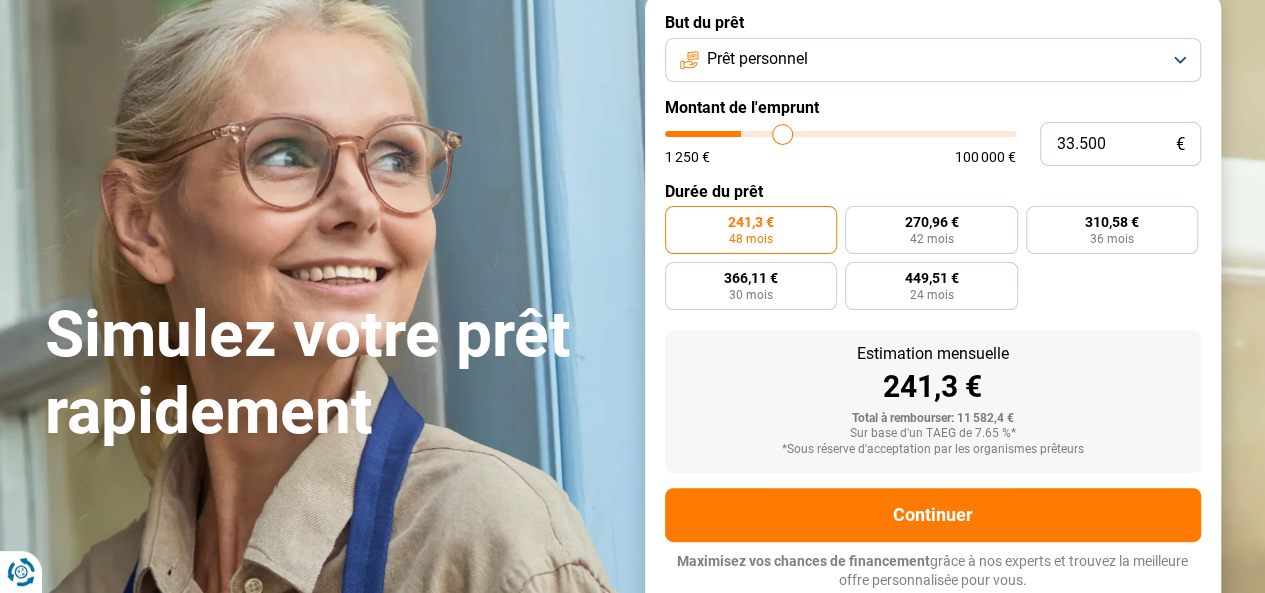 drag, startPoint x: 706, startPoint y: 134, endPoint x: 782, endPoint y: 135, distance: 76.00658 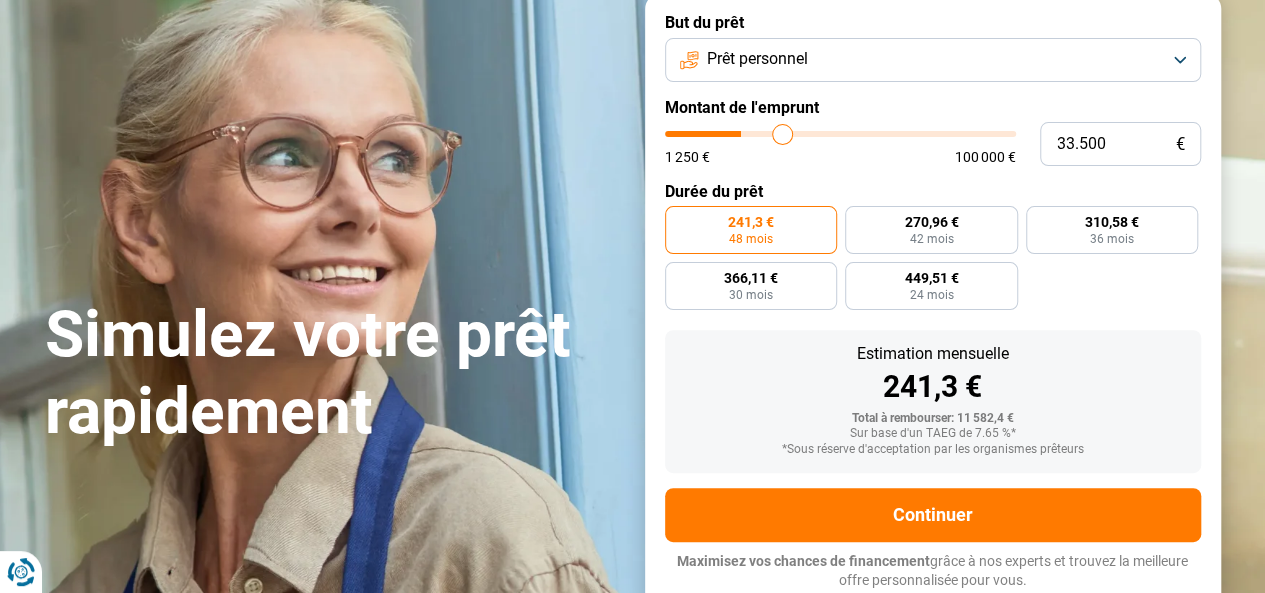 type on "33500" 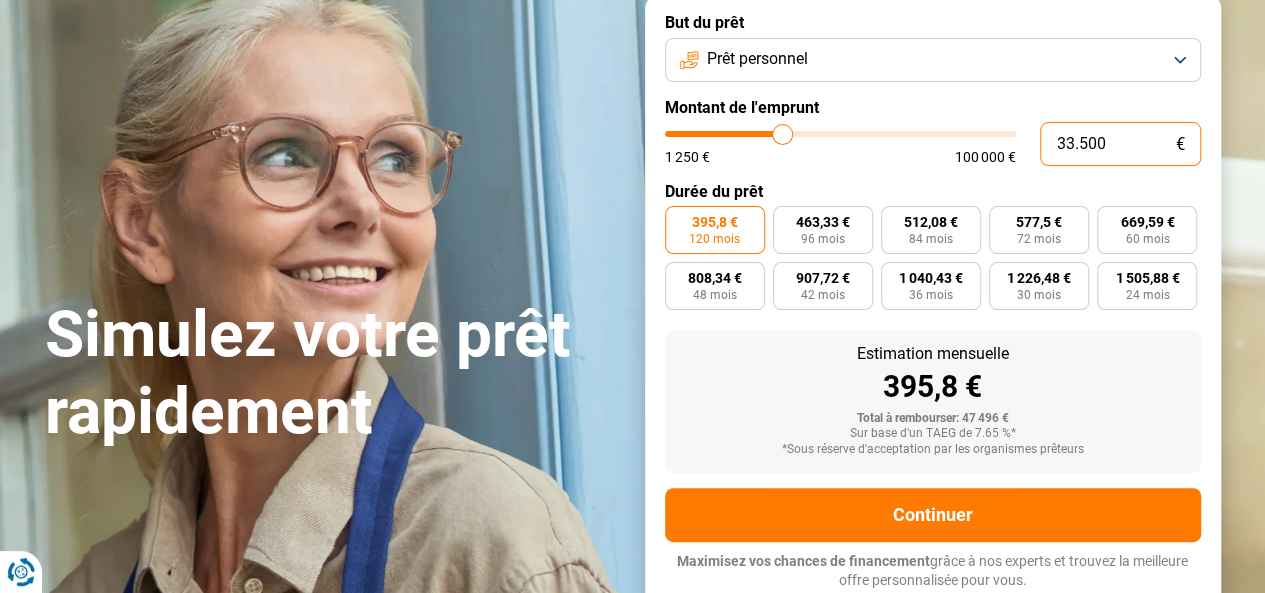 click on "33.500" at bounding box center [1120, 144] 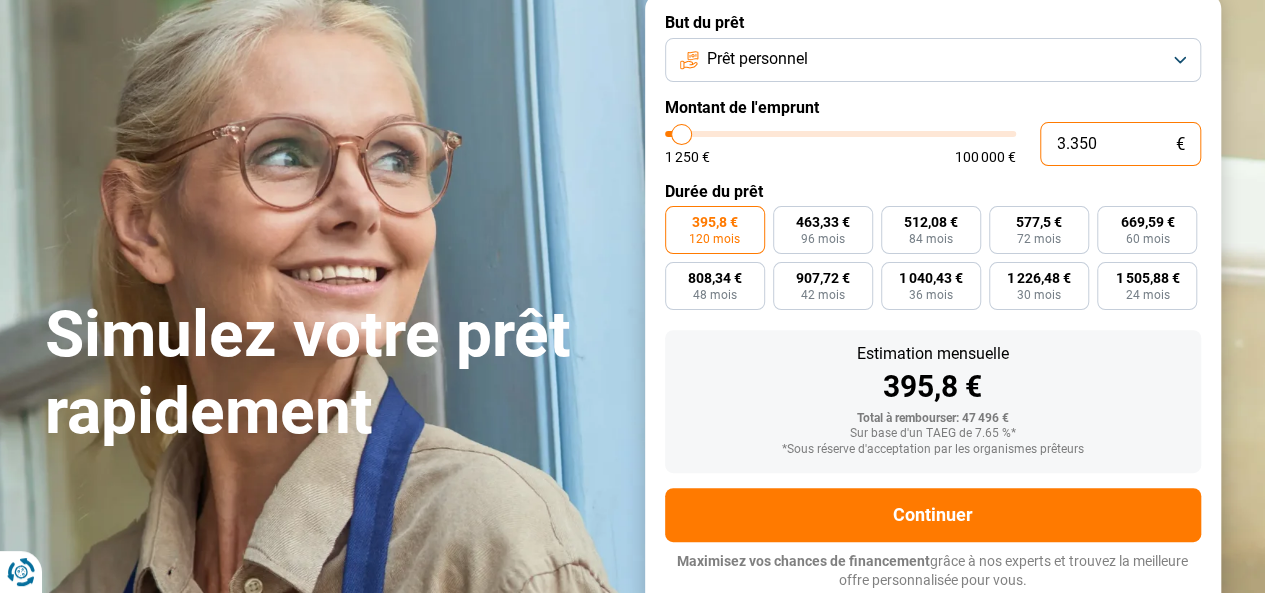 type on "335" 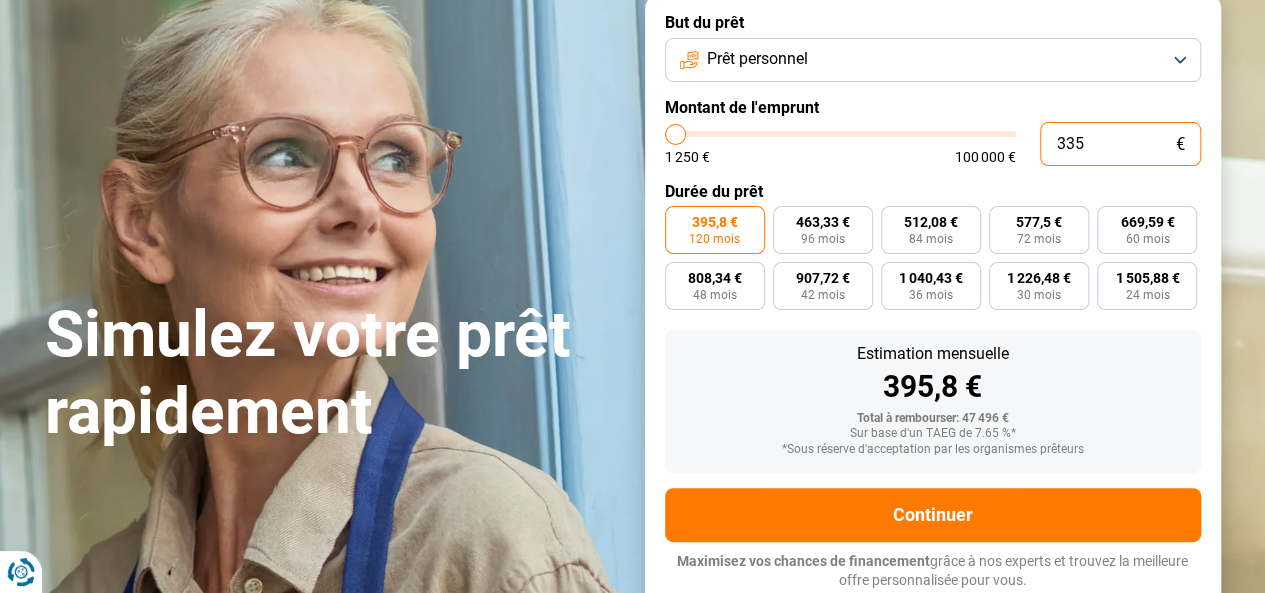 type on "33" 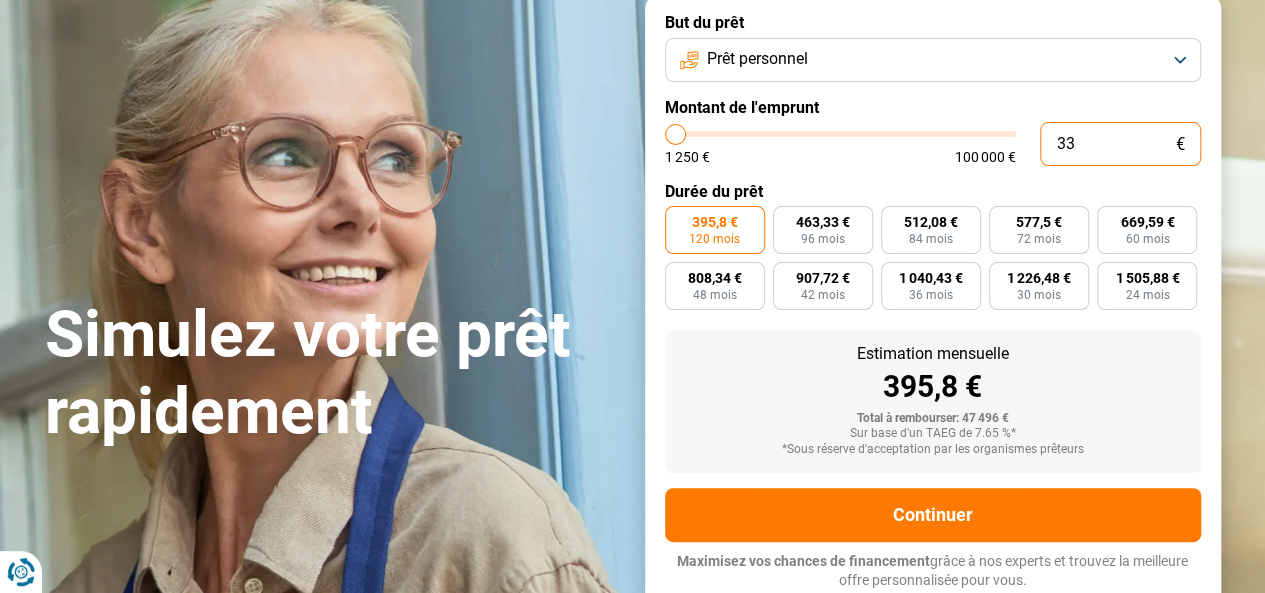 type on "3" 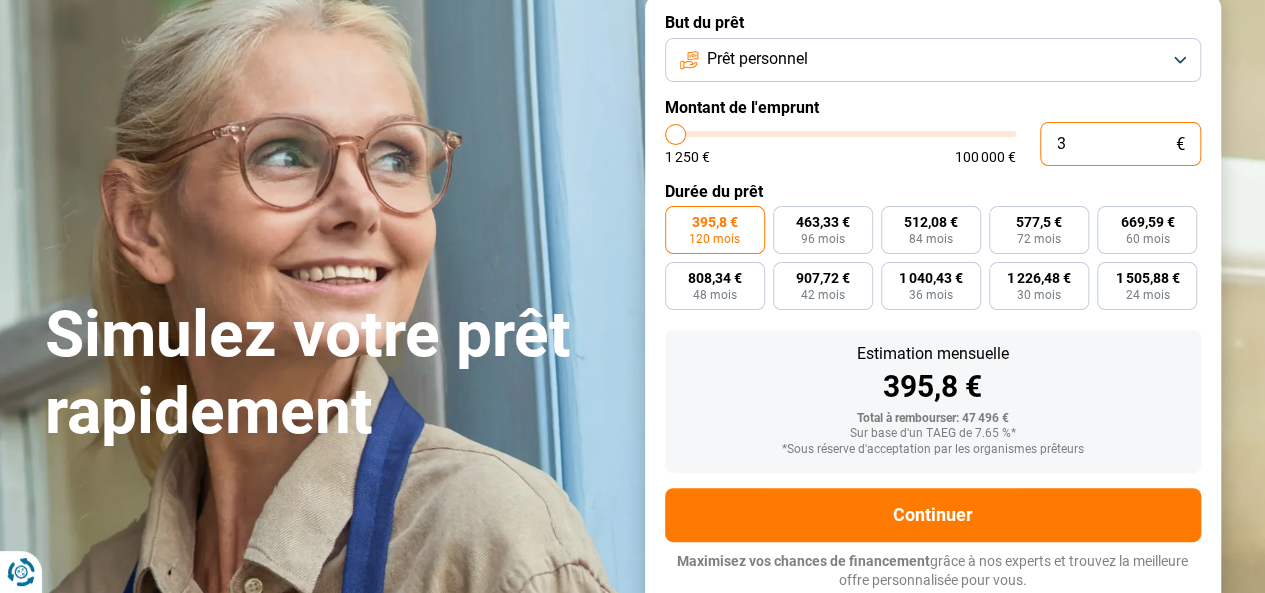 type on "0" 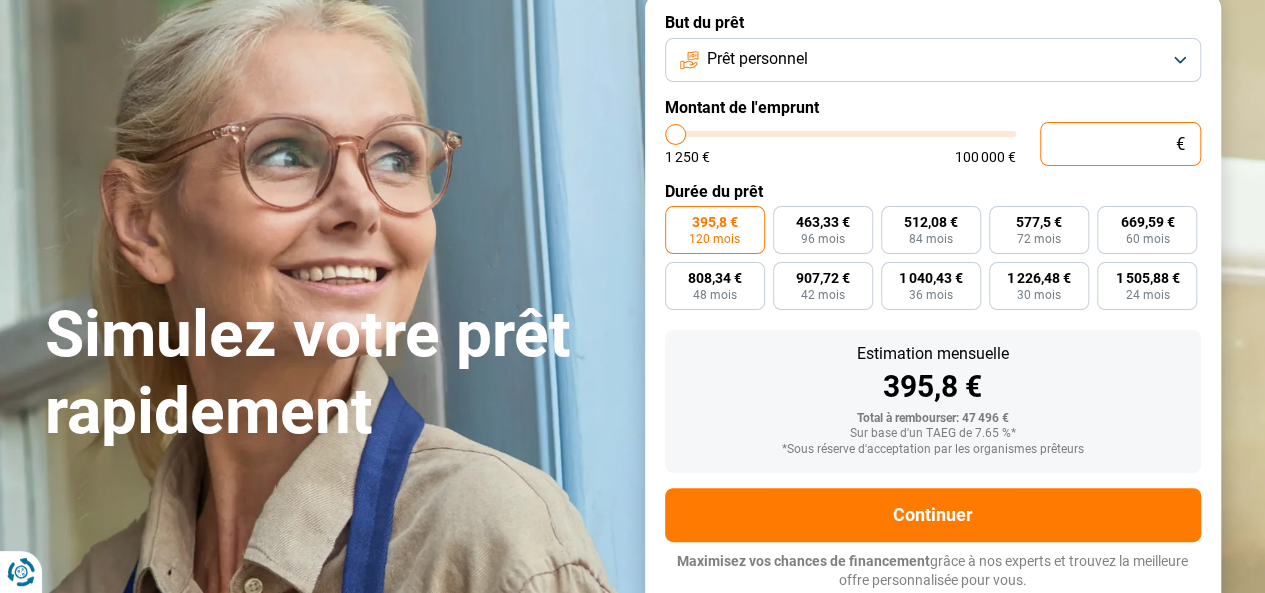 type on "5" 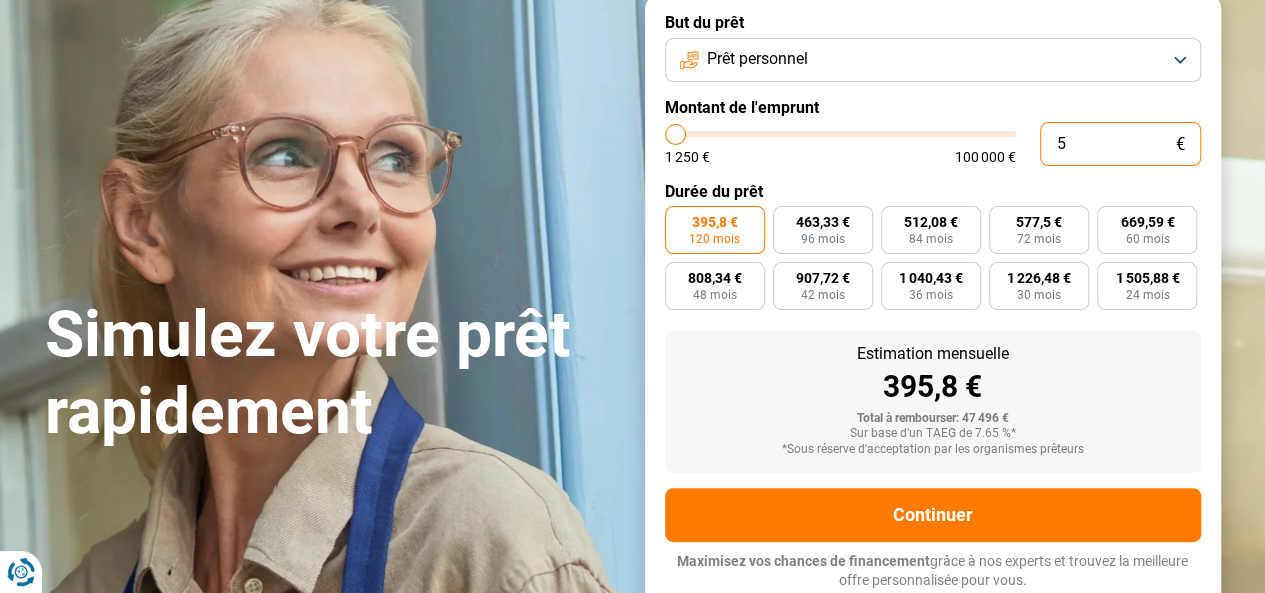 type on "50" 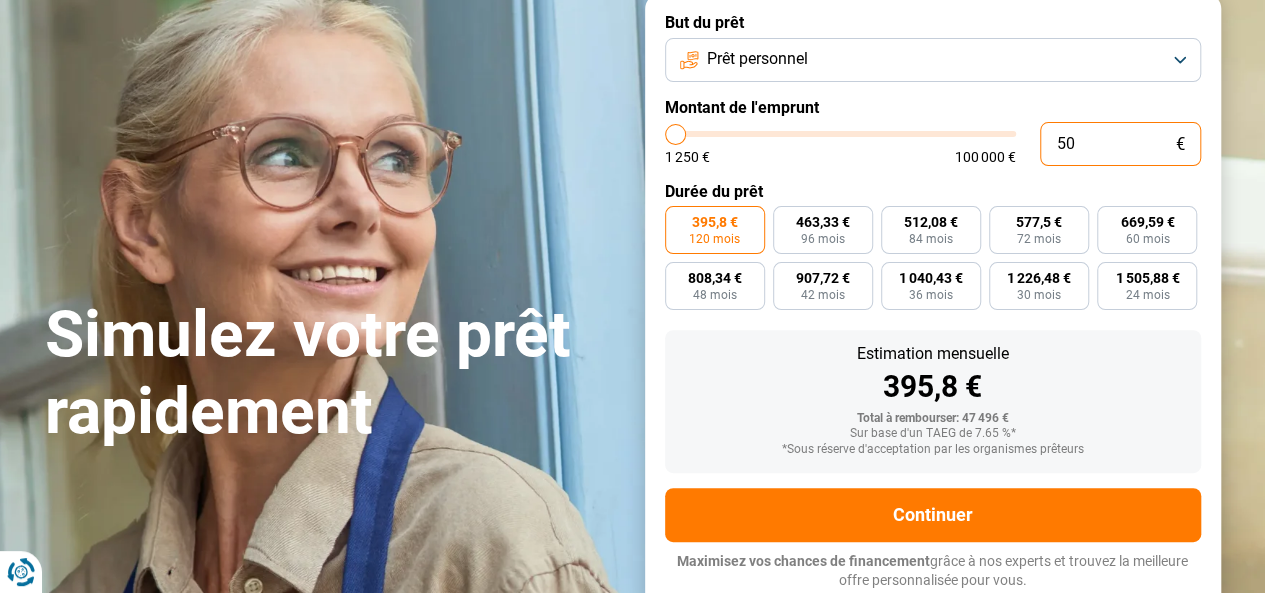 type on "500" 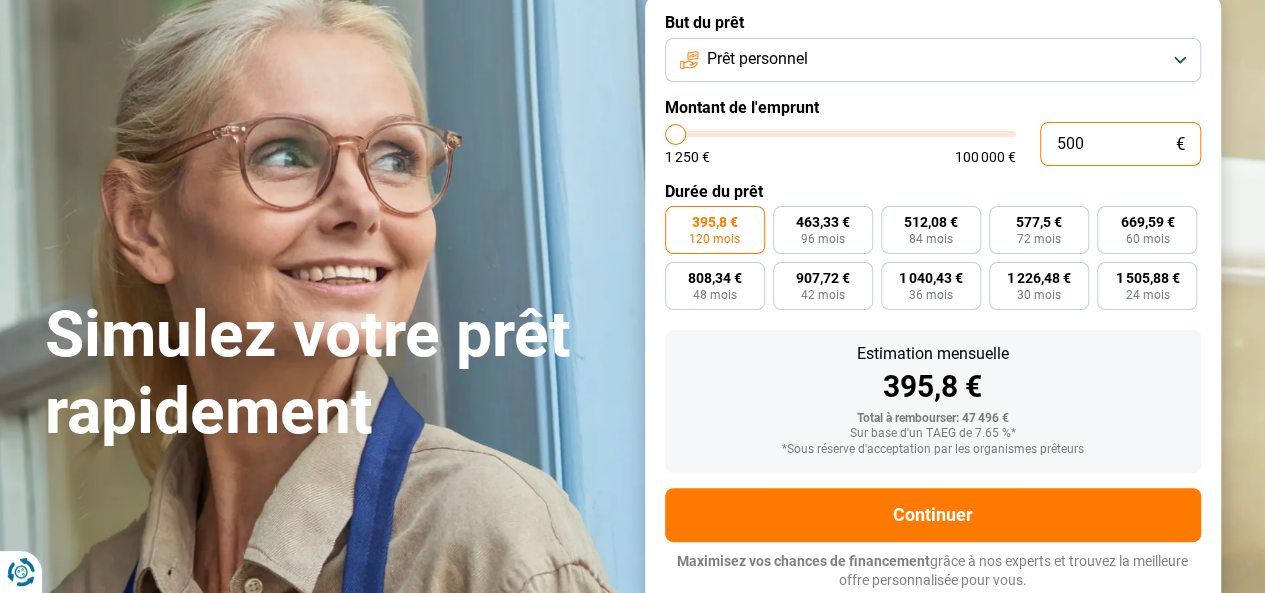 type on "5.000" 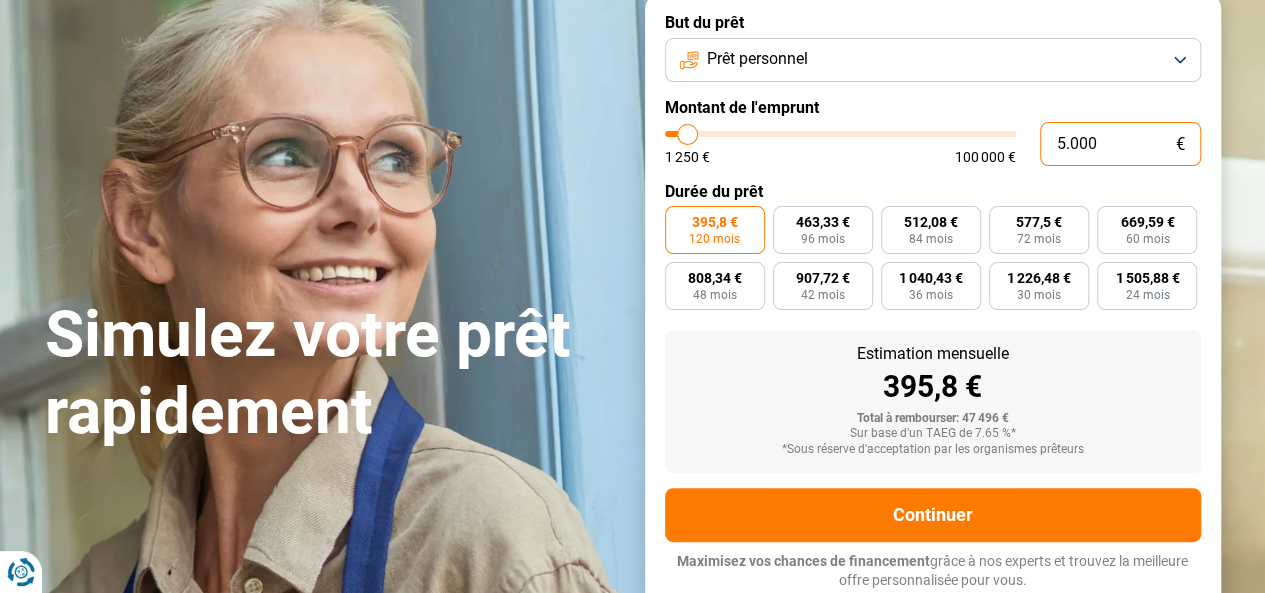radio on "true" 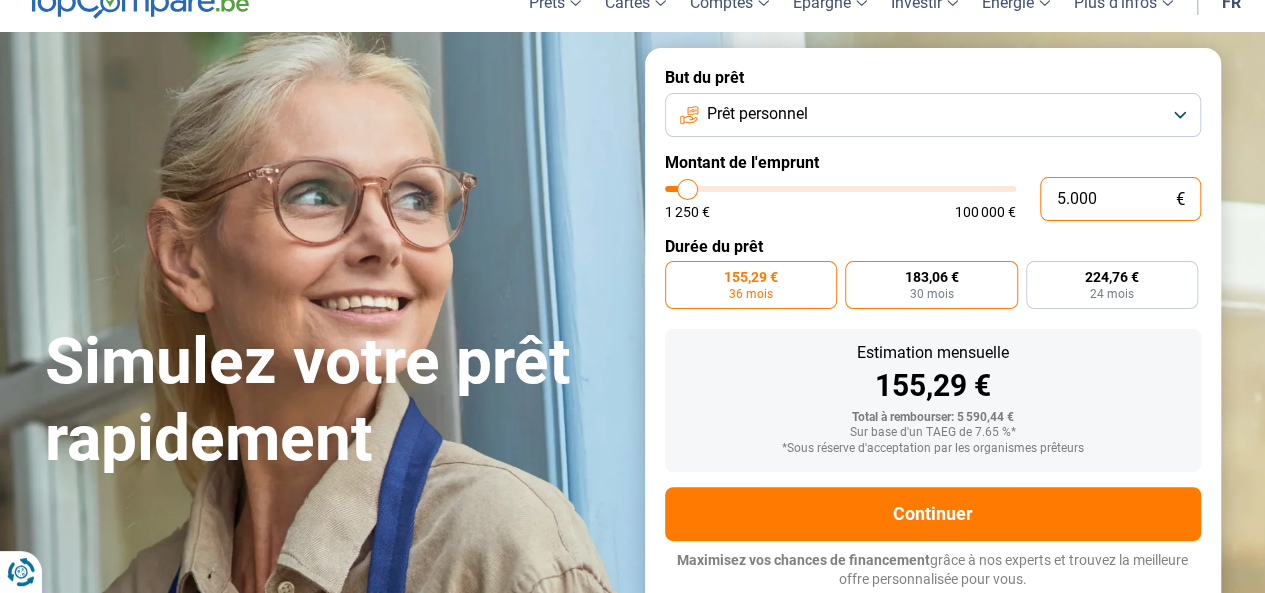 scroll, scrollTop: 89, scrollLeft: 0, axis: vertical 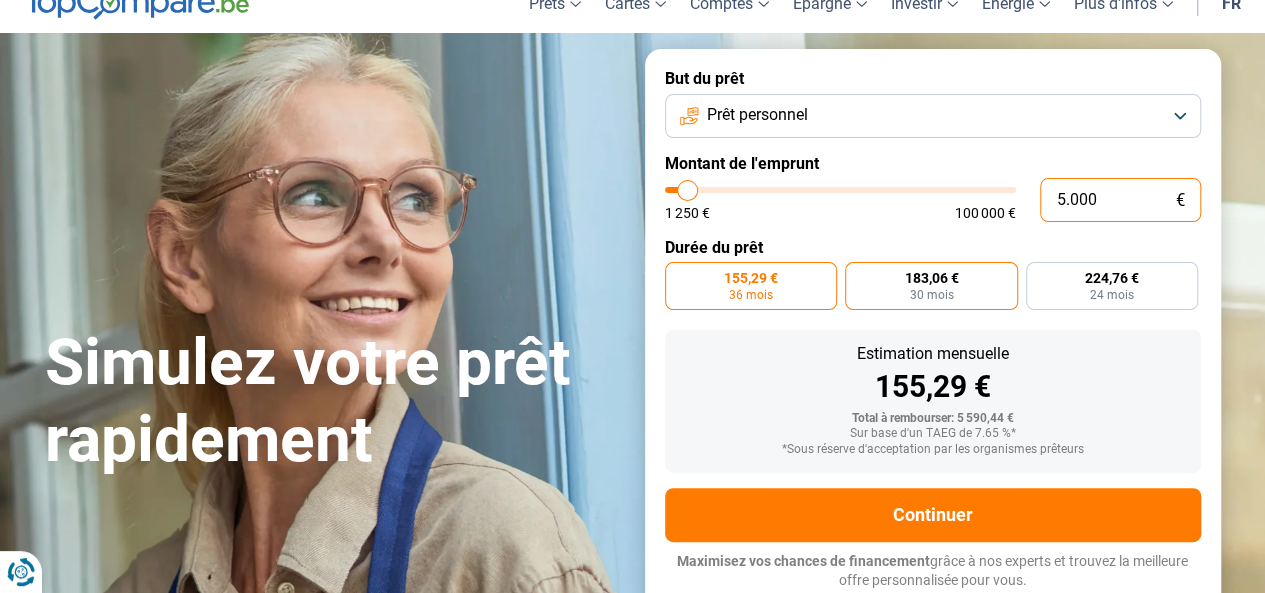 type on "5.000" 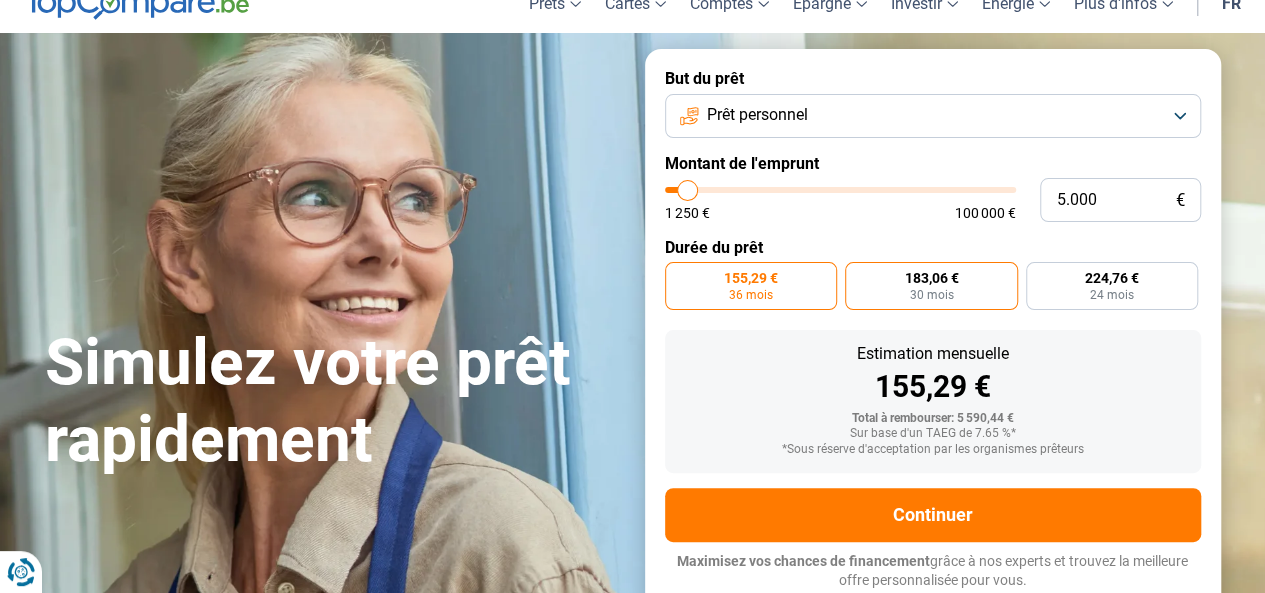 click on "183,06 €" at bounding box center (931, 278) 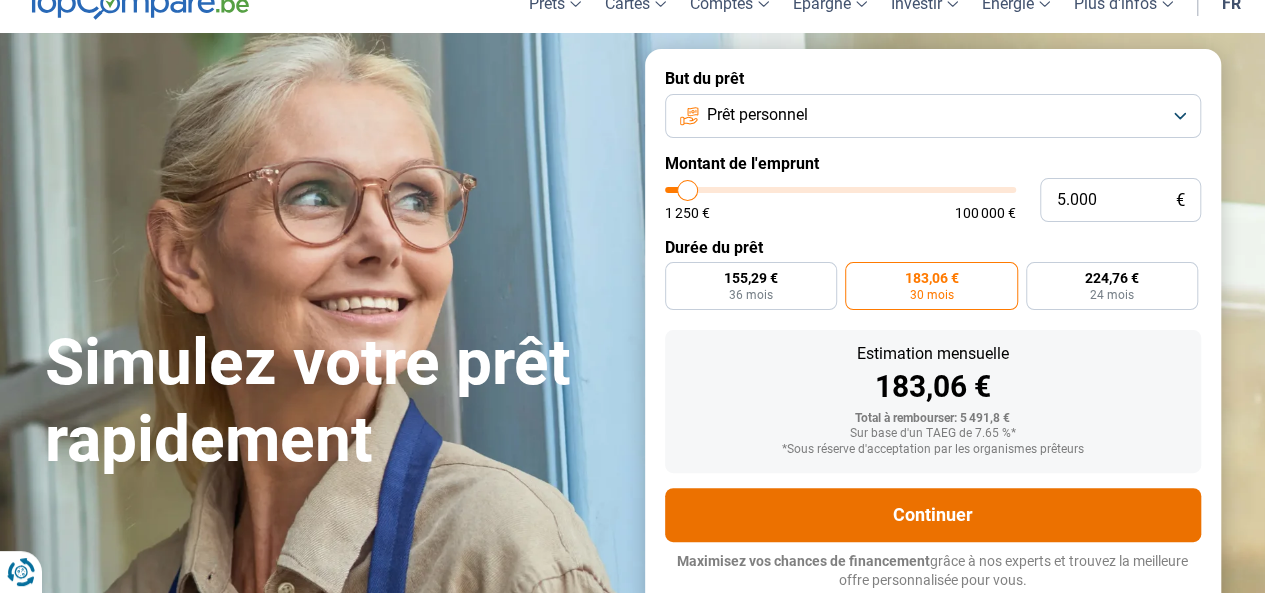 click on "Continuer" at bounding box center (933, 515) 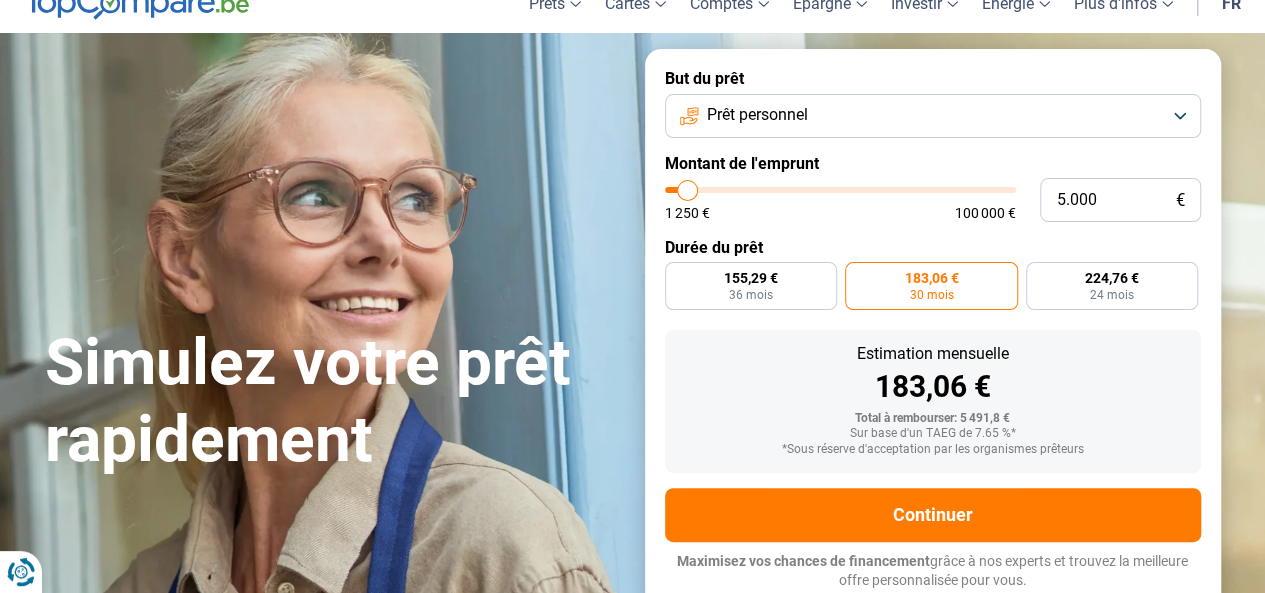 click on "183,06 € 30 mois" at bounding box center (931, 286) 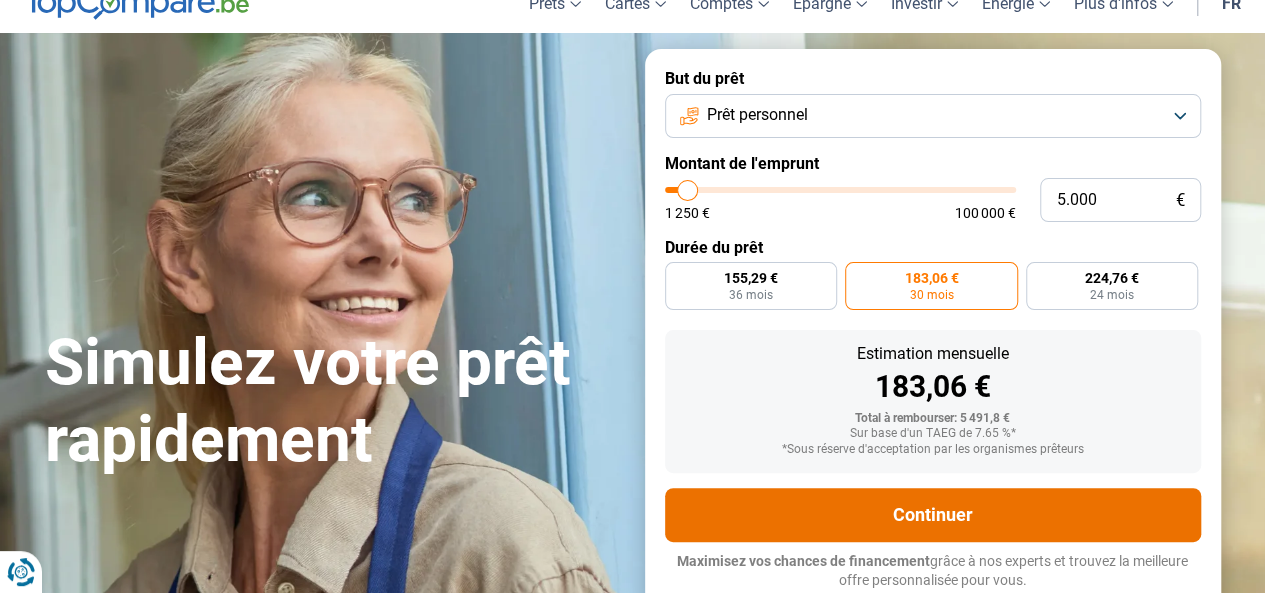 click on "Continuer" at bounding box center [933, 515] 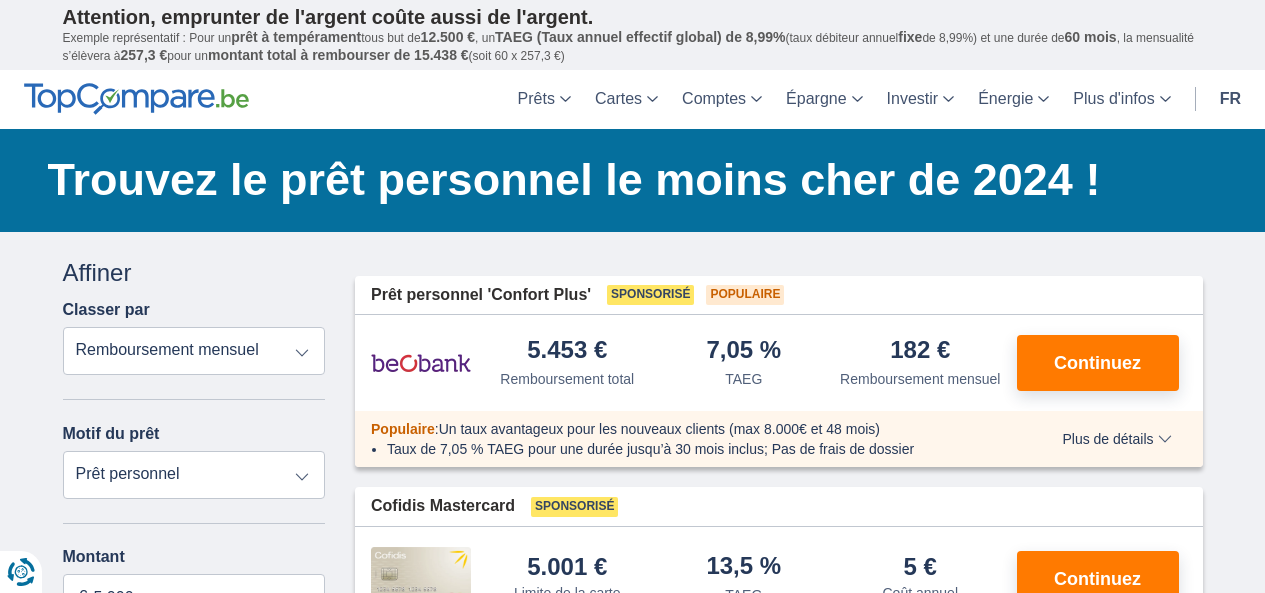 scroll, scrollTop: 0, scrollLeft: 0, axis: both 